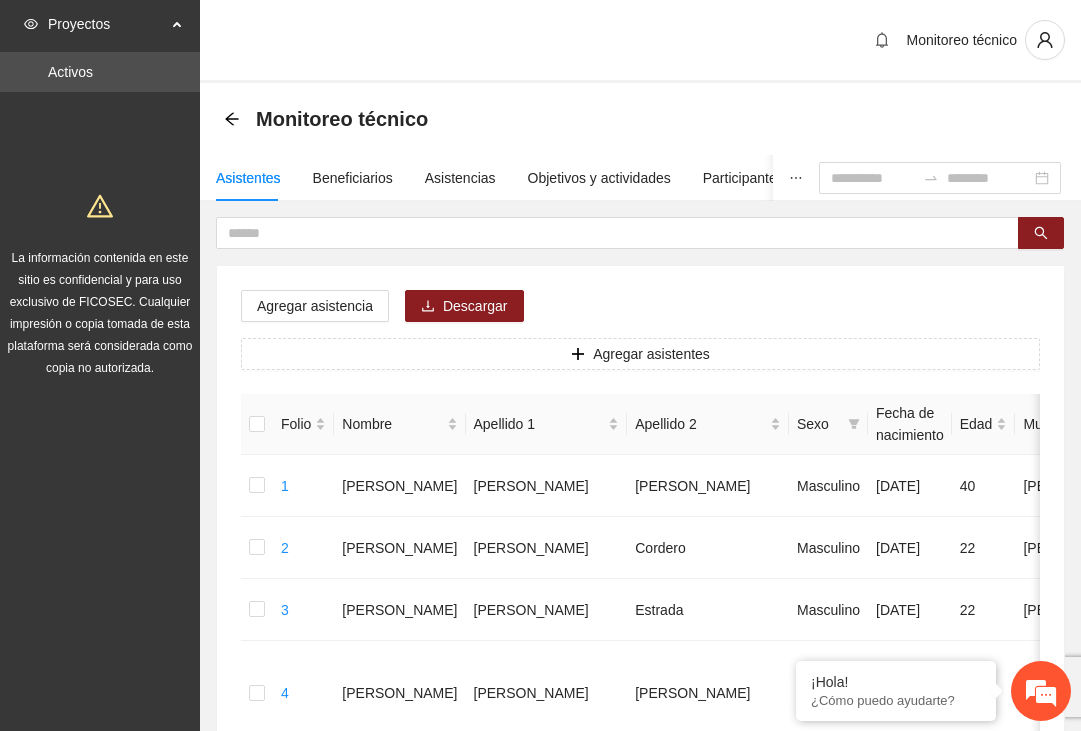 scroll, scrollTop: 0, scrollLeft: 0, axis: both 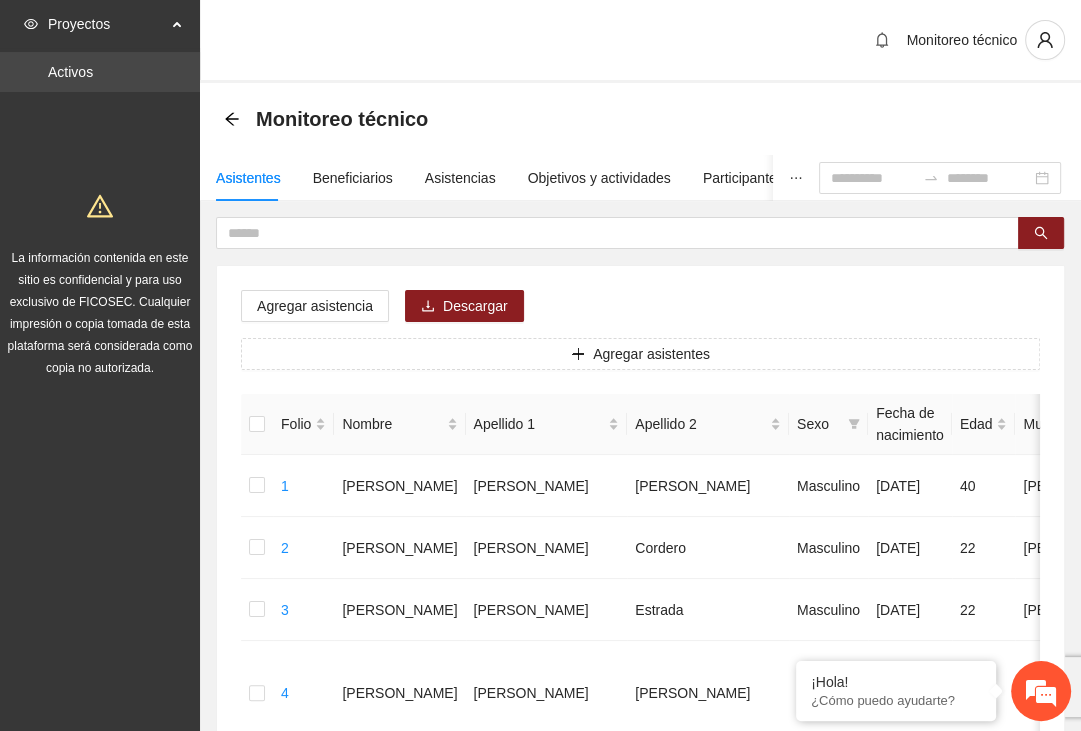 click on "Activos" at bounding box center [70, 72] 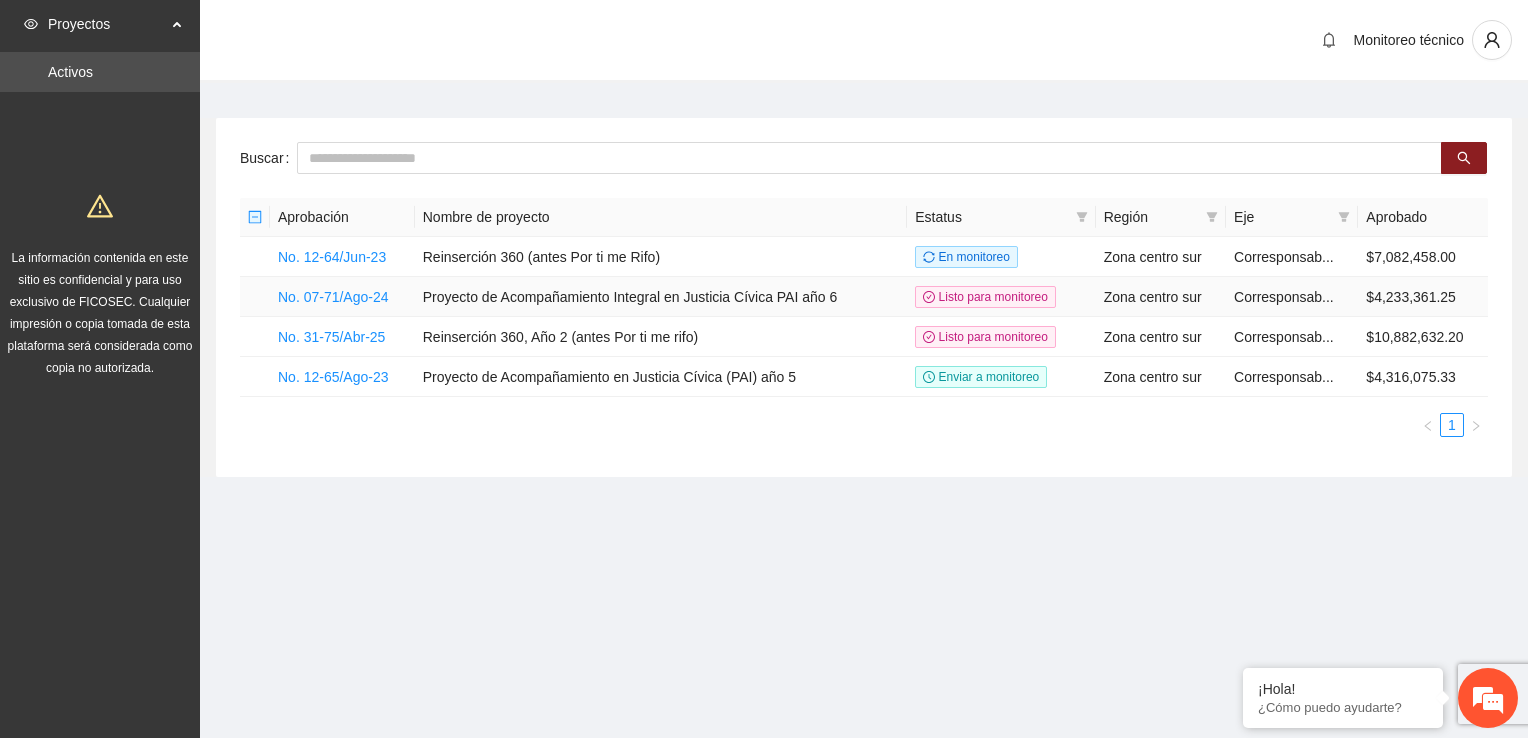 click on "No. 07-71/Ago-24" at bounding box center (342, 297) 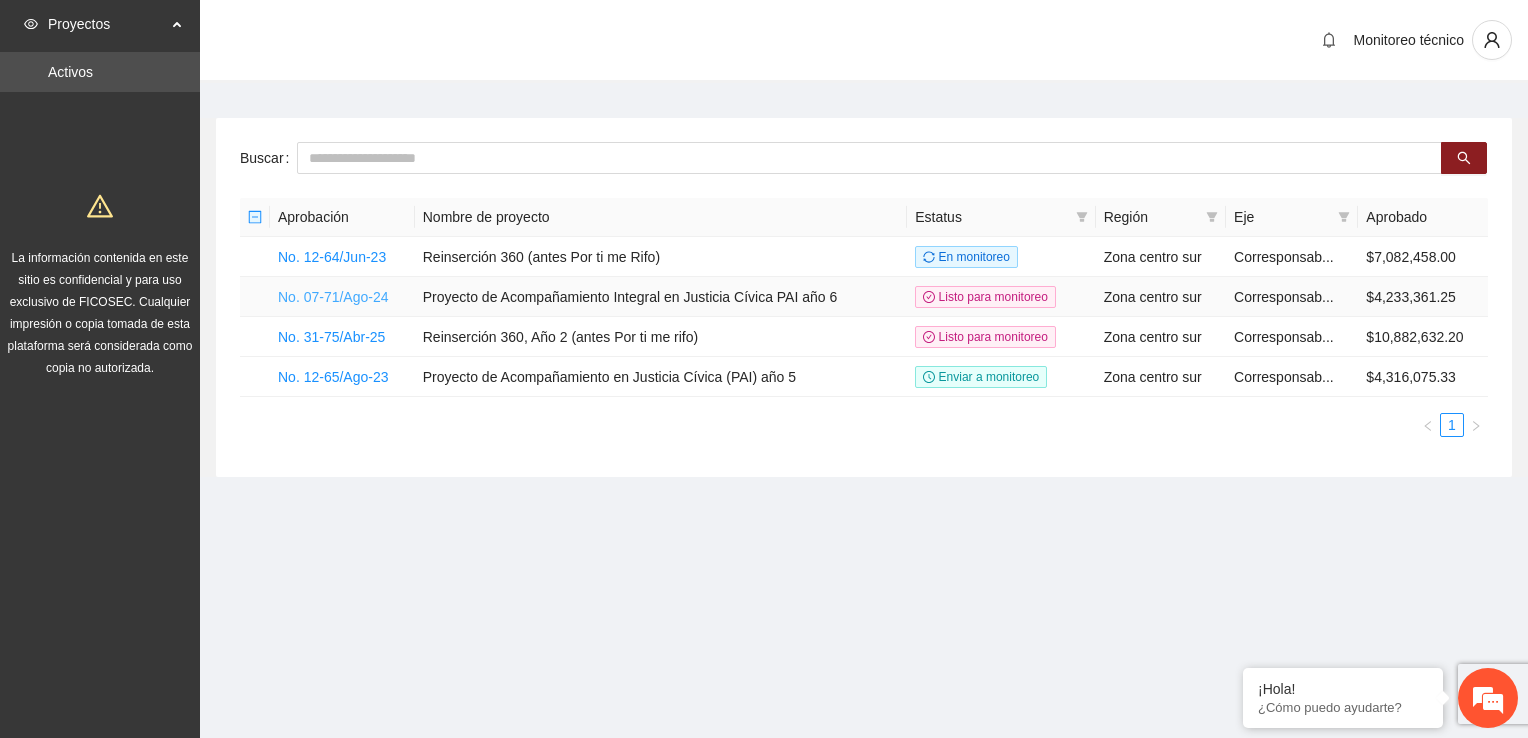 click on "No. 07-71/Ago-24" at bounding box center [333, 297] 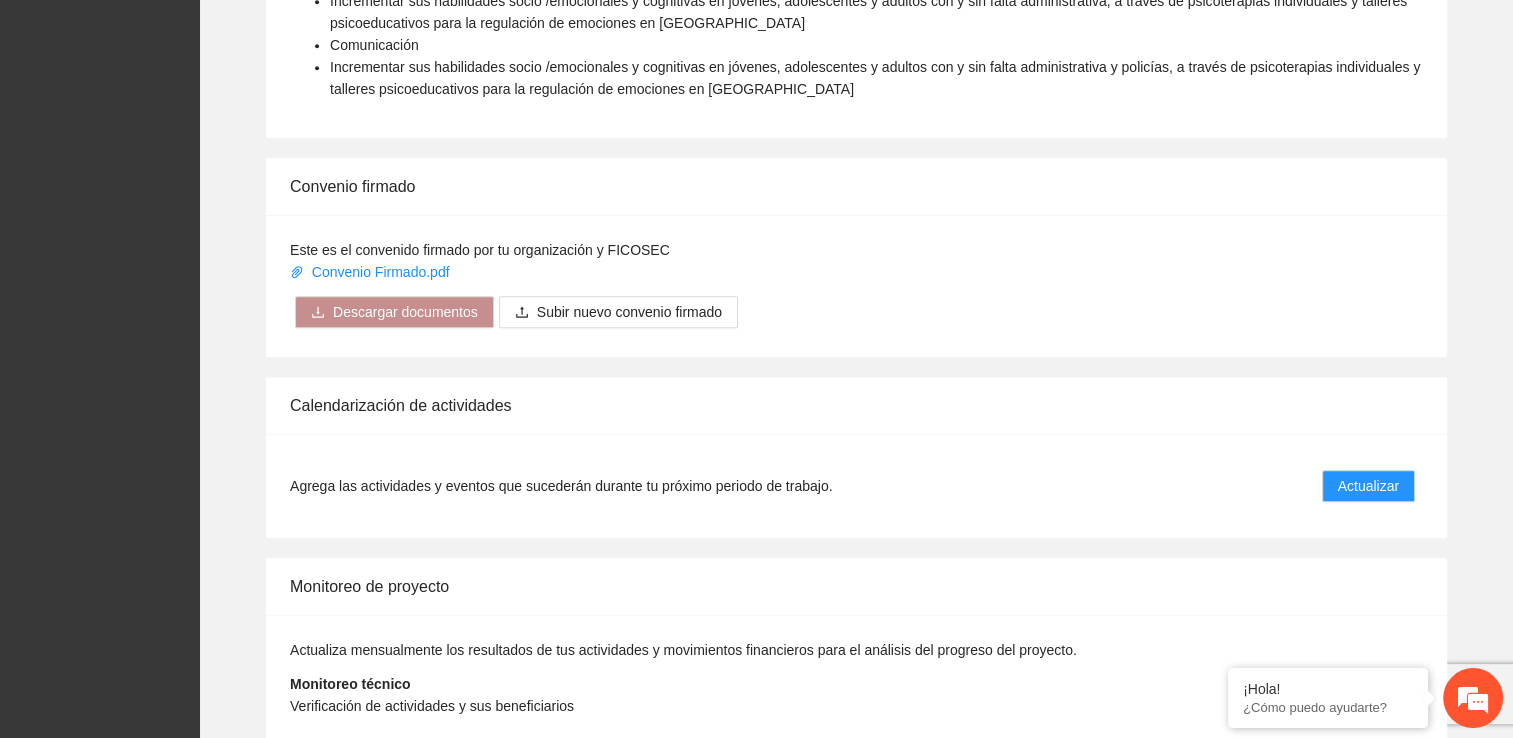 scroll, scrollTop: 1600, scrollLeft: 0, axis: vertical 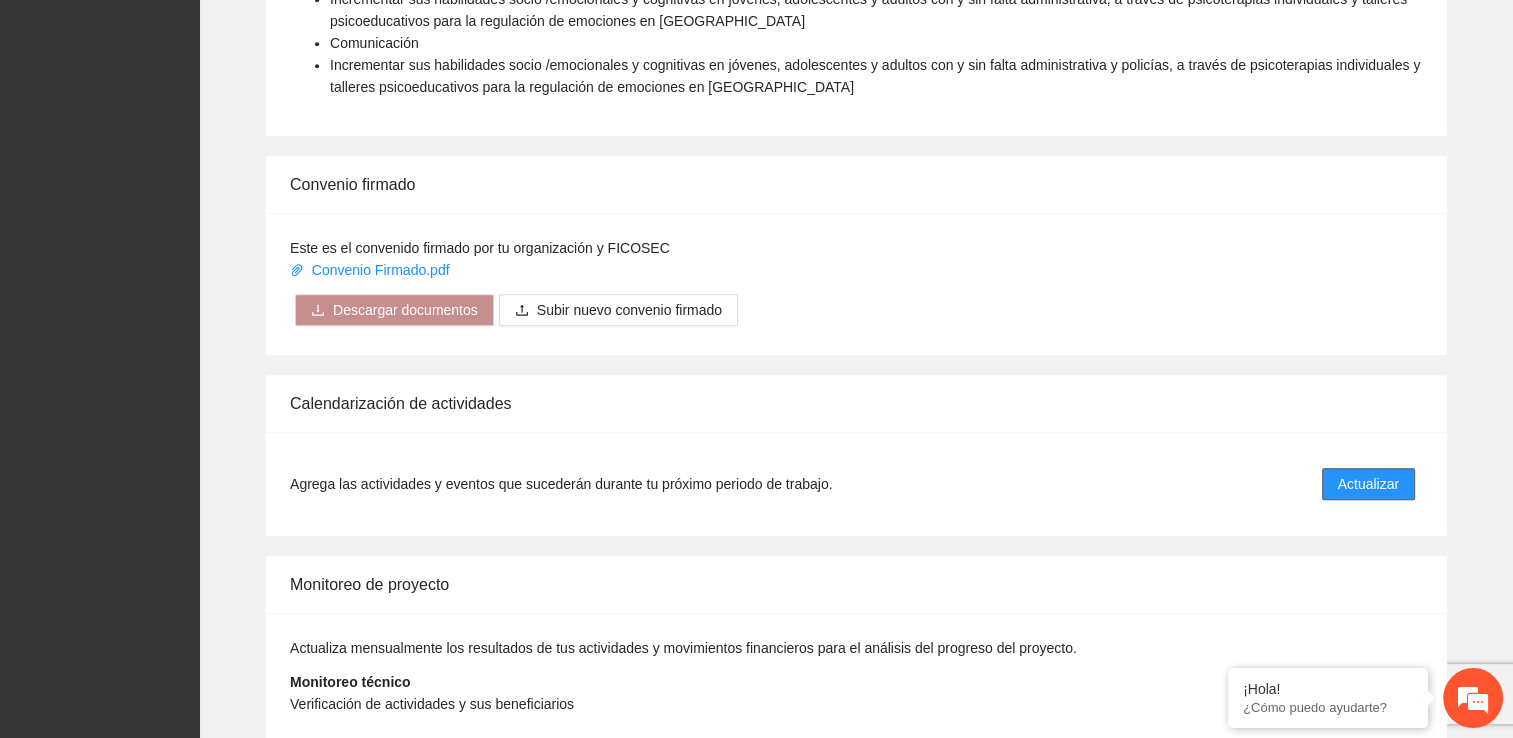 click on "Actualizar" at bounding box center [1368, 484] 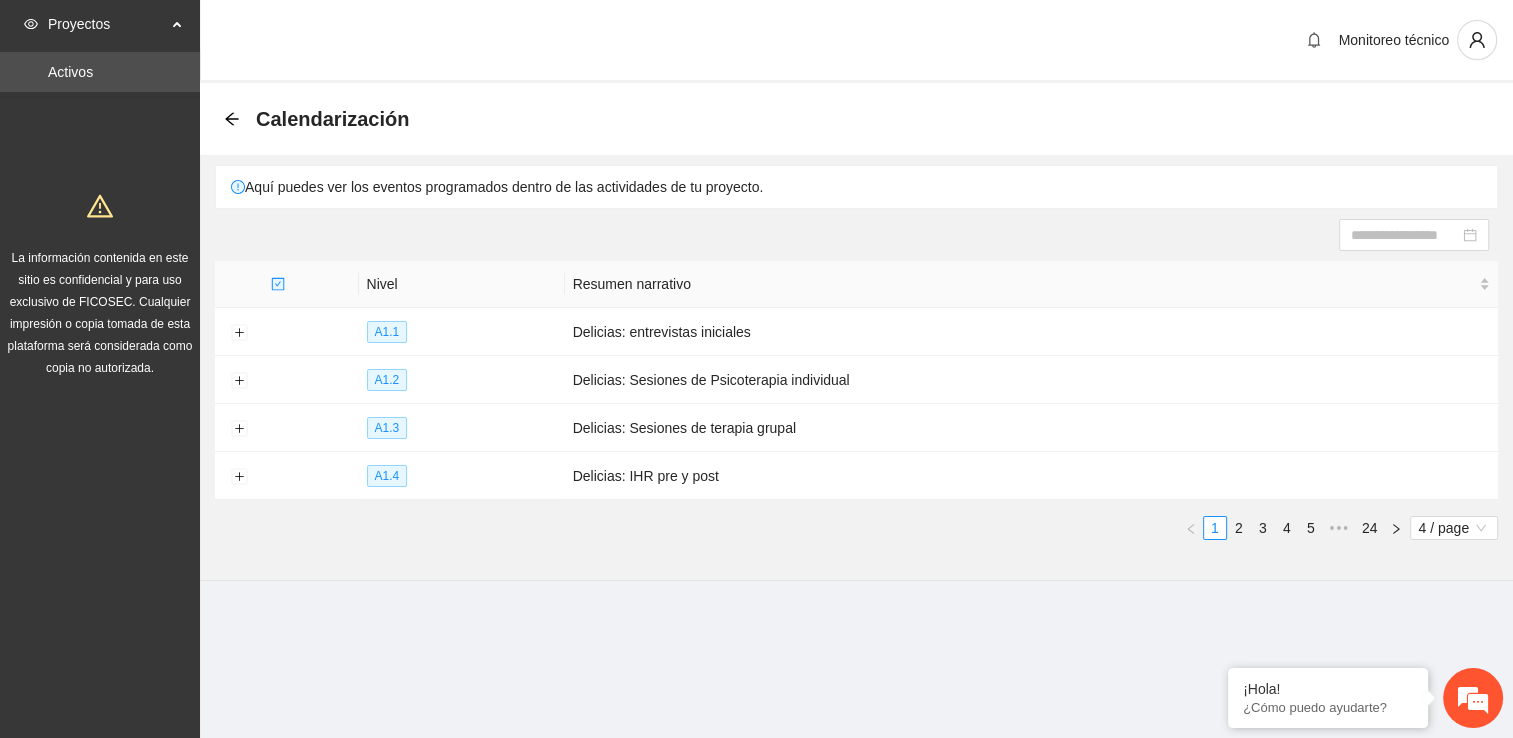 scroll, scrollTop: 0, scrollLeft: 0, axis: both 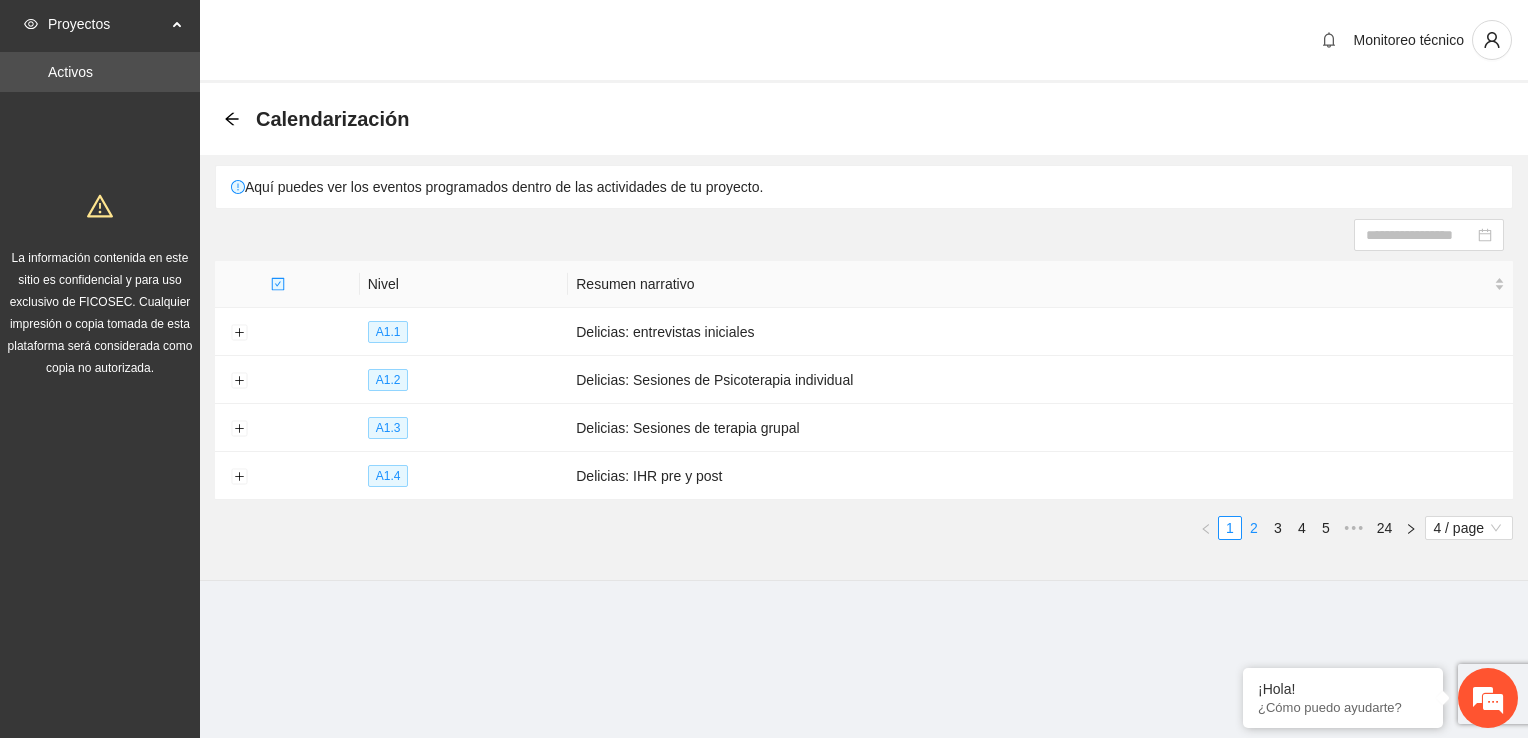 click on "2" at bounding box center [1254, 528] 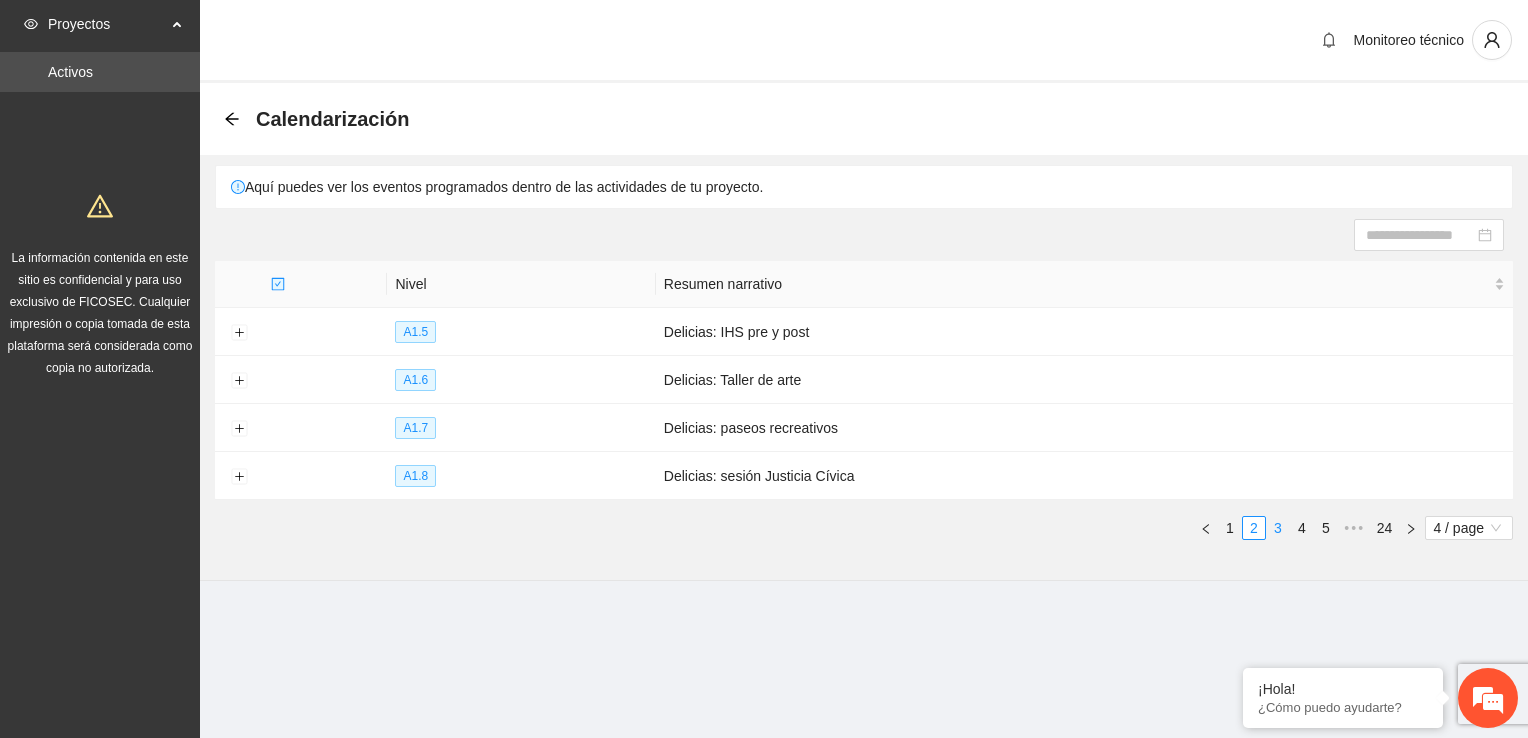 click on "3" at bounding box center (1278, 528) 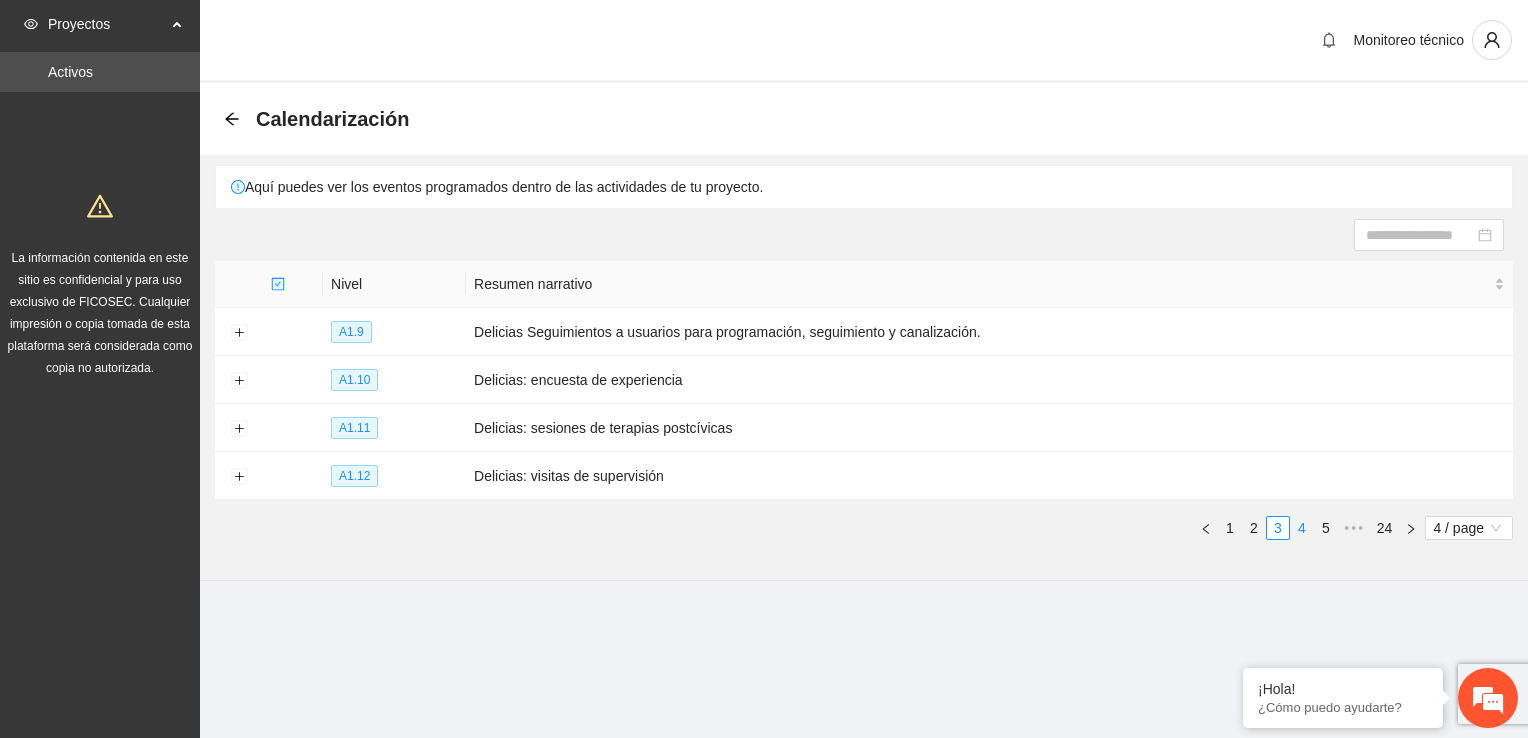 click on "4" at bounding box center [1302, 528] 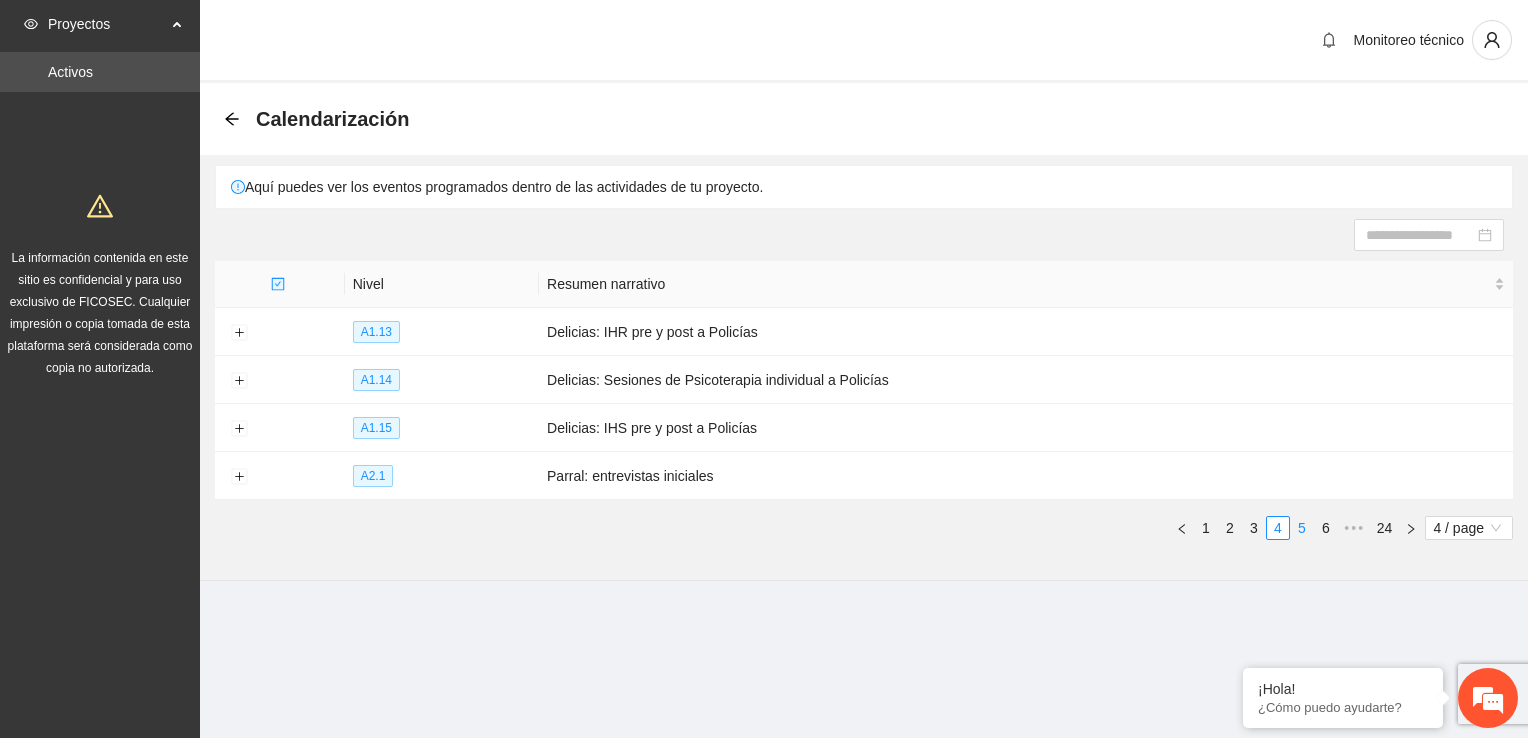 click on "5" at bounding box center [1302, 528] 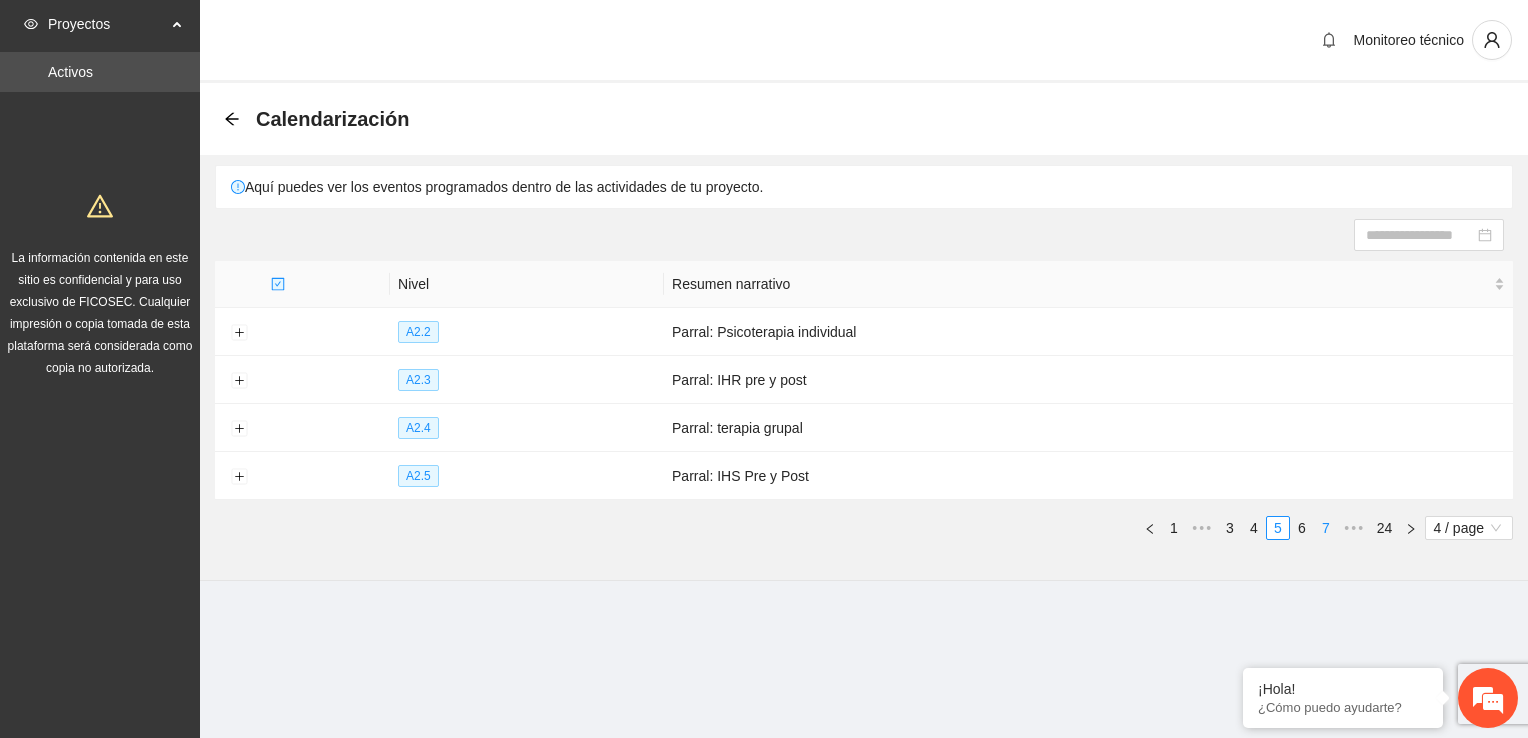 click on "7" at bounding box center (1326, 528) 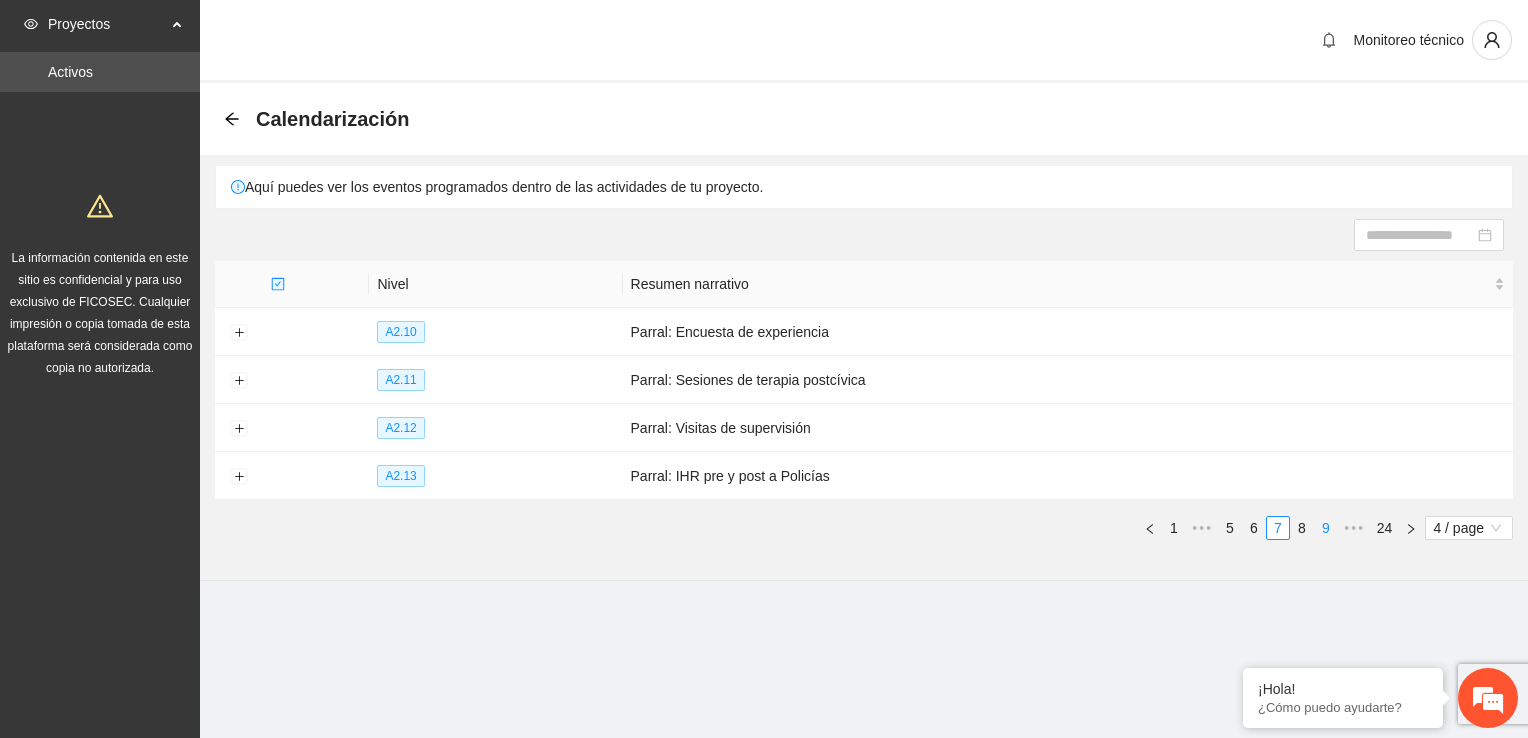 click on "9" at bounding box center [1326, 528] 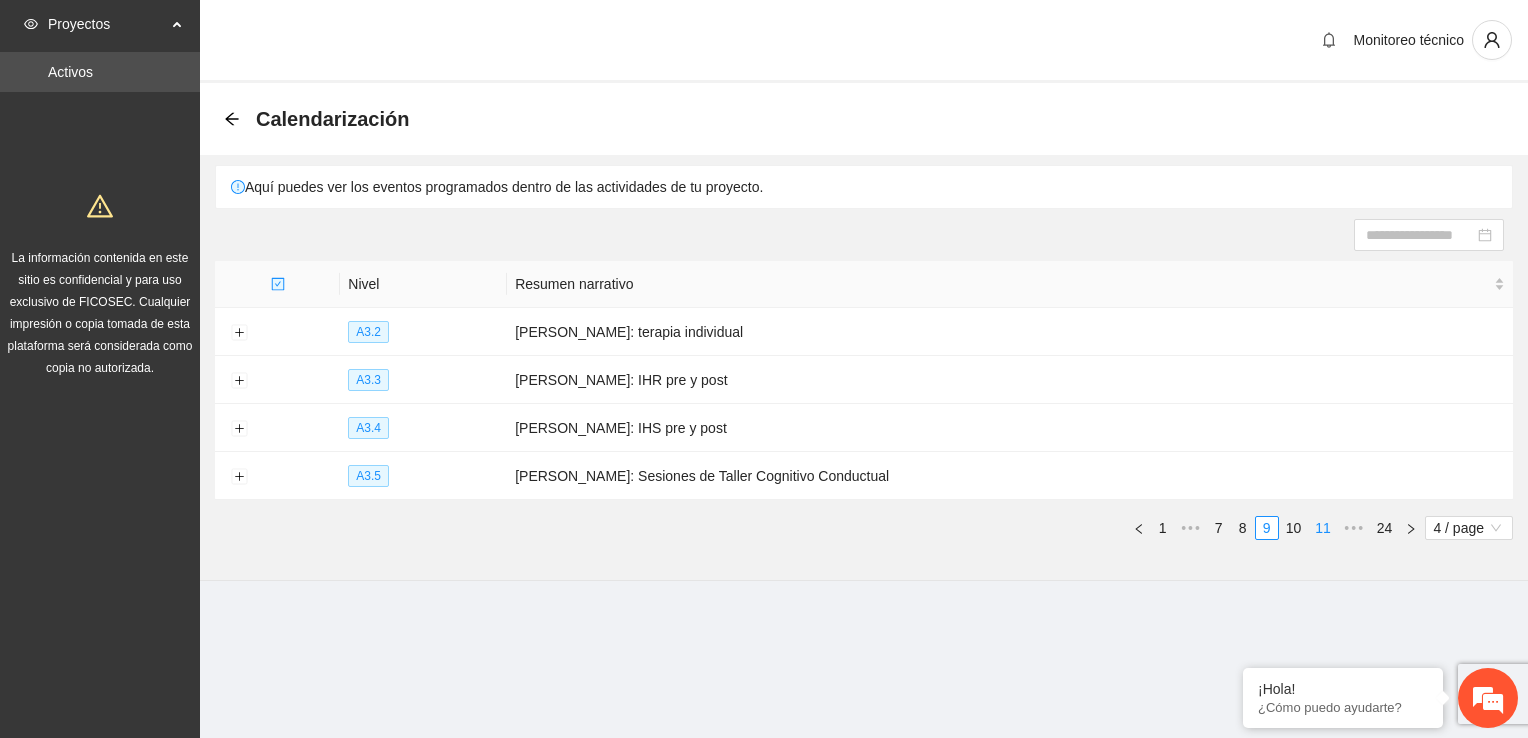 click on "11" at bounding box center [1323, 528] 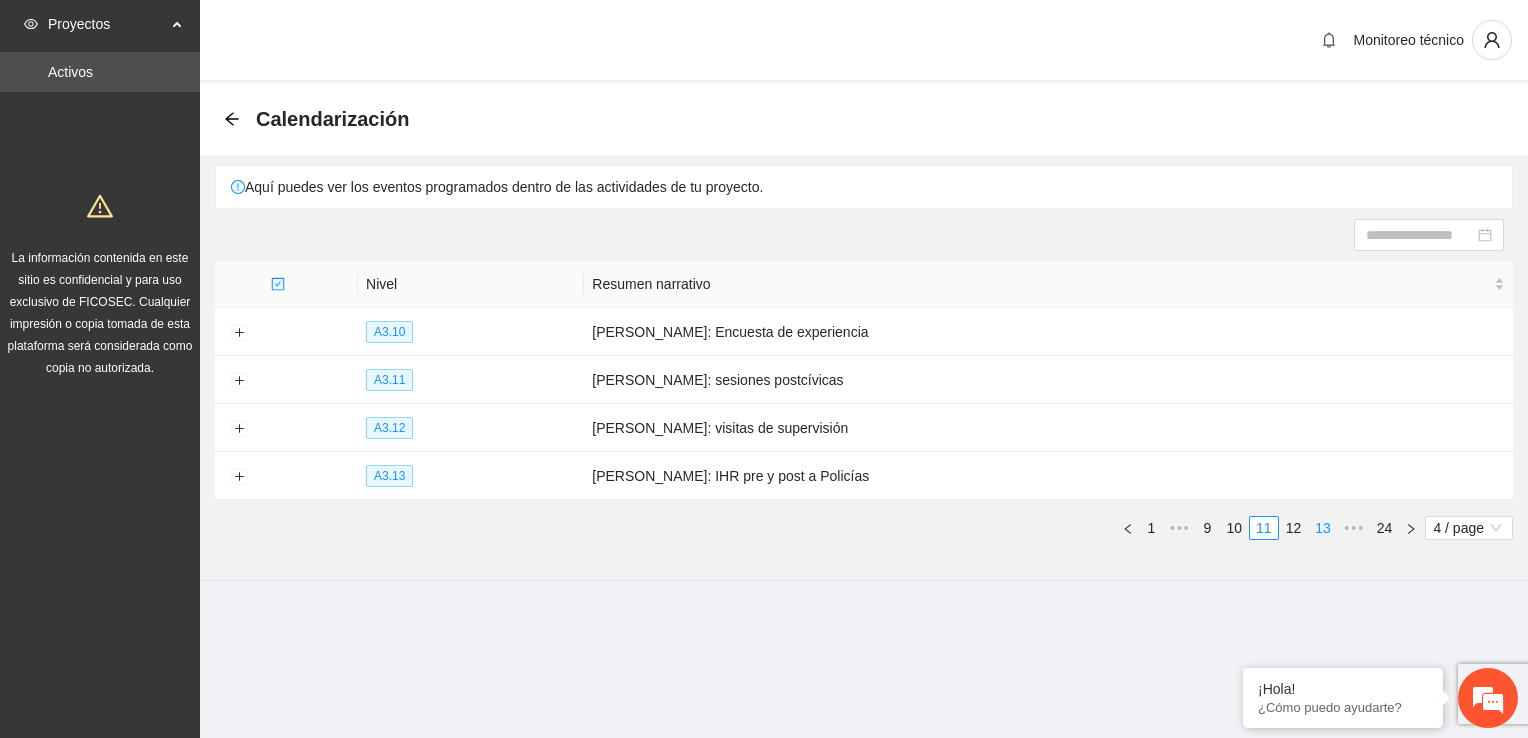 click on "13" at bounding box center (1323, 528) 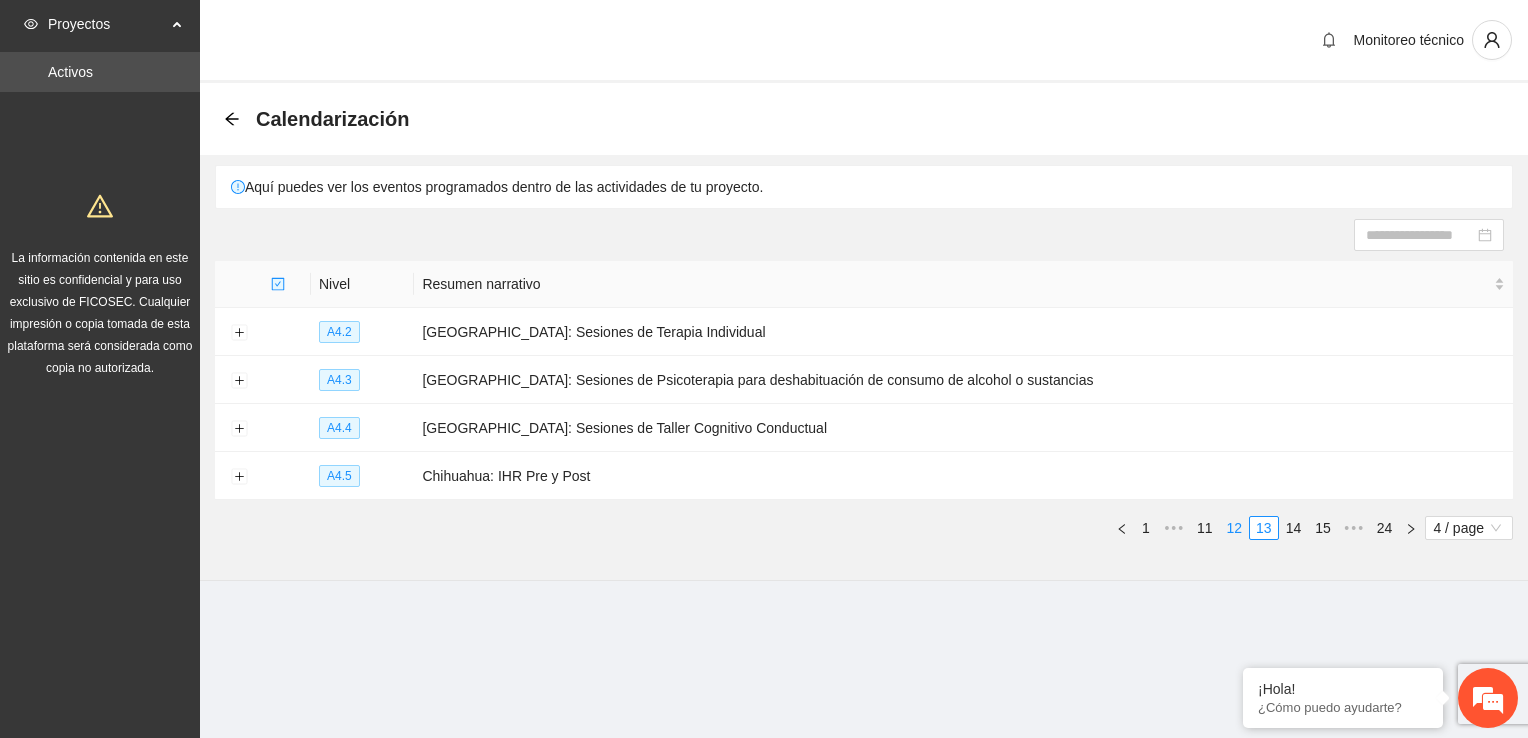 click on "12" at bounding box center [1235, 528] 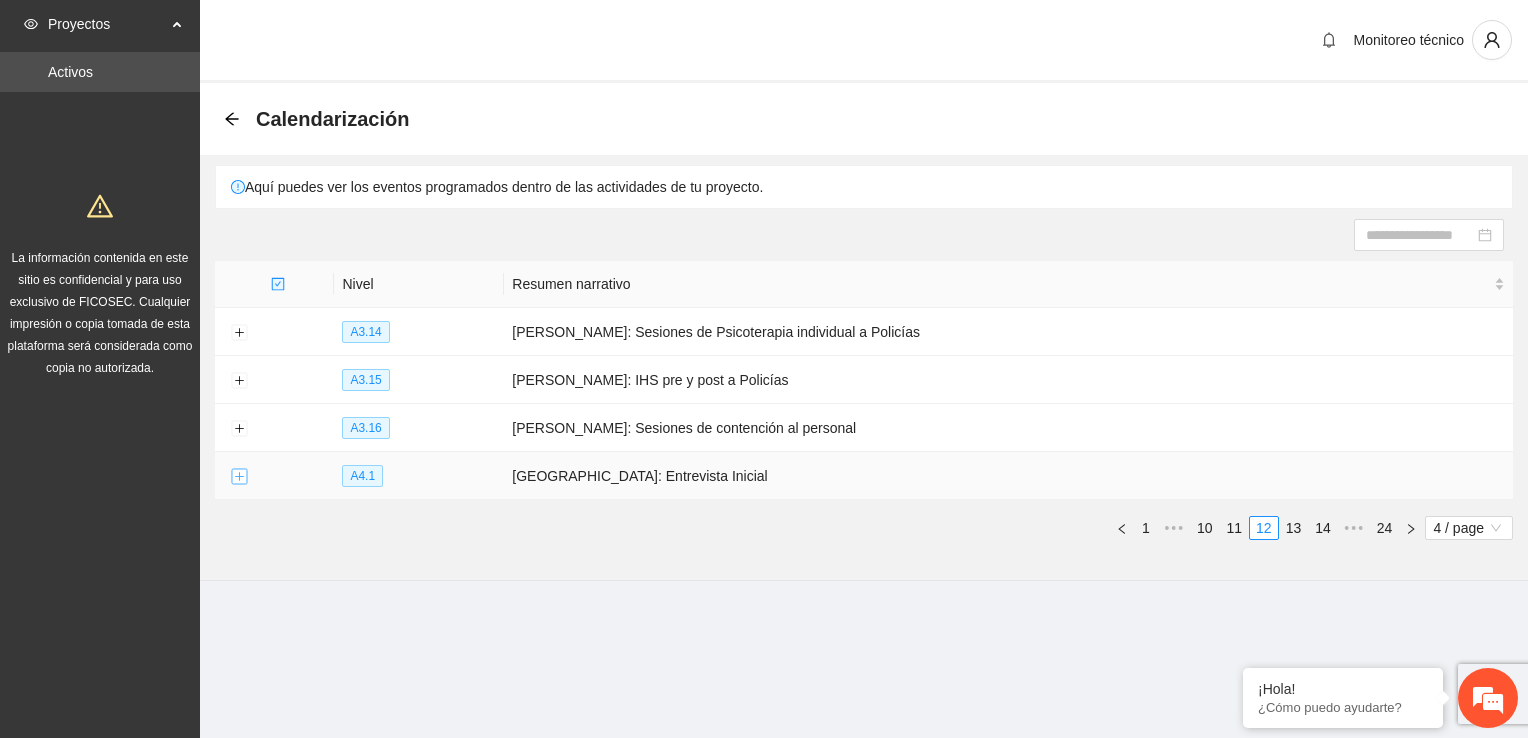 click at bounding box center (239, 477) 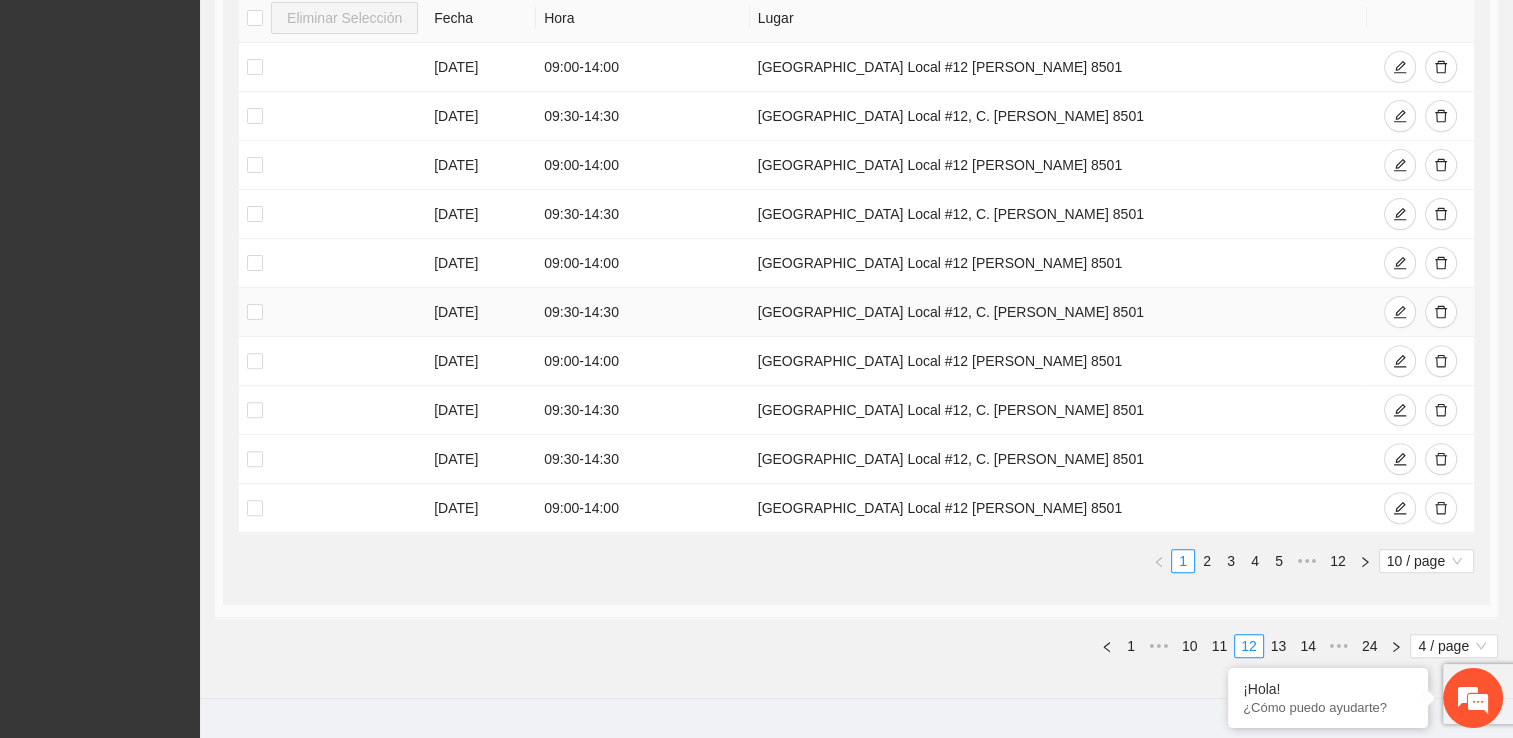 scroll, scrollTop: 640, scrollLeft: 0, axis: vertical 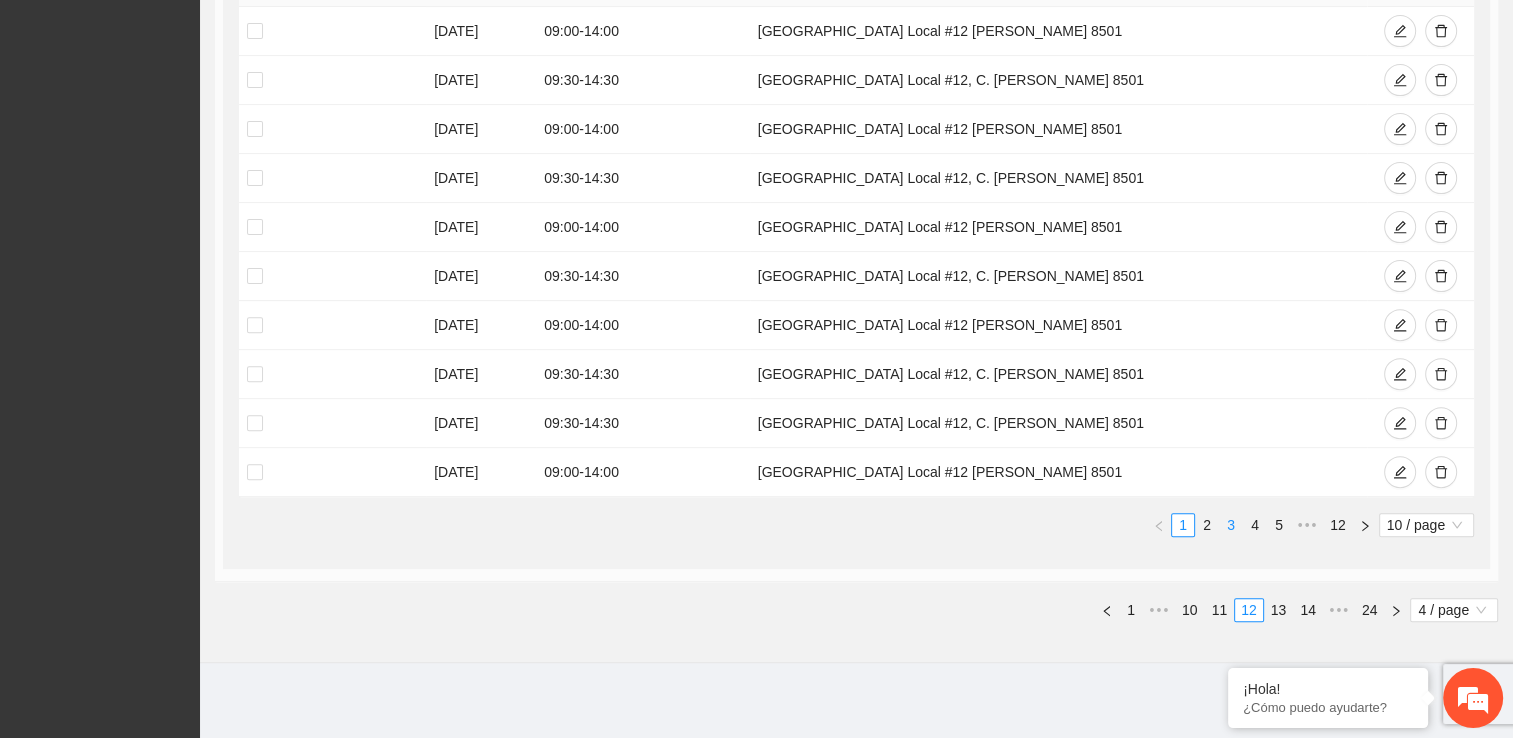 click on "3" at bounding box center [1231, 525] 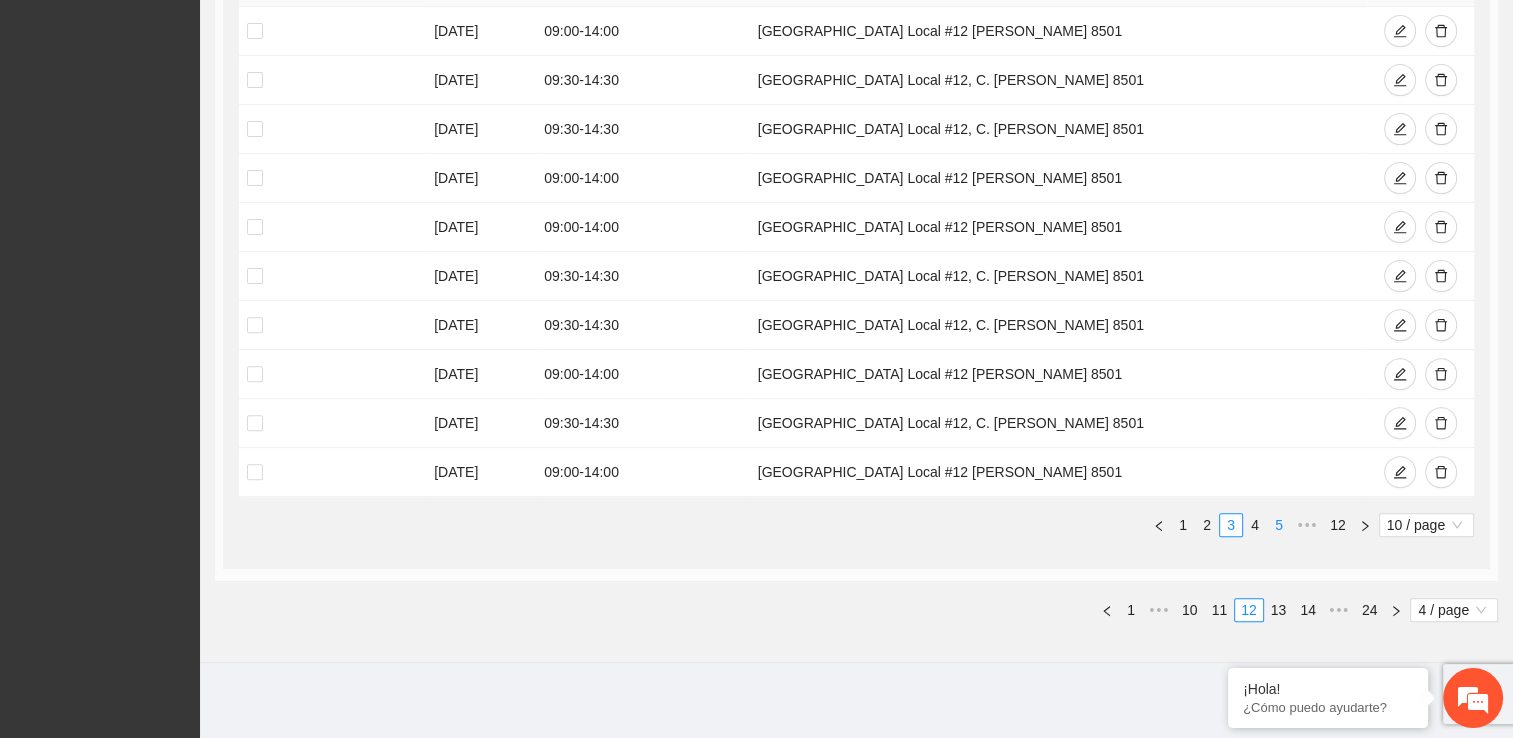 click on "4" at bounding box center [1255, 525] 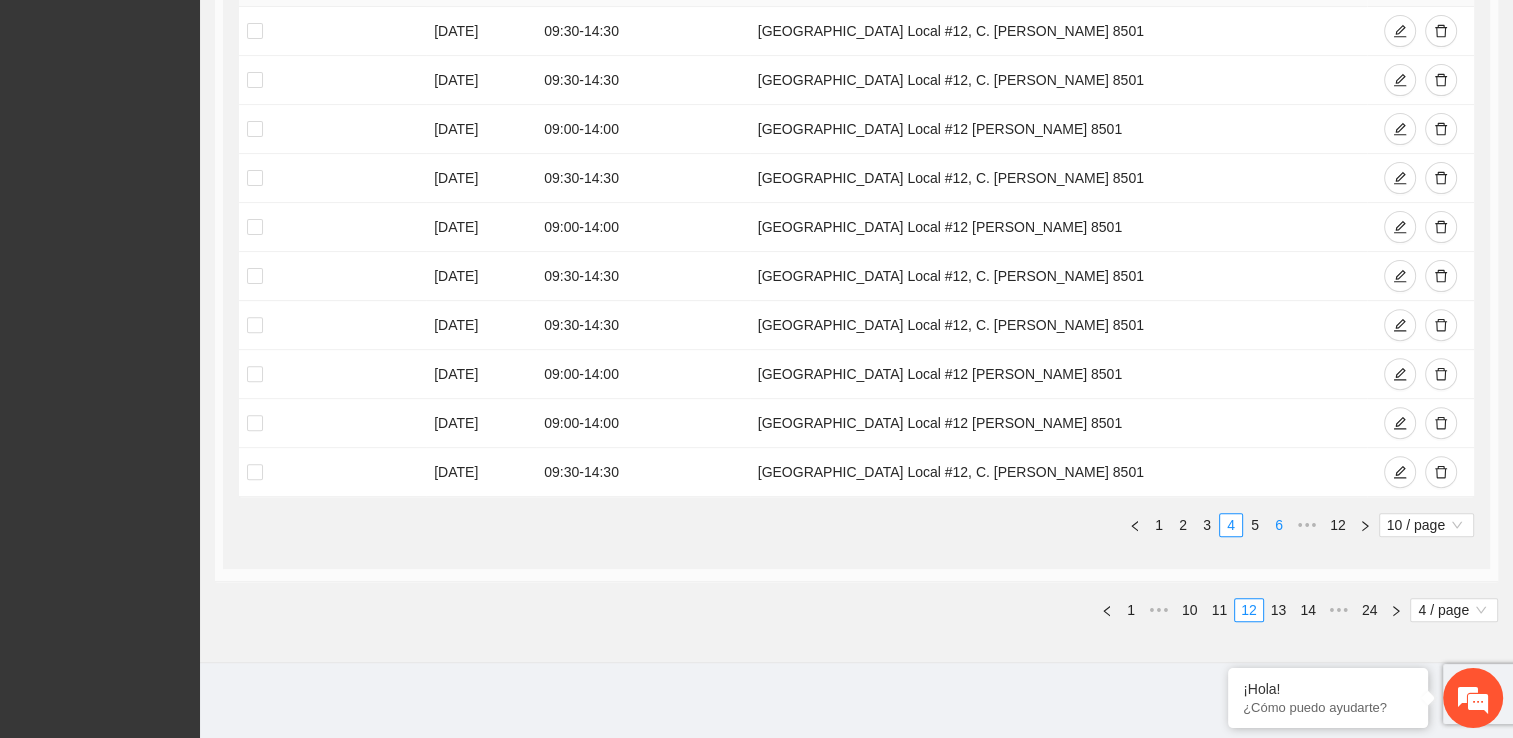 click on "6" at bounding box center [1279, 525] 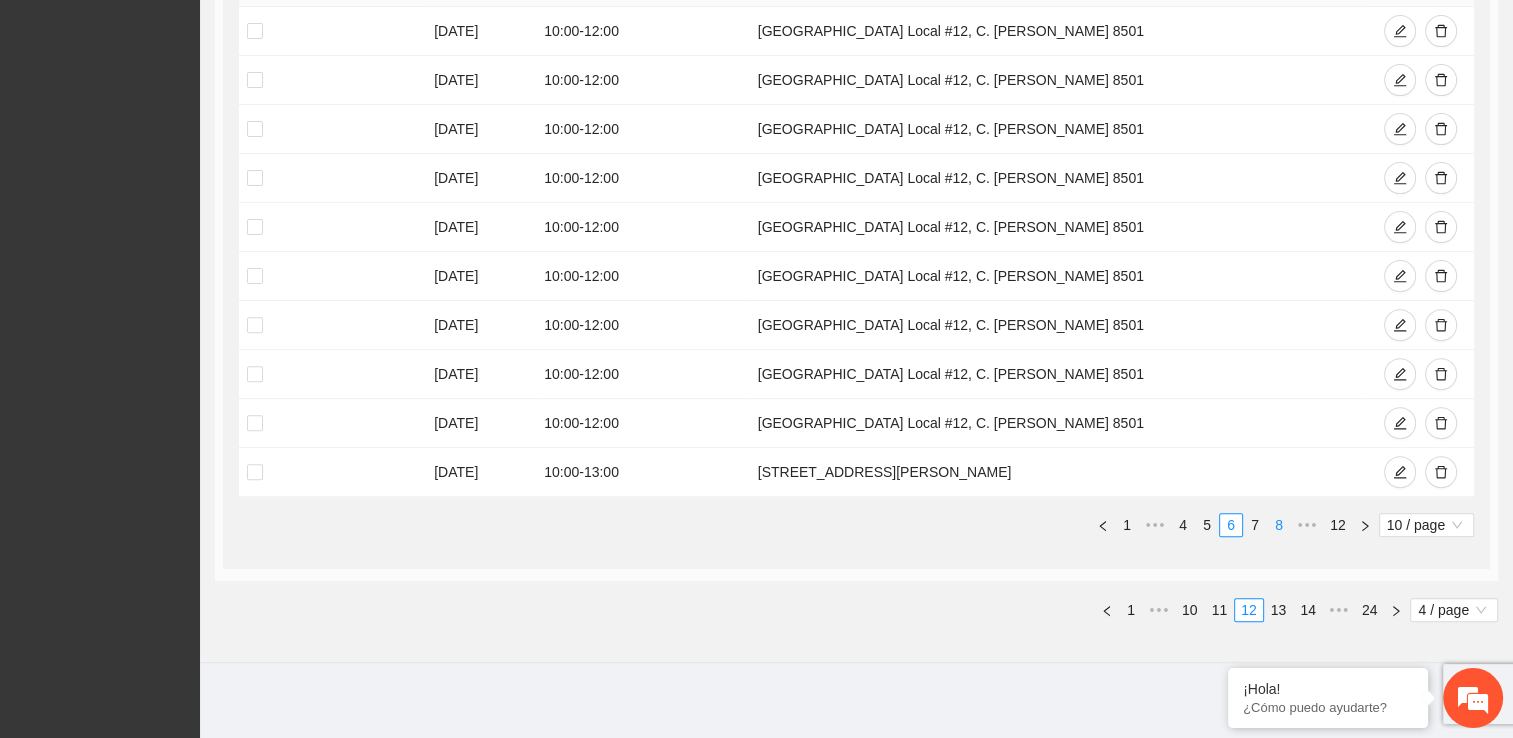 click on "8" at bounding box center (1279, 525) 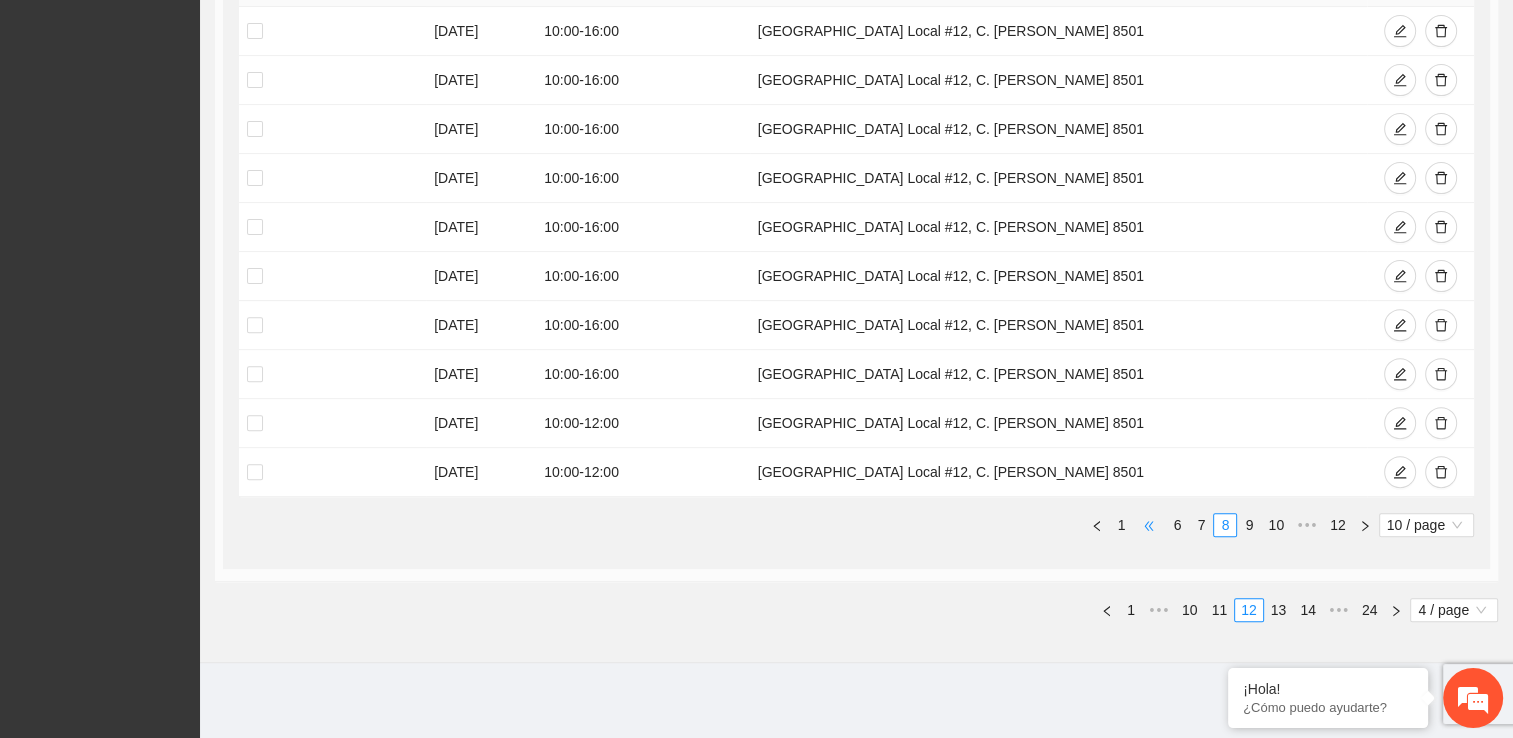 click on "6" at bounding box center (1177, 525) 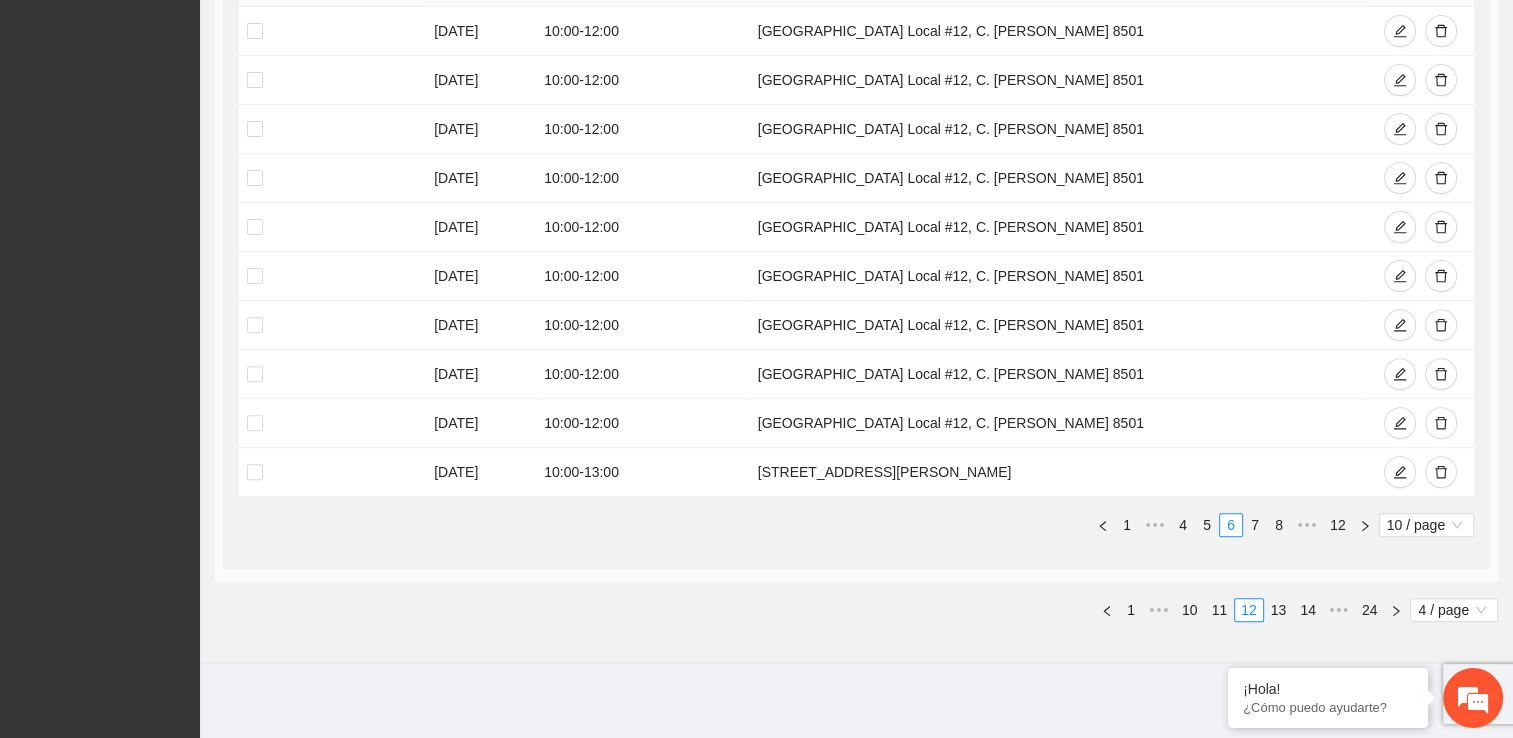 click on "1" at bounding box center (1127, 525) 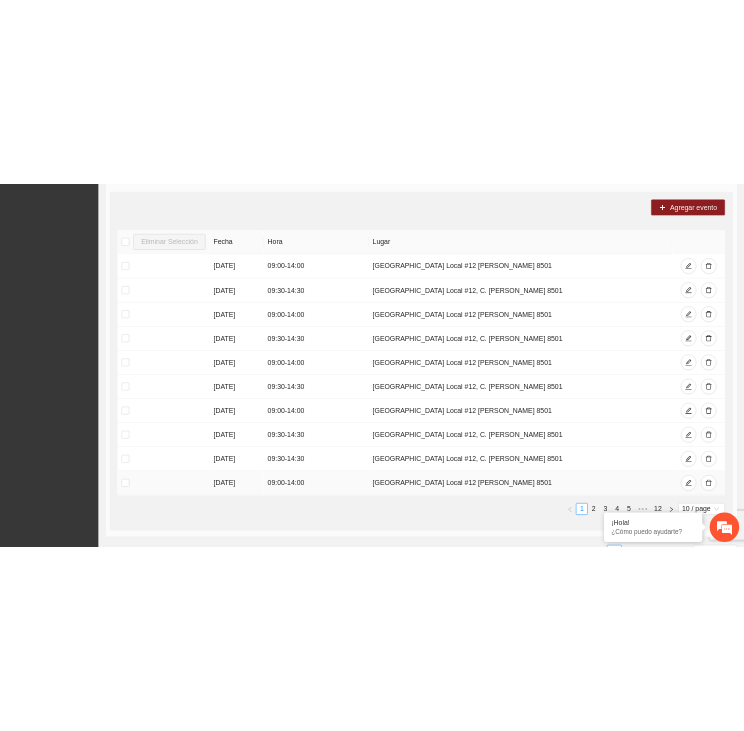 scroll, scrollTop: 500, scrollLeft: 0, axis: vertical 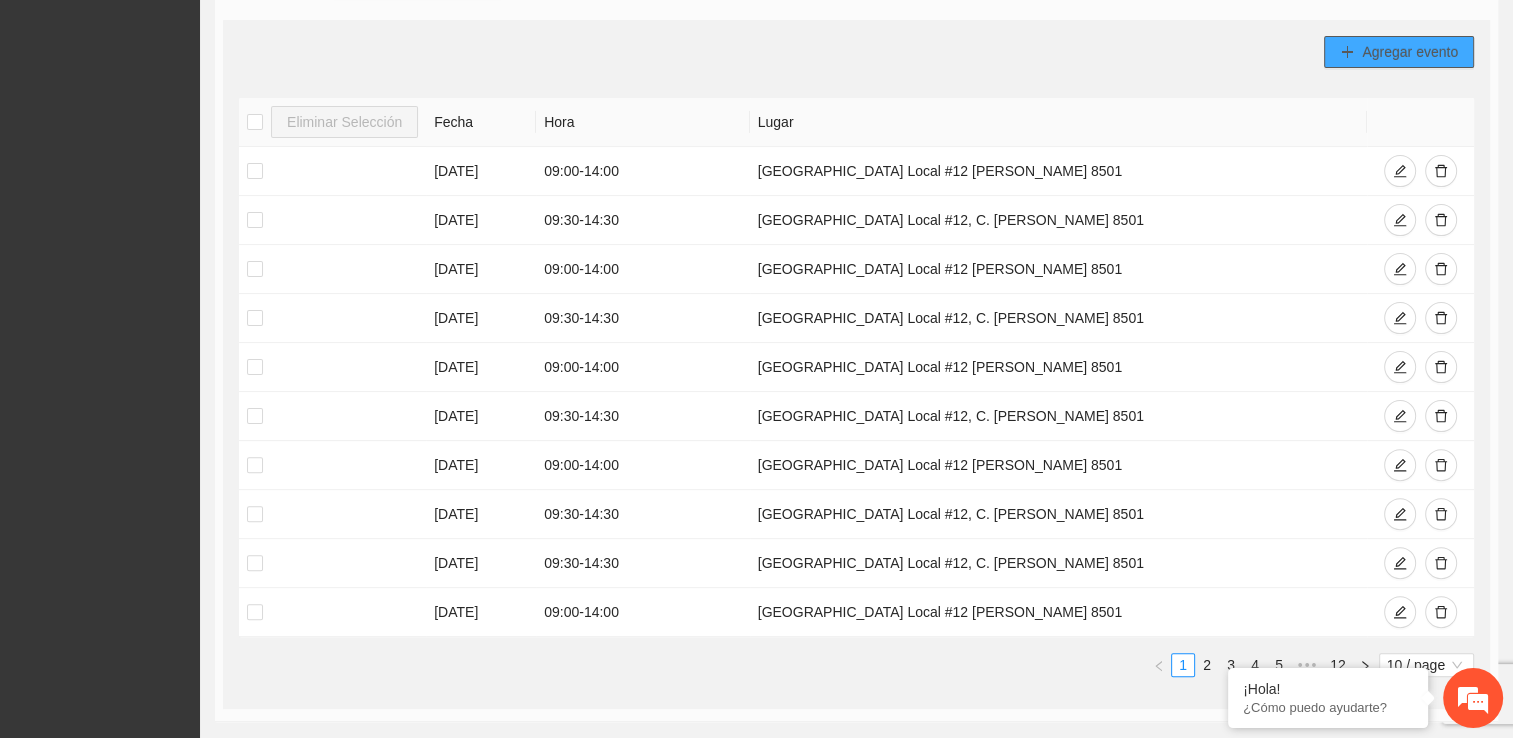 click on "Agregar evento" at bounding box center [1399, 52] 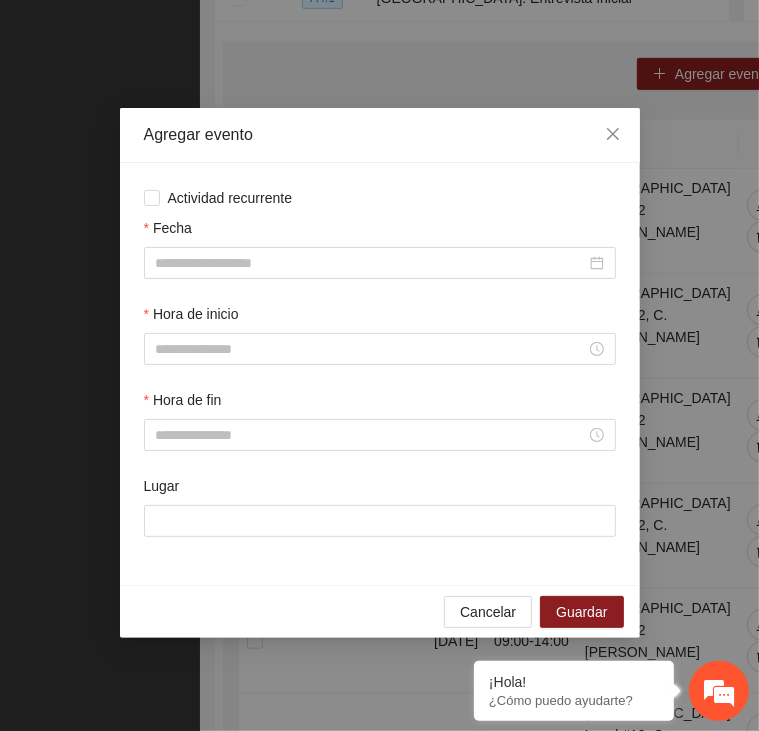 click on "Agregar evento Actividad recurrente Fecha Hora de inicio Hora de fin Lugar Cancelar Guardar" at bounding box center [379, 365] 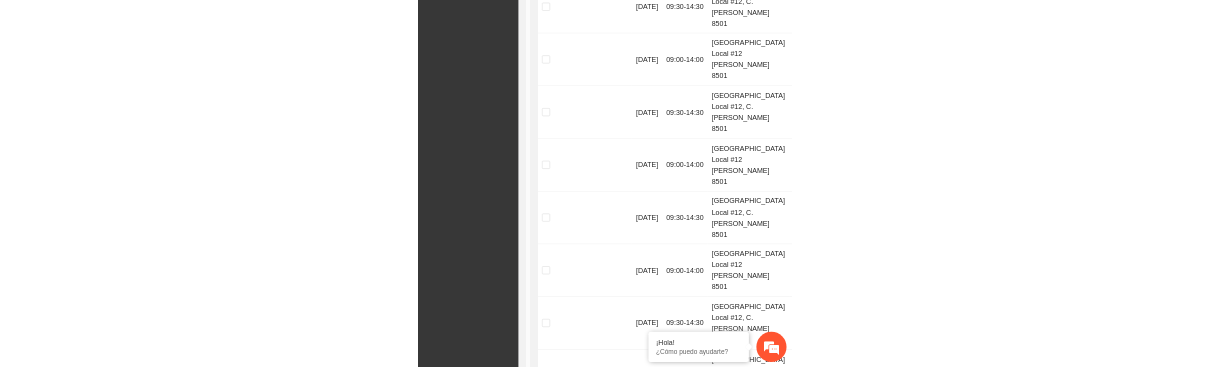 scroll, scrollTop: 800, scrollLeft: 0, axis: vertical 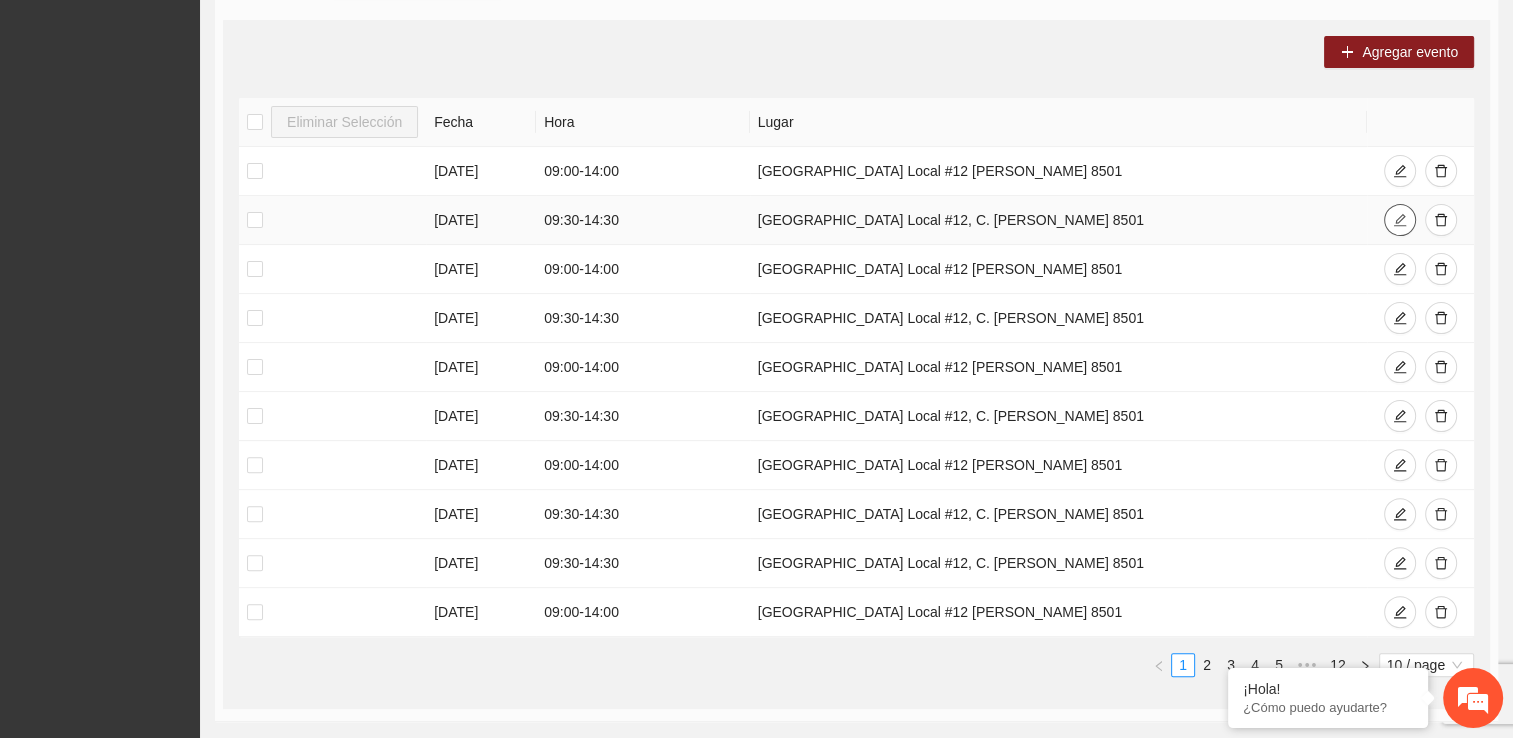 click 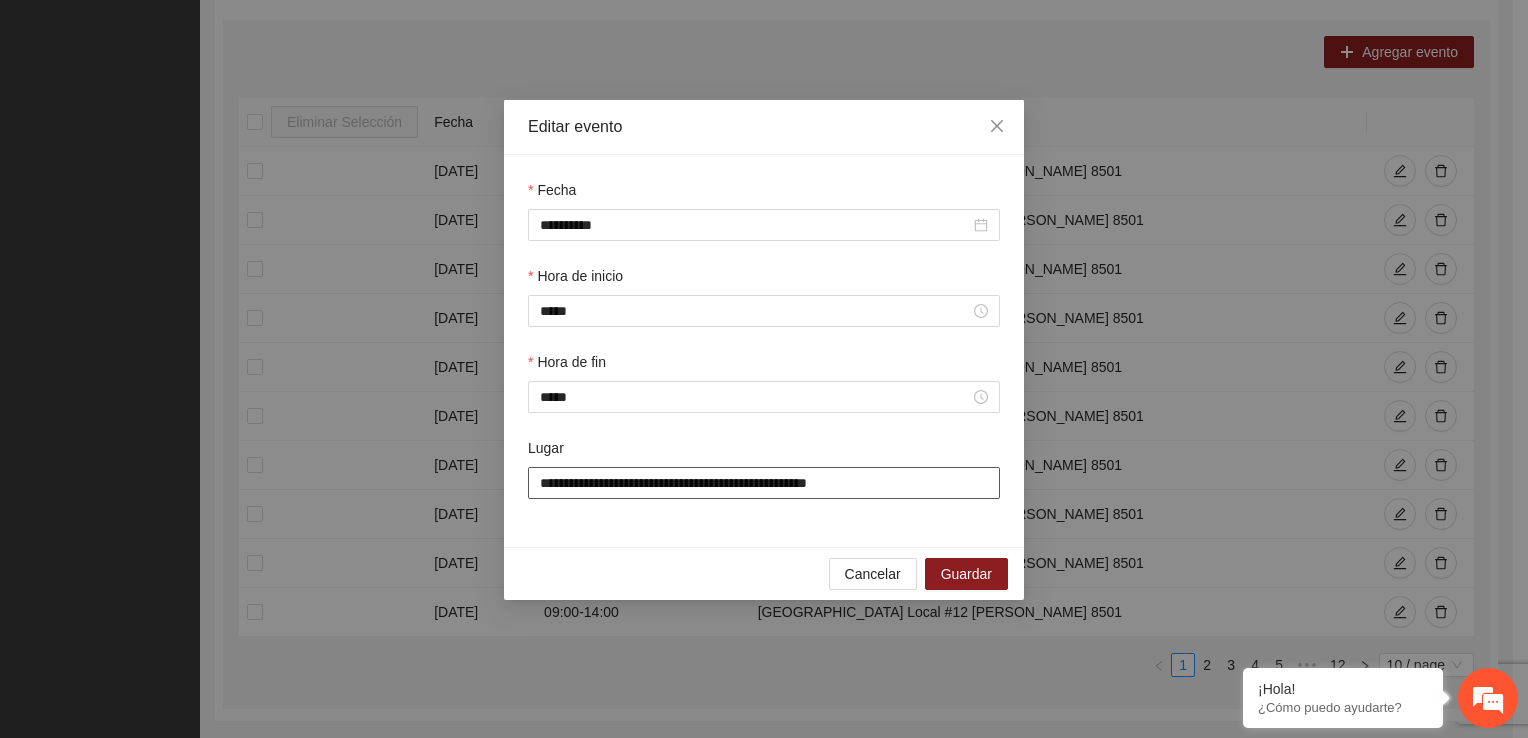 drag, startPoint x: 876, startPoint y: 487, endPoint x: 497, endPoint y: 506, distance: 379.47595 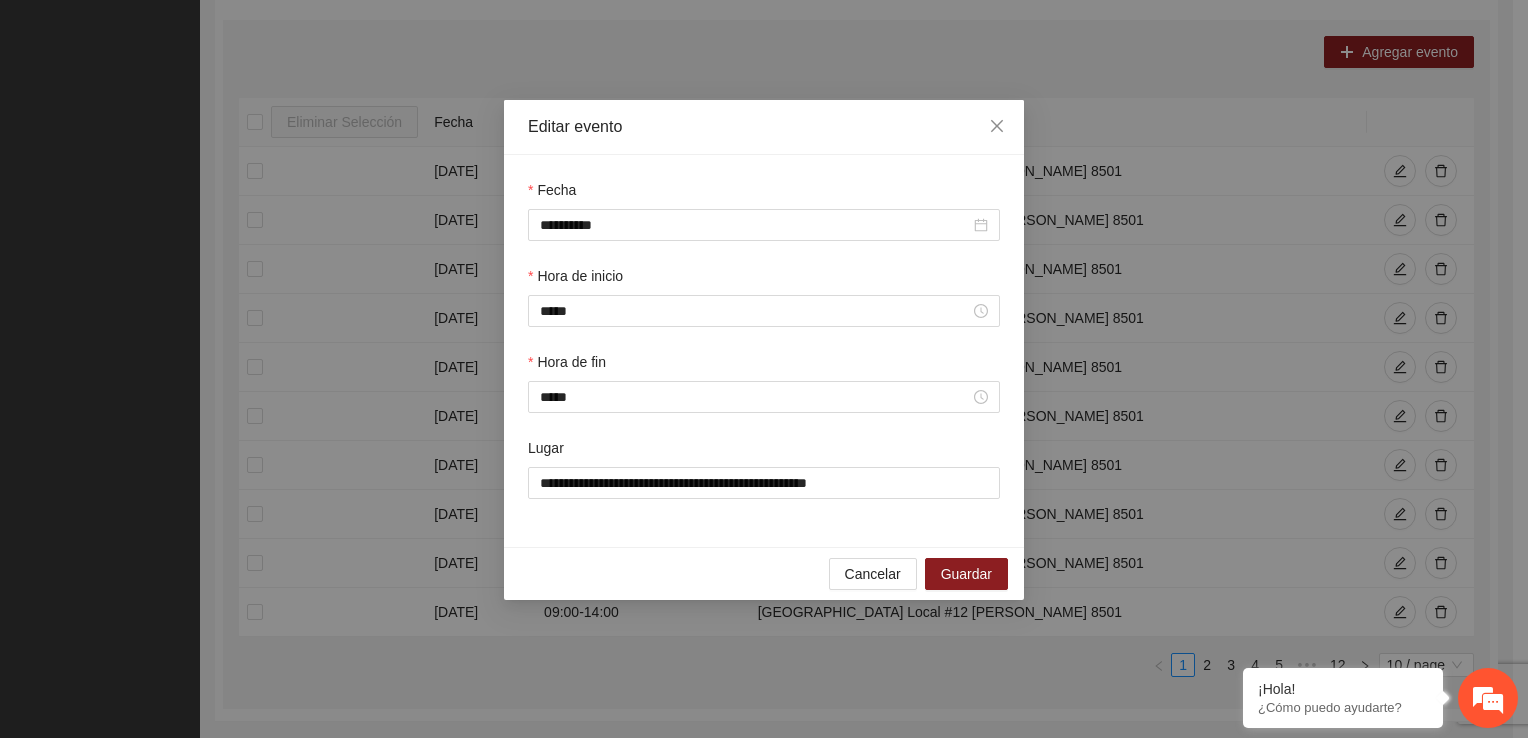 click on "**********" at bounding box center (764, 369) 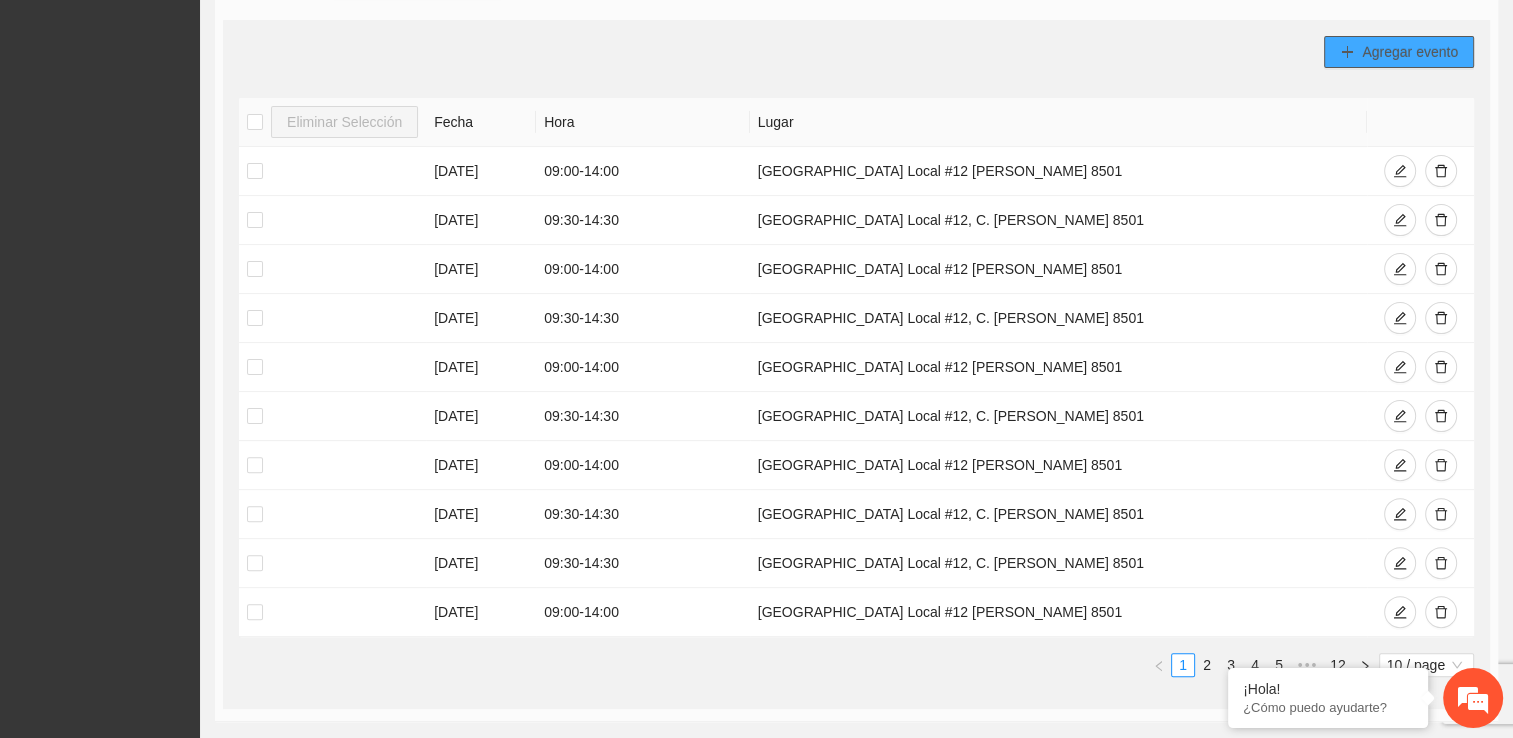 click on "Agregar evento" at bounding box center (1410, 52) 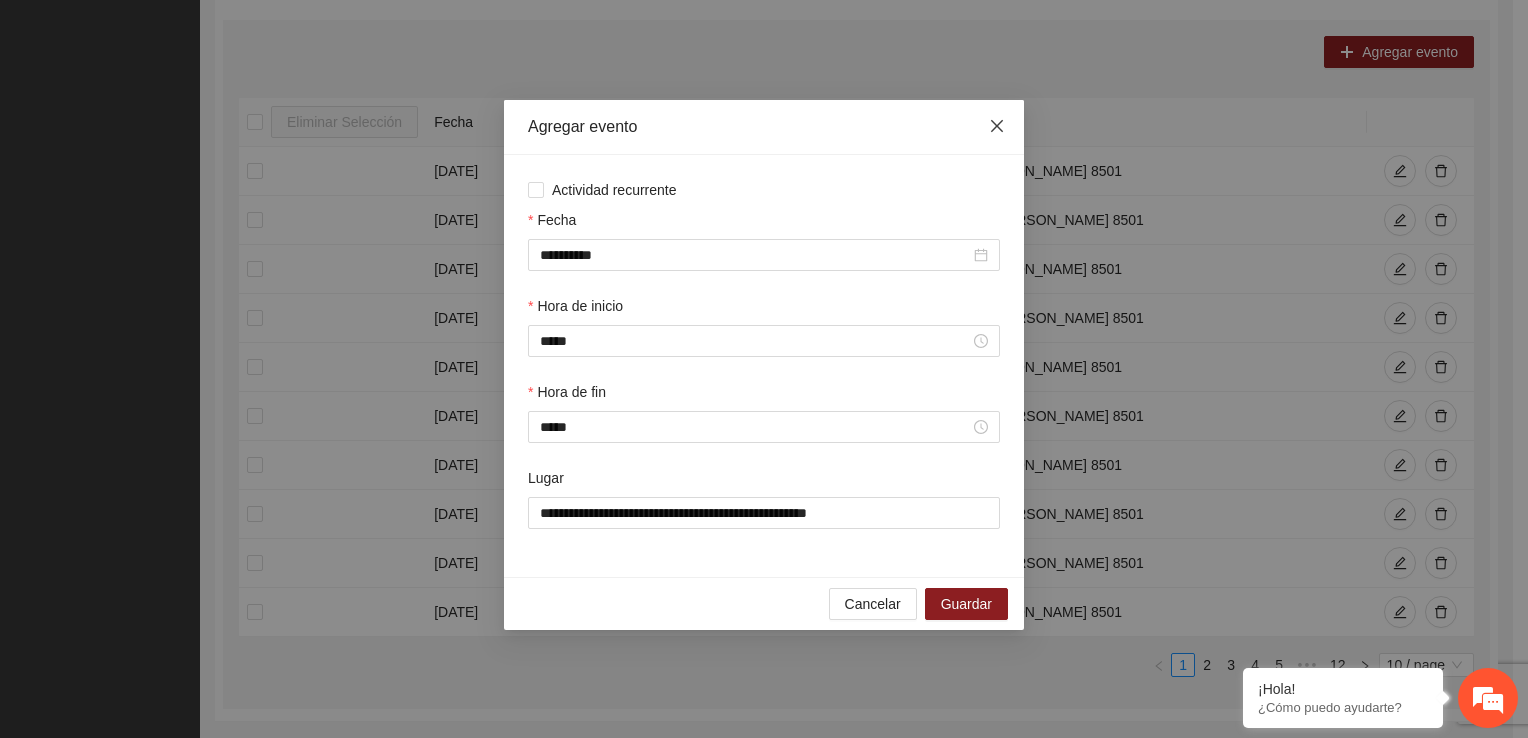 click at bounding box center [997, 127] 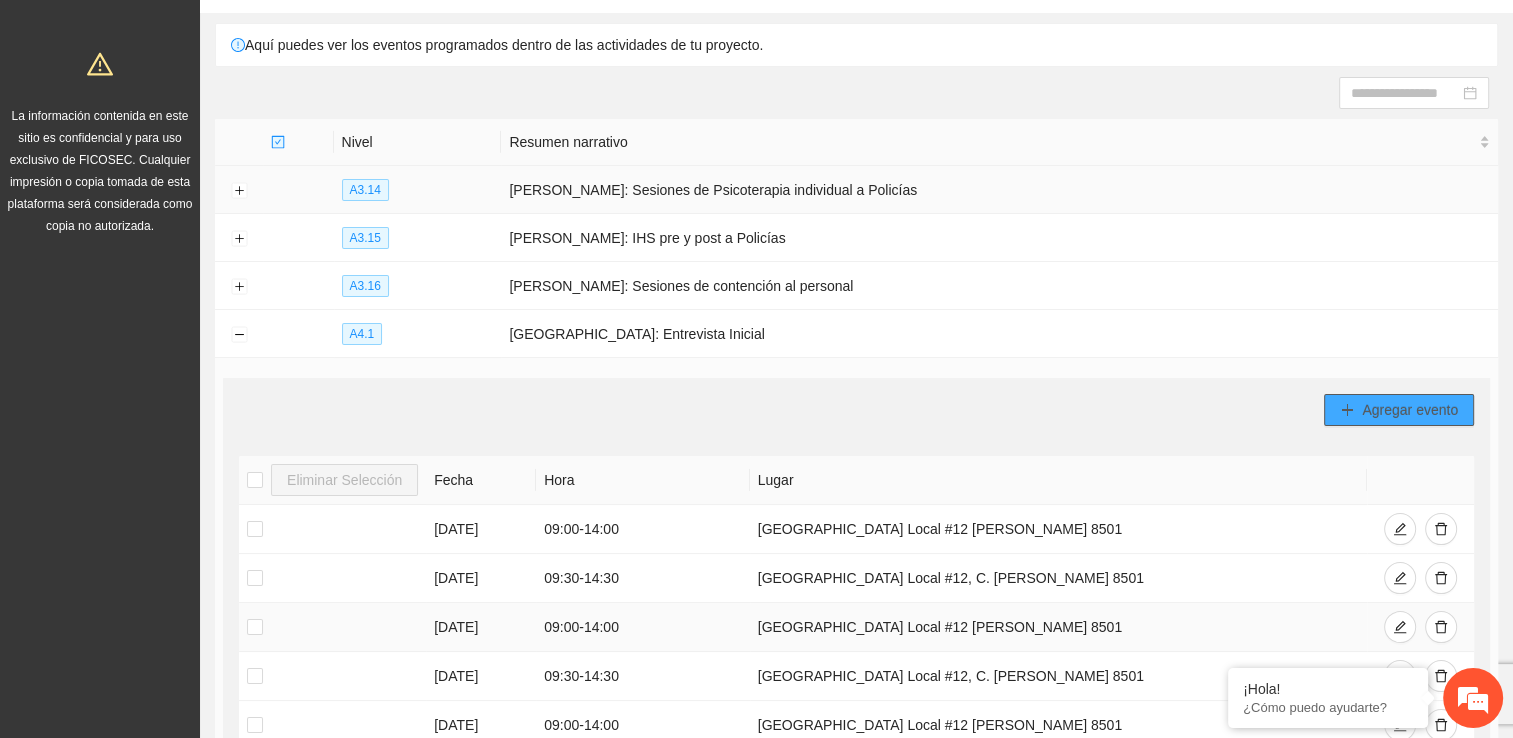 scroll, scrollTop: 100, scrollLeft: 0, axis: vertical 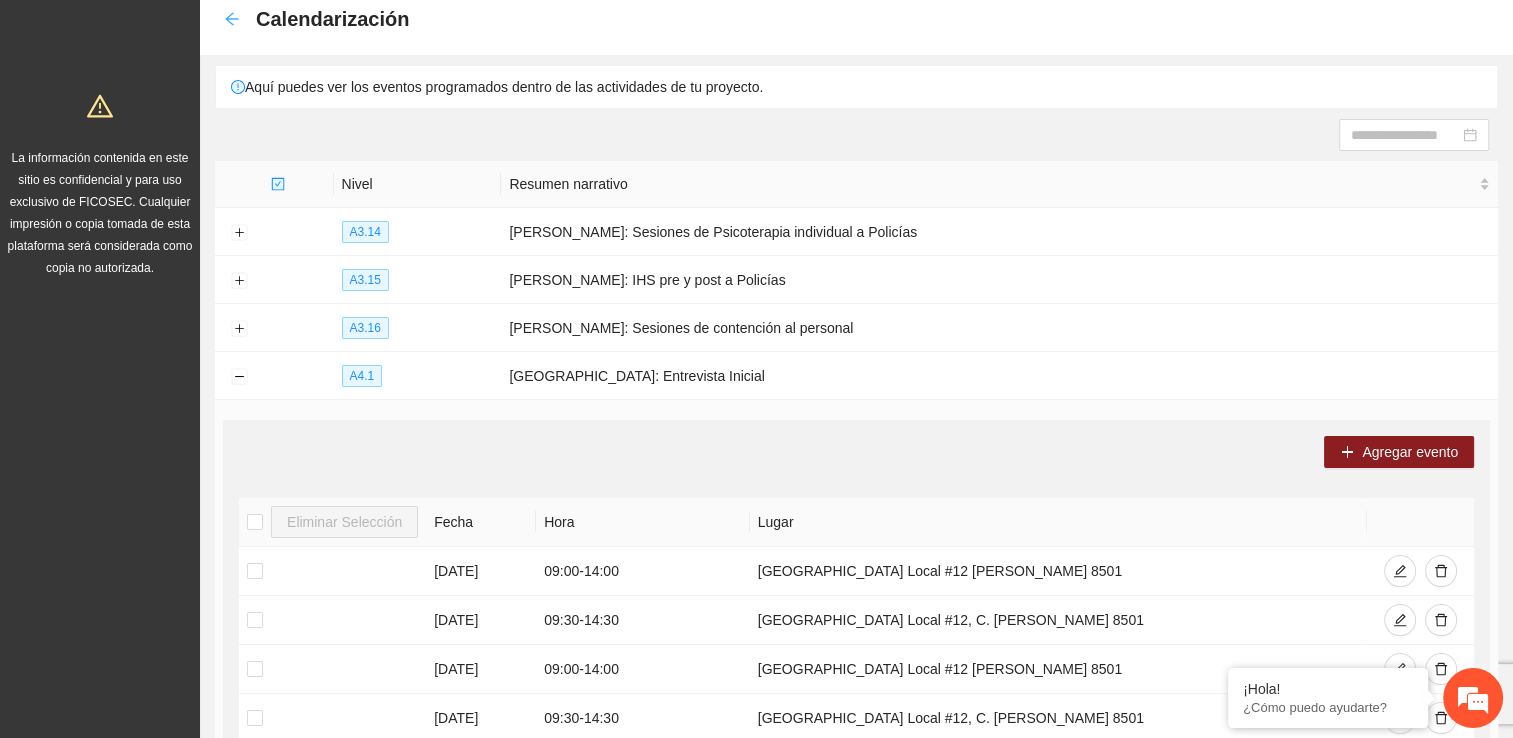 click 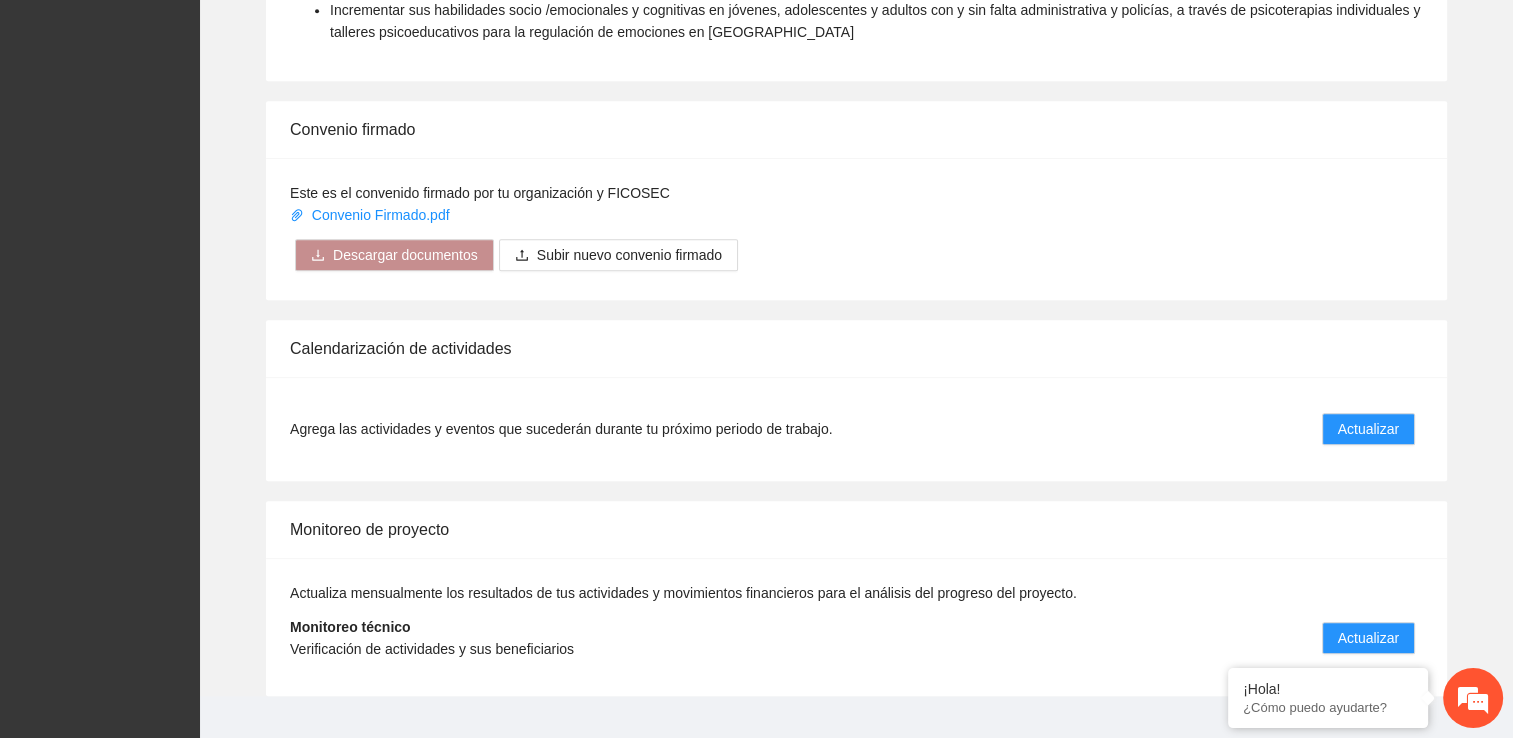 scroll, scrollTop: 1664, scrollLeft: 0, axis: vertical 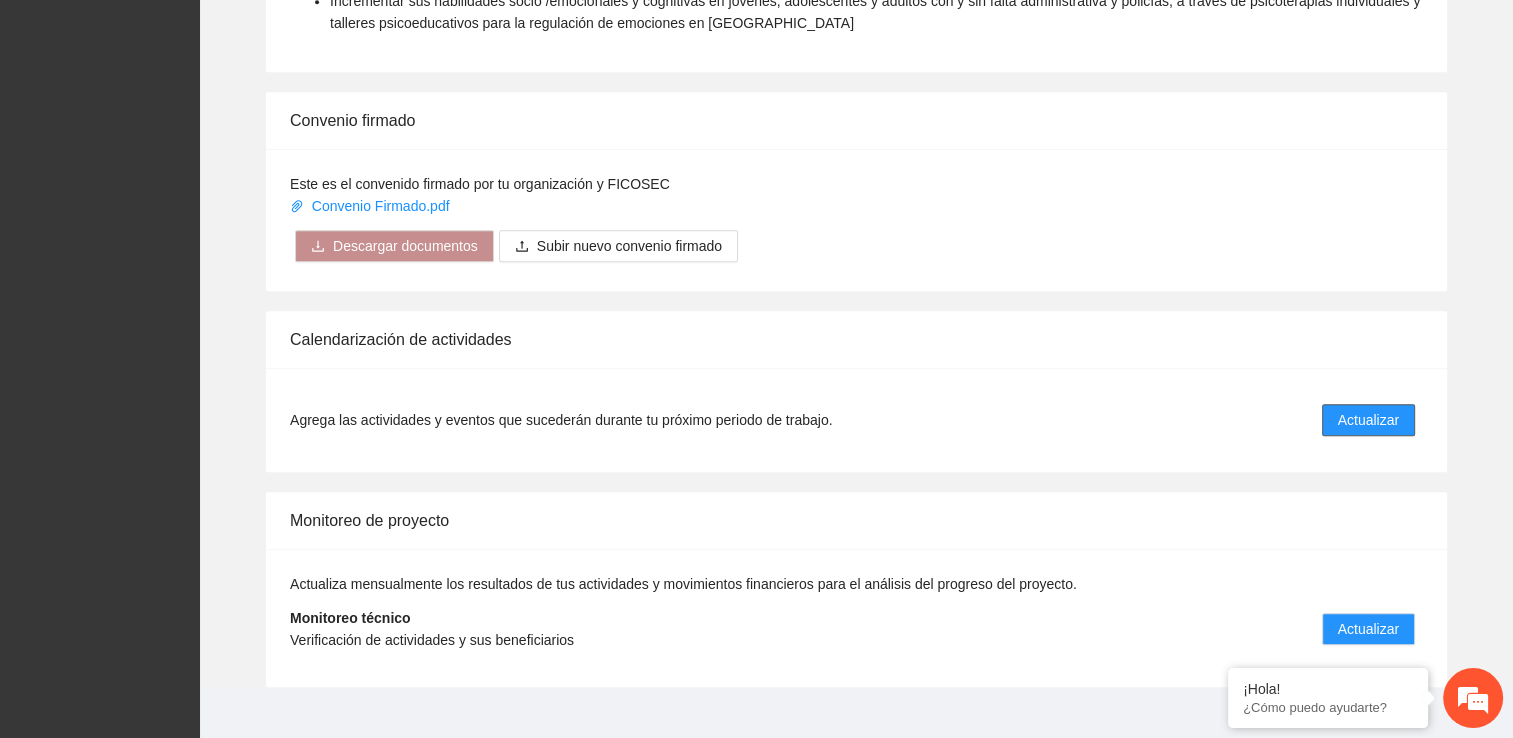 click on "Actualizar" at bounding box center (1368, 420) 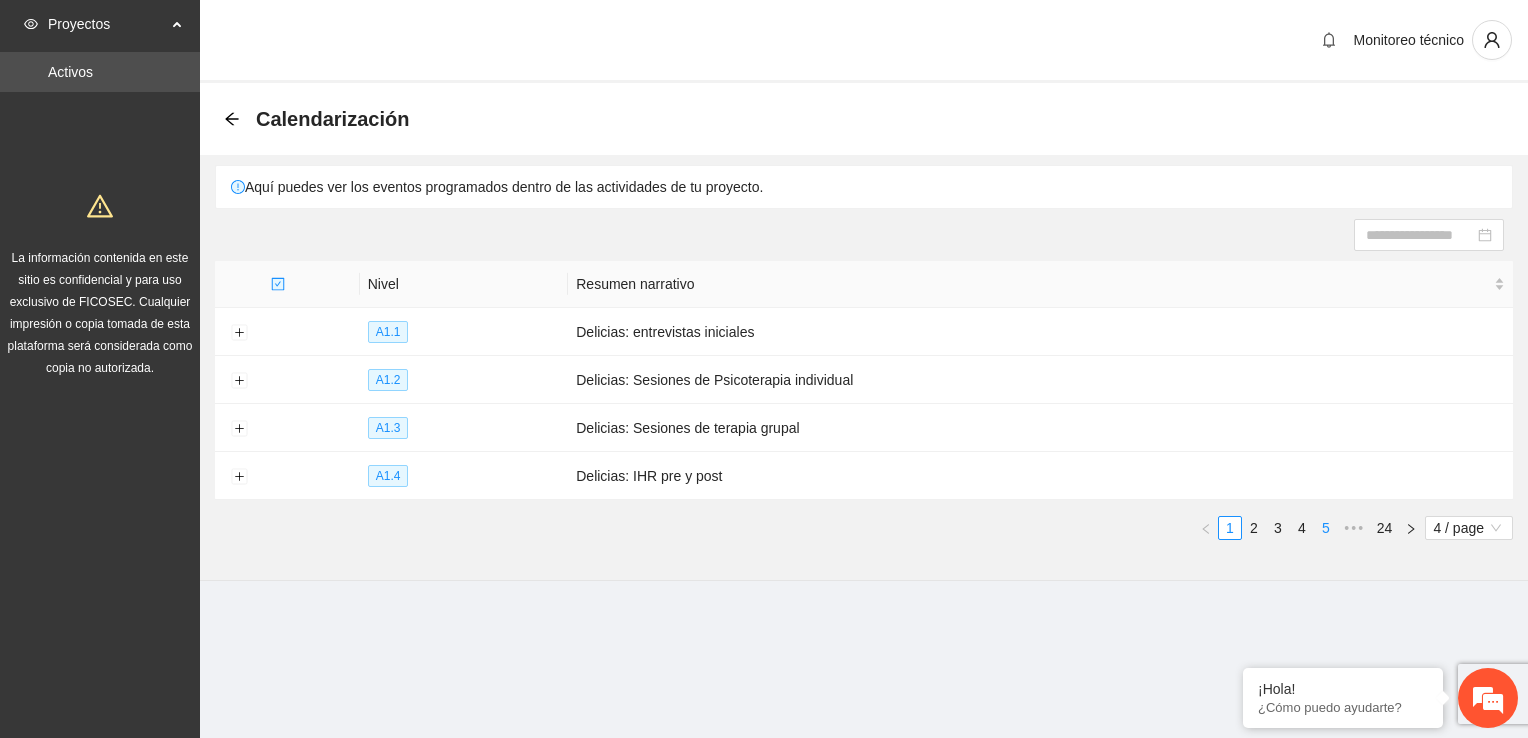 click on "5" at bounding box center [1326, 528] 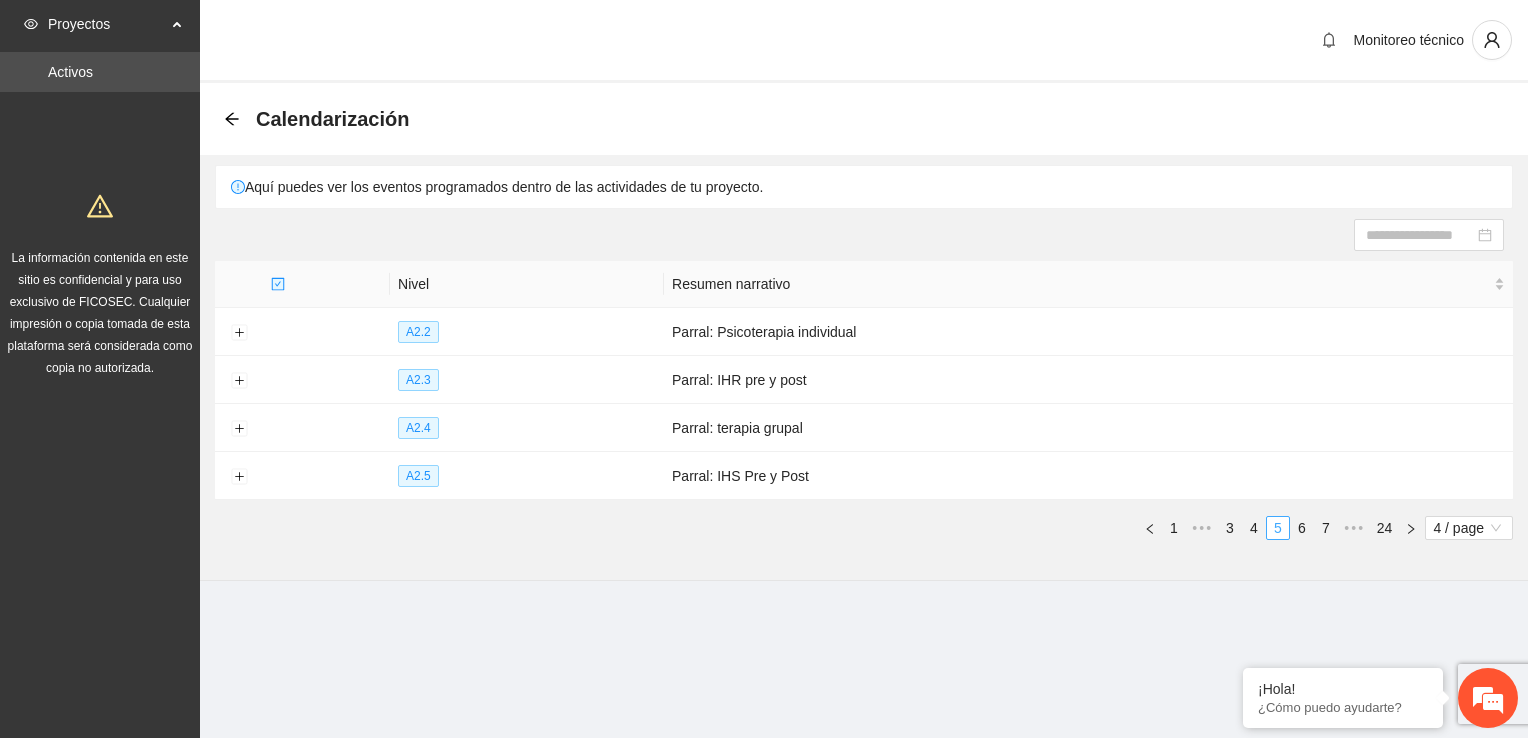 click on "7" at bounding box center [1326, 528] 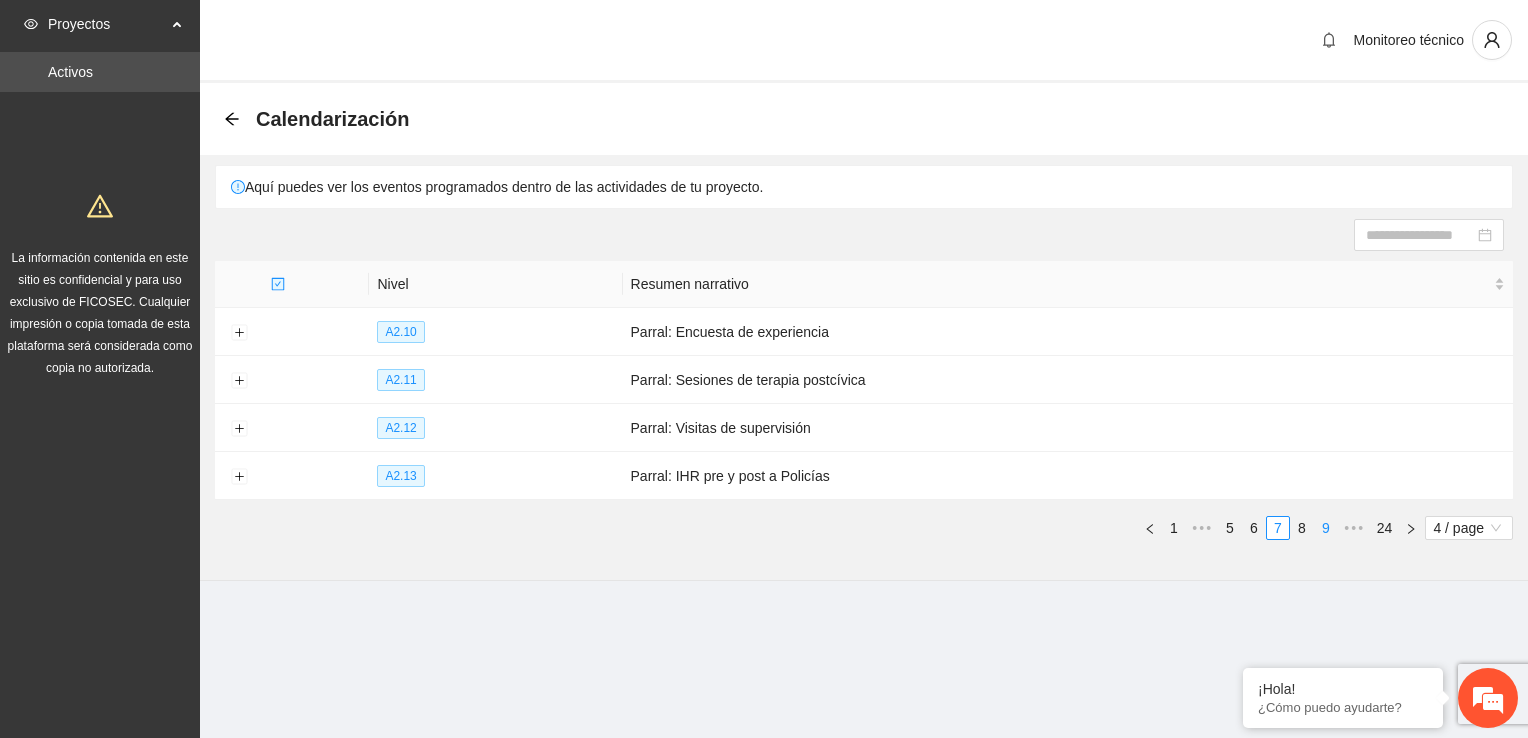 click on "9" at bounding box center [1326, 528] 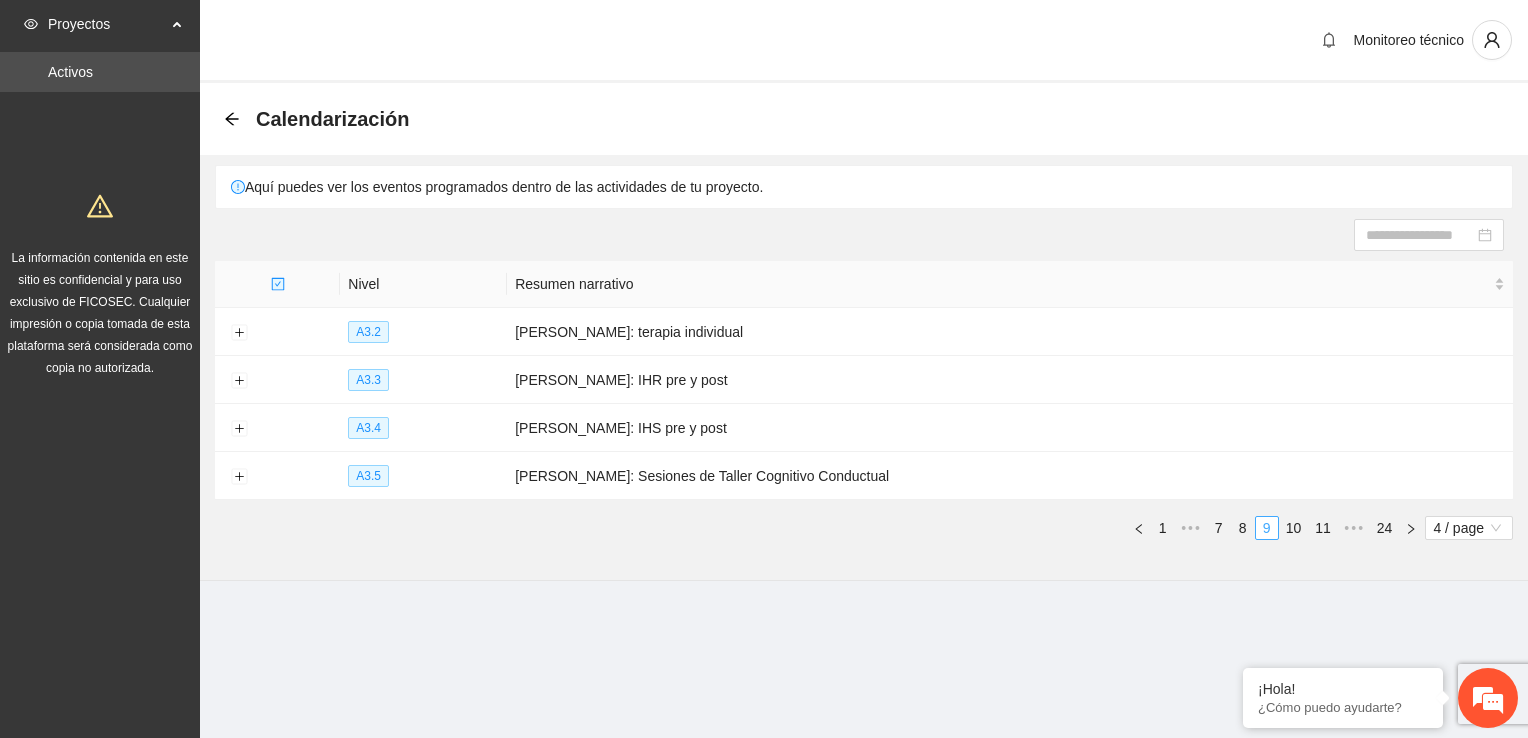 click on "11" at bounding box center (1323, 528) 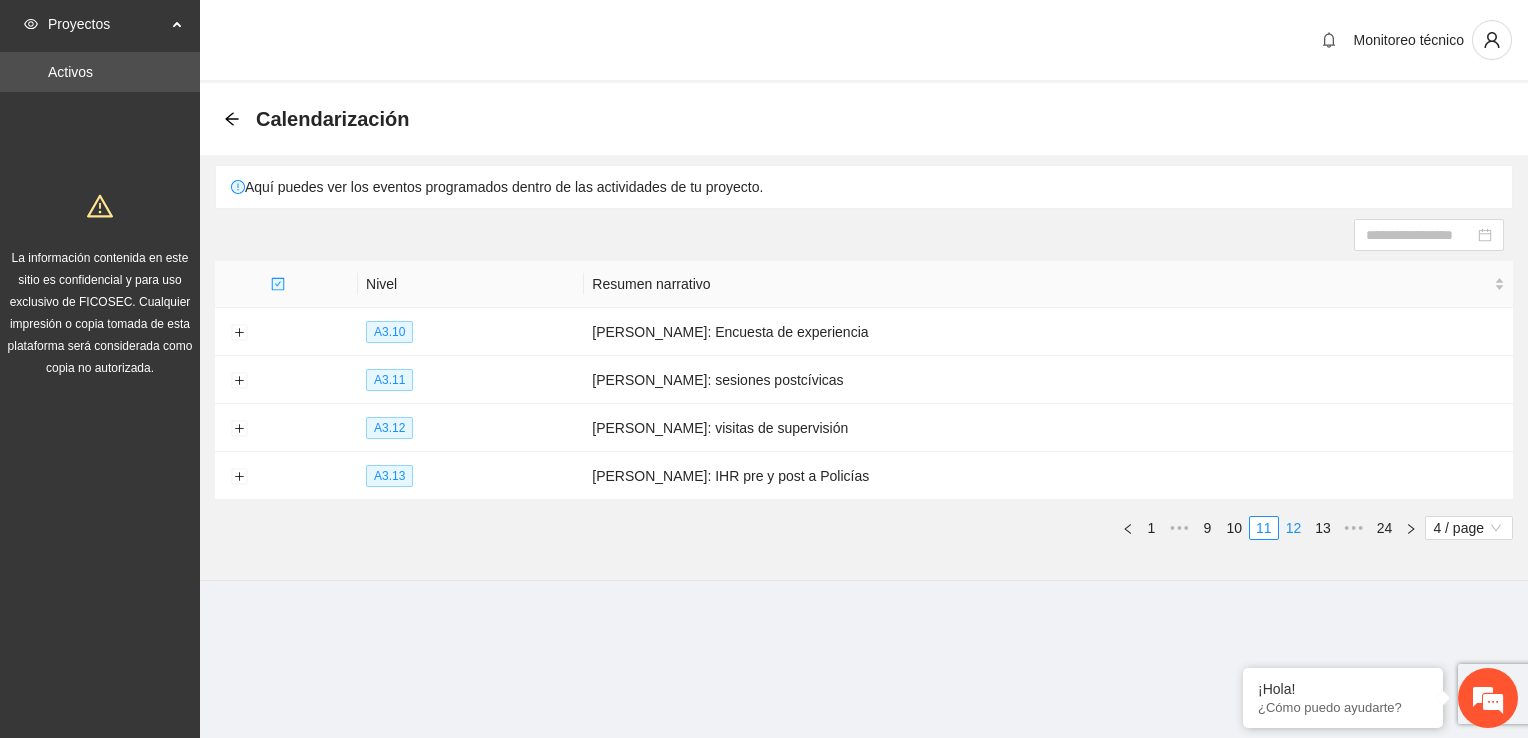 click on "12" at bounding box center [1294, 528] 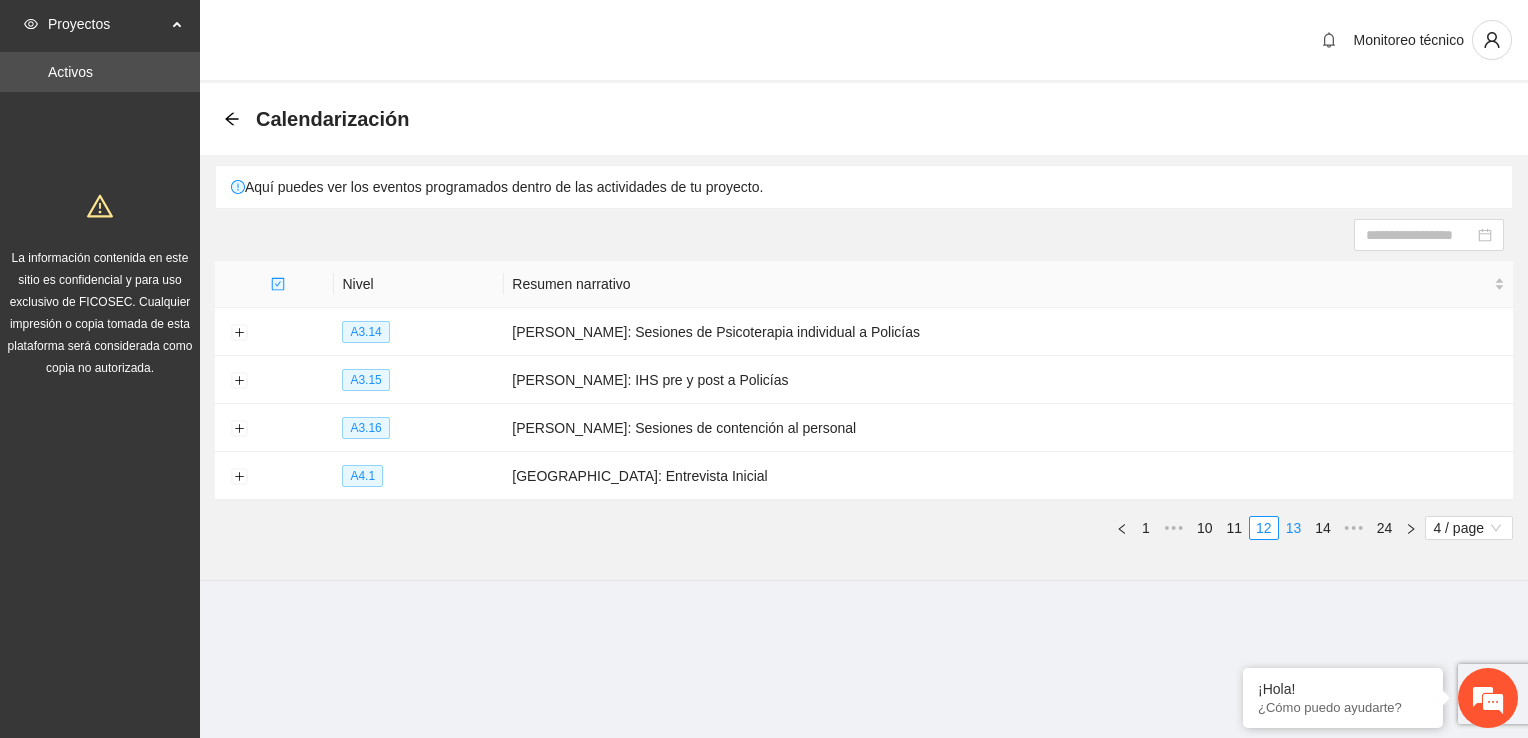 click on "13" at bounding box center [1294, 528] 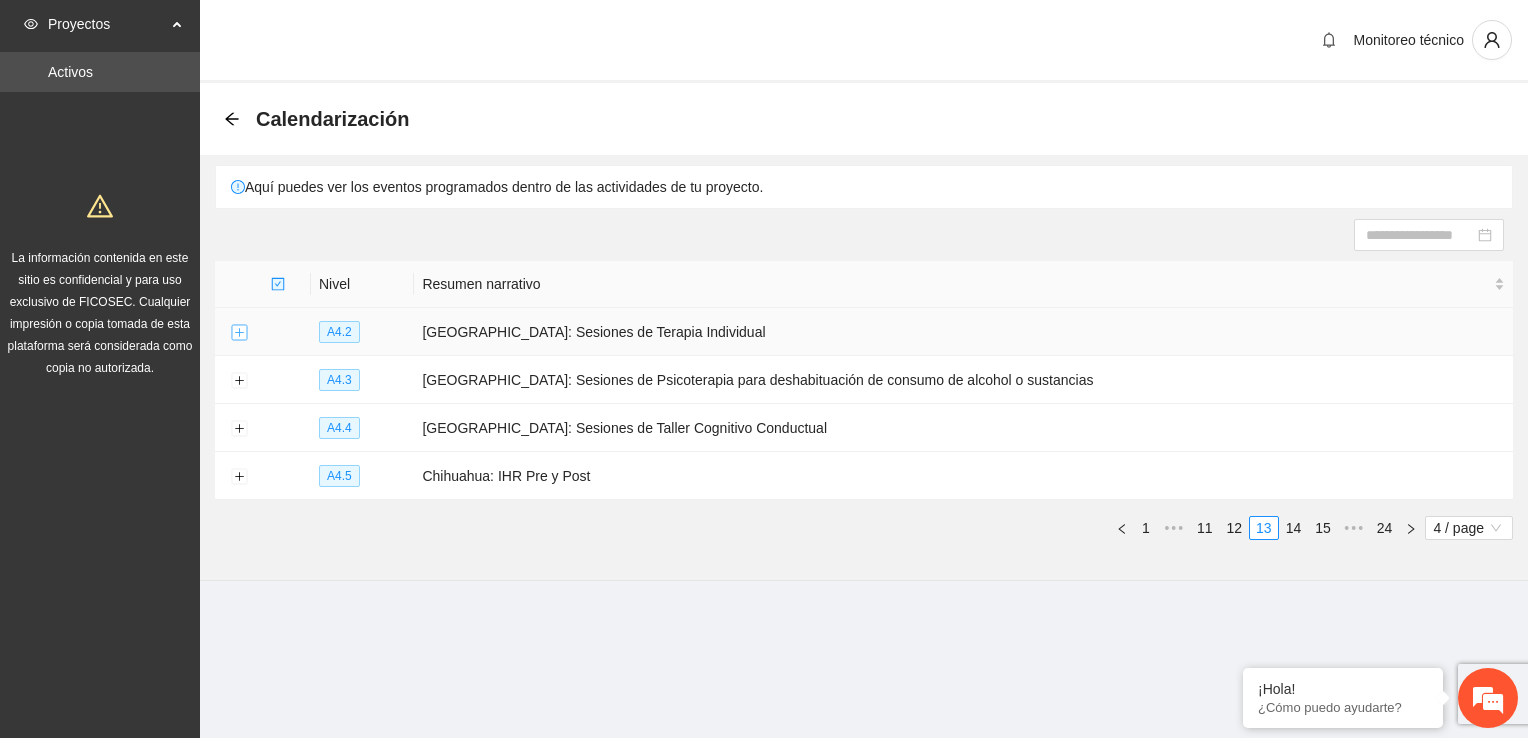 click at bounding box center [239, 333] 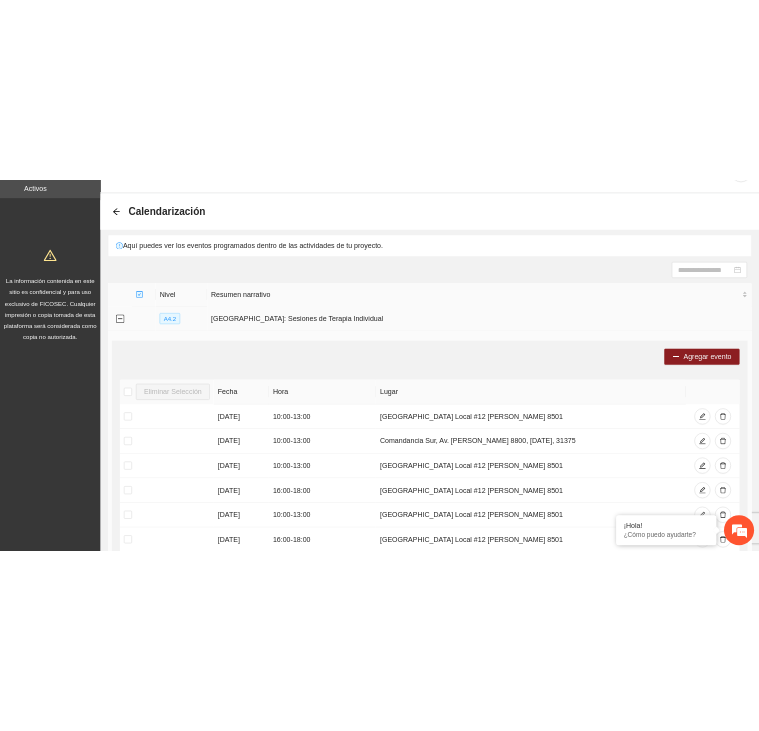 scroll, scrollTop: 0, scrollLeft: 0, axis: both 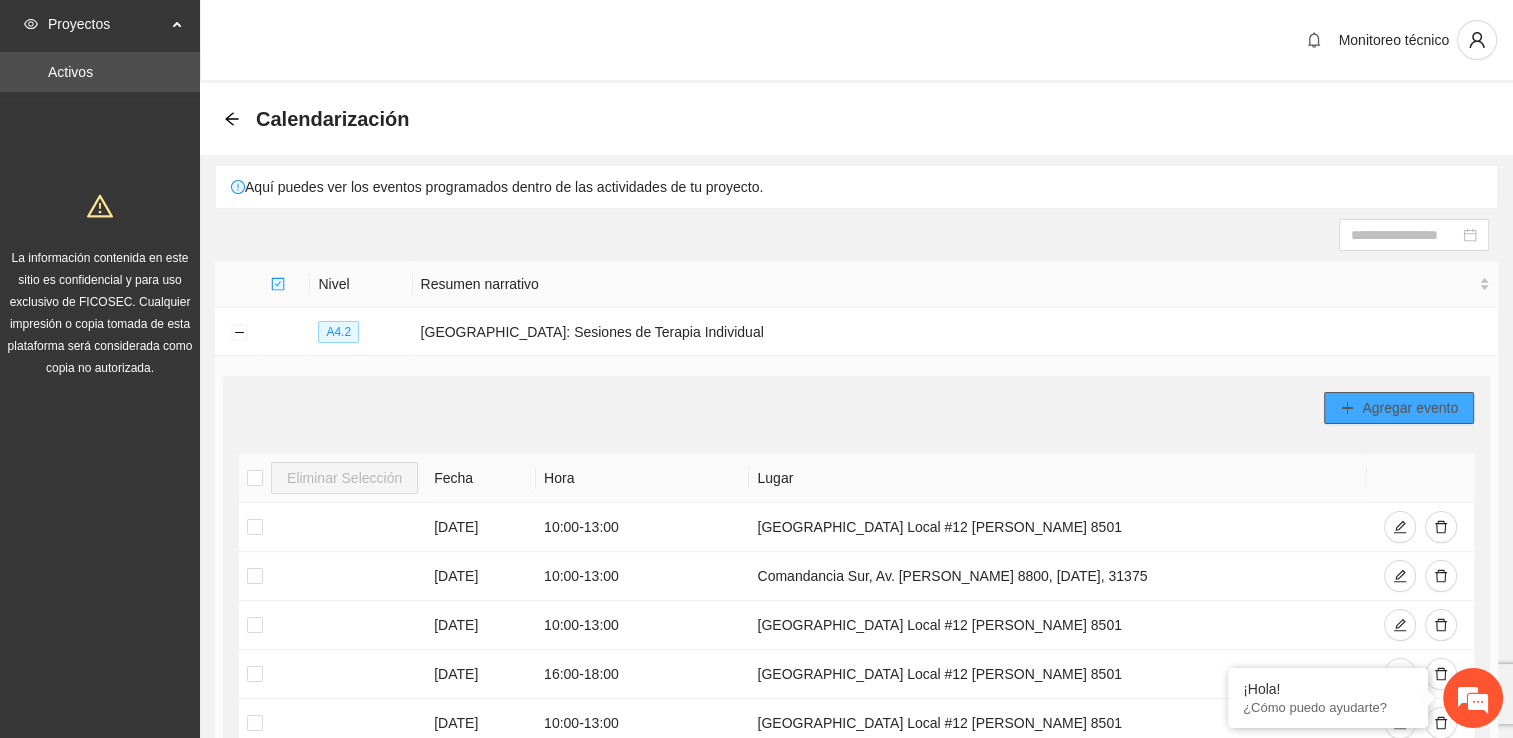 click on "Agregar evento" at bounding box center (1410, 408) 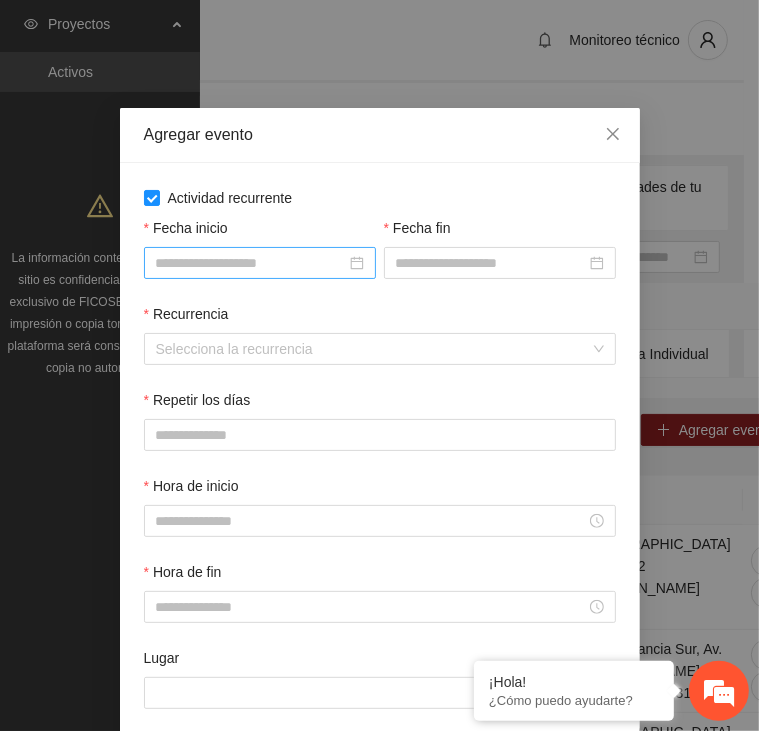 click on "Fecha inicio" at bounding box center [251, 263] 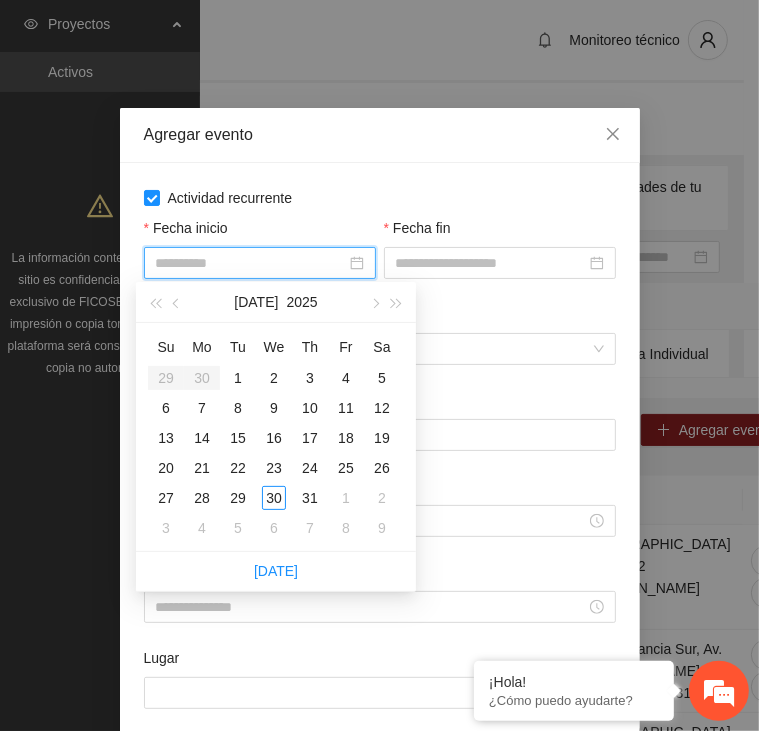 type on "**********" 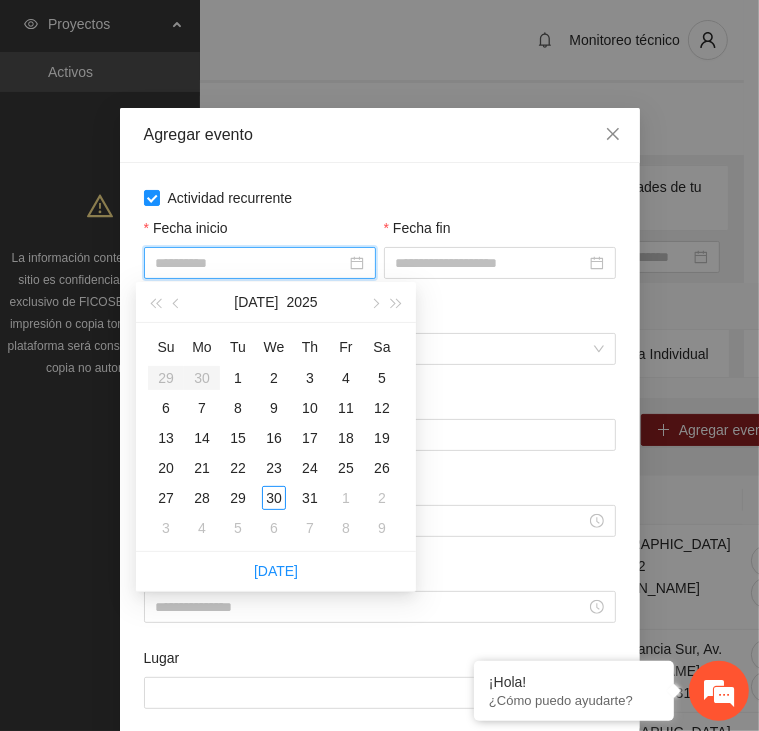 click on "2" at bounding box center (274, 378) 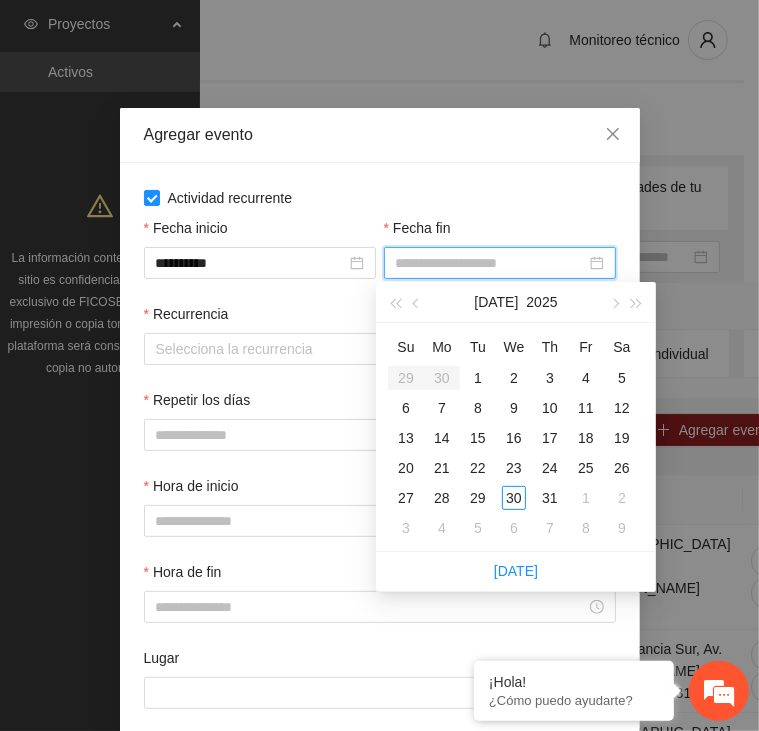 click on "Fecha fin" at bounding box center (491, 263) 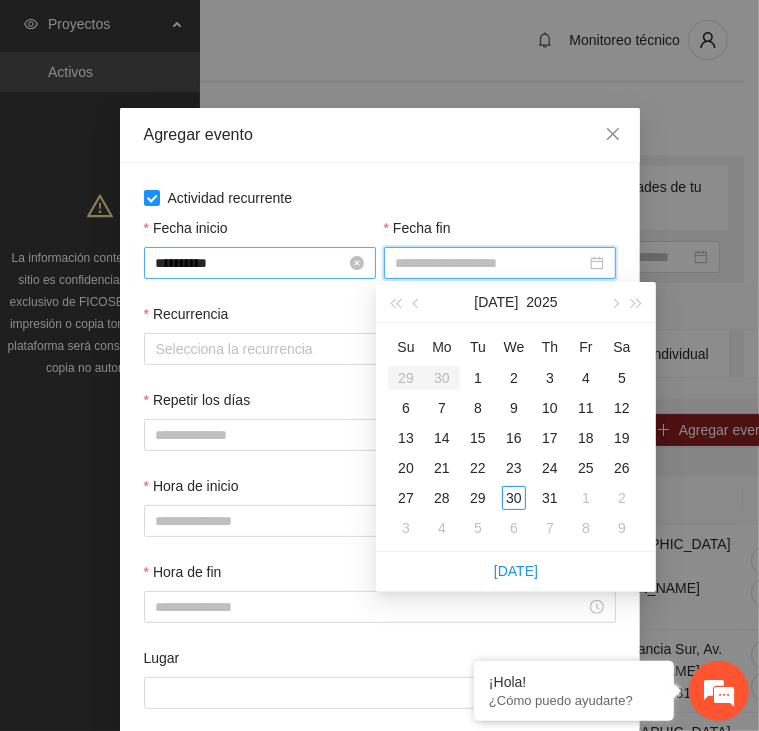click on "**********" at bounding box center [251, 263] 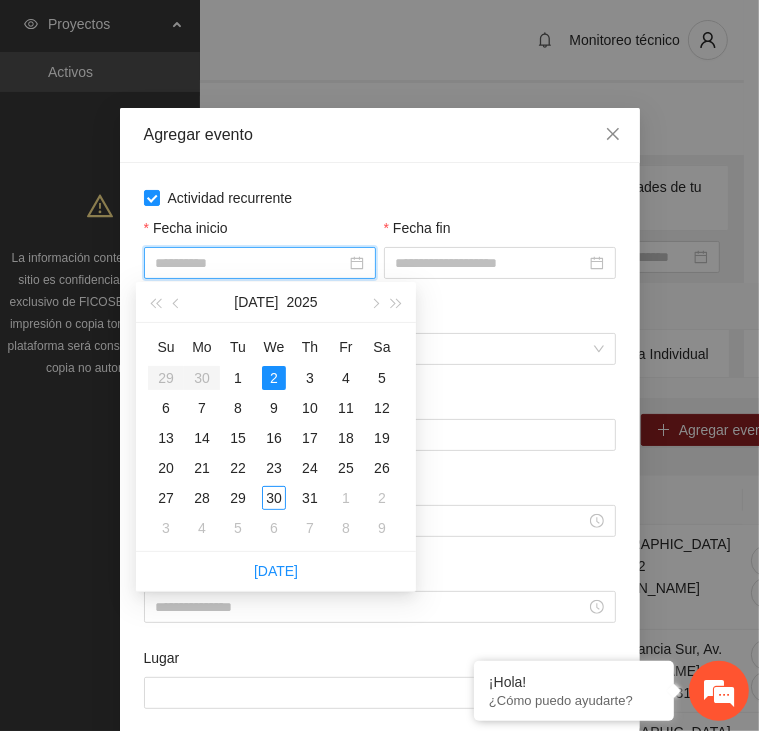 click on "2" at bounding box center [274, 378] 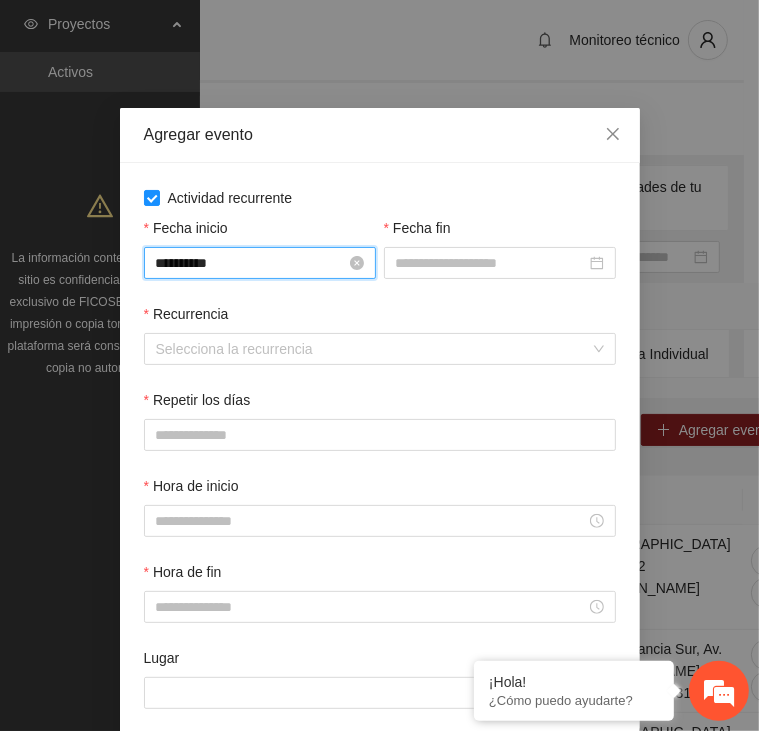 click on "**********" at bounding box center (251, 263) 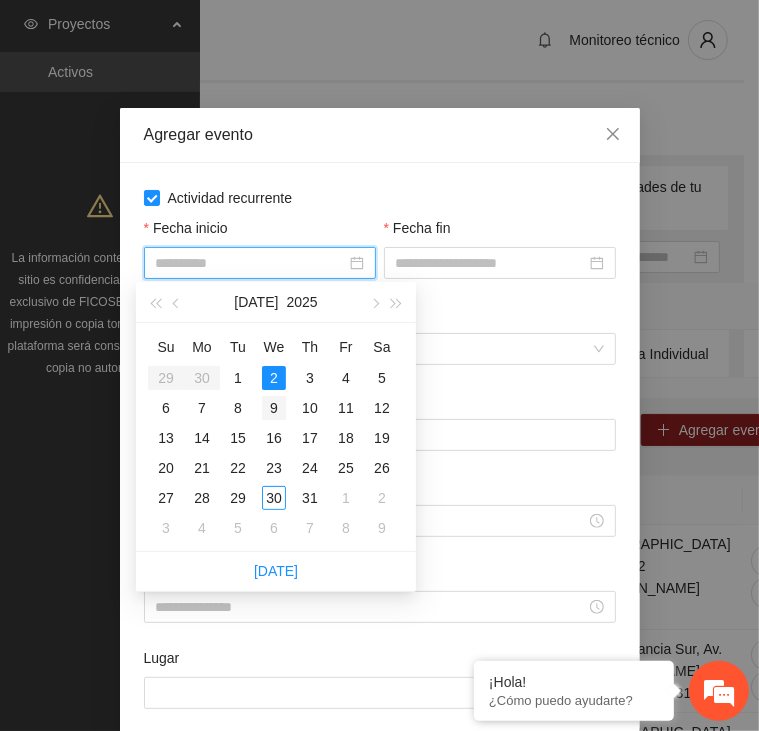 type on "**********" 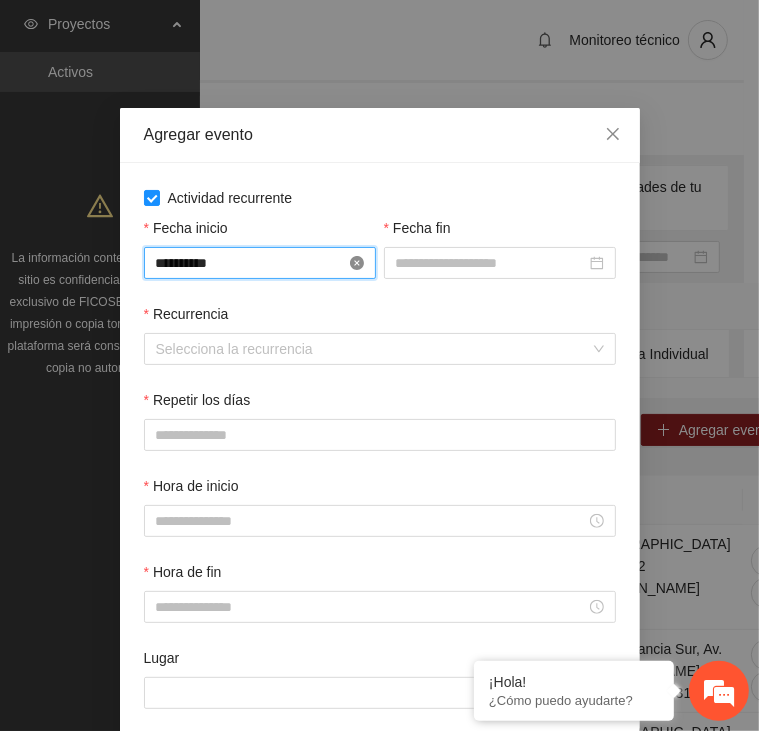 type 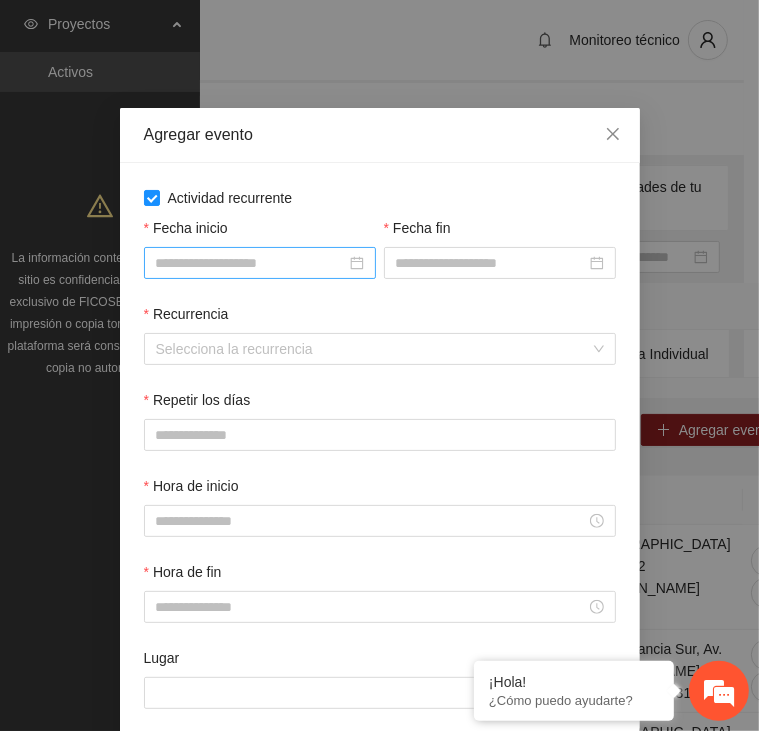 click on "Fecha inicio" at bounding box center [251, 263] 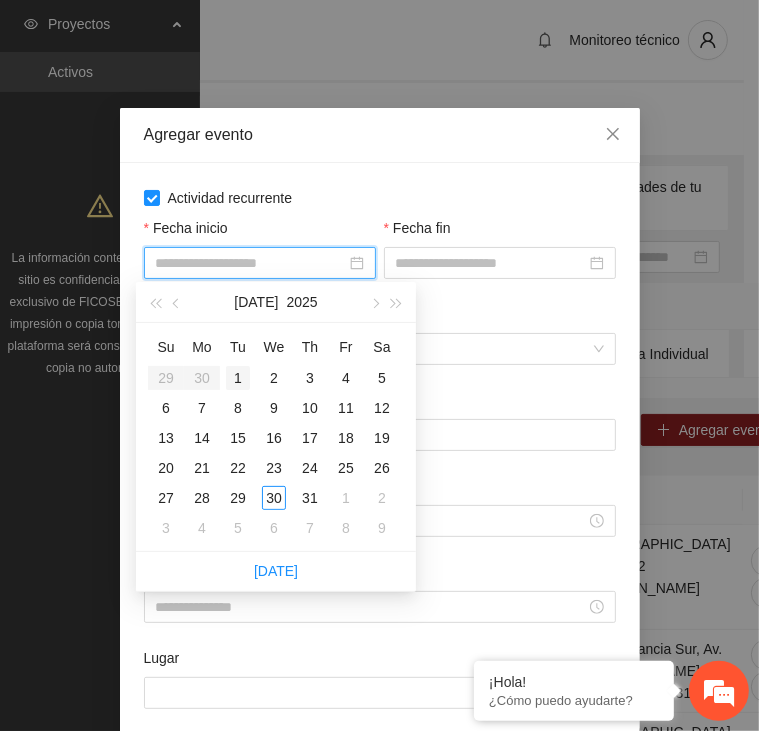 type on "**********" 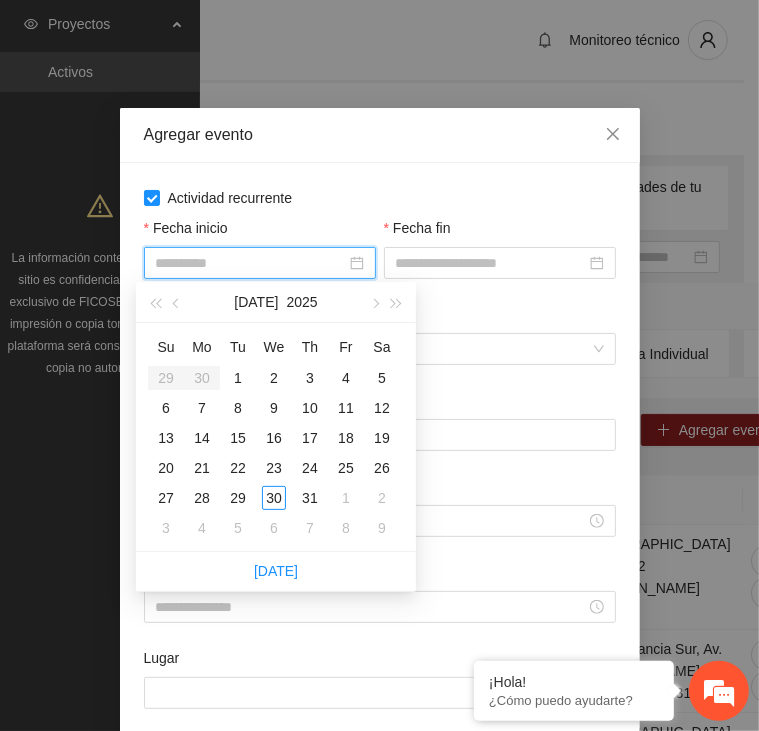 type on "**********" 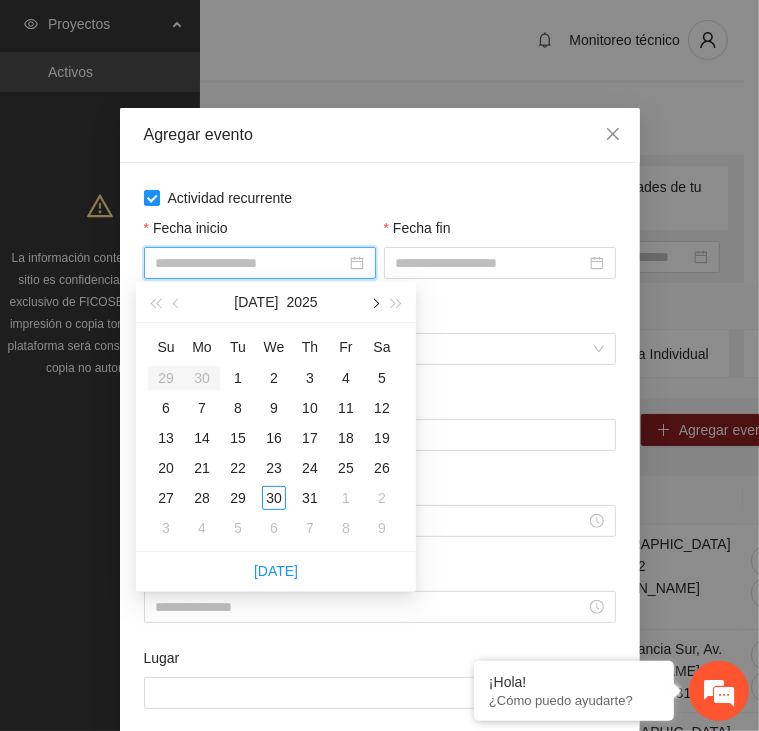 click at bounding box center (374, 302) 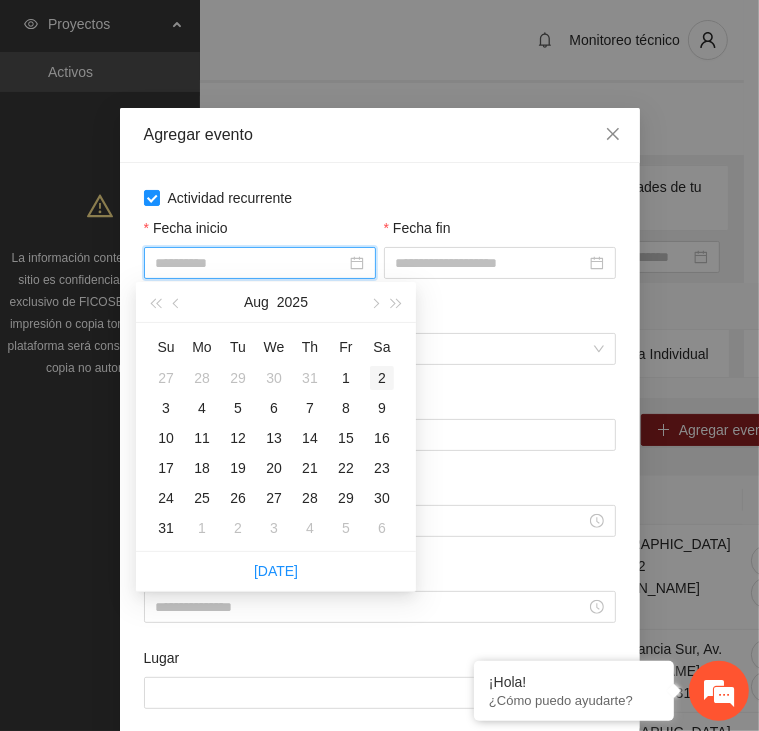type on "**********" 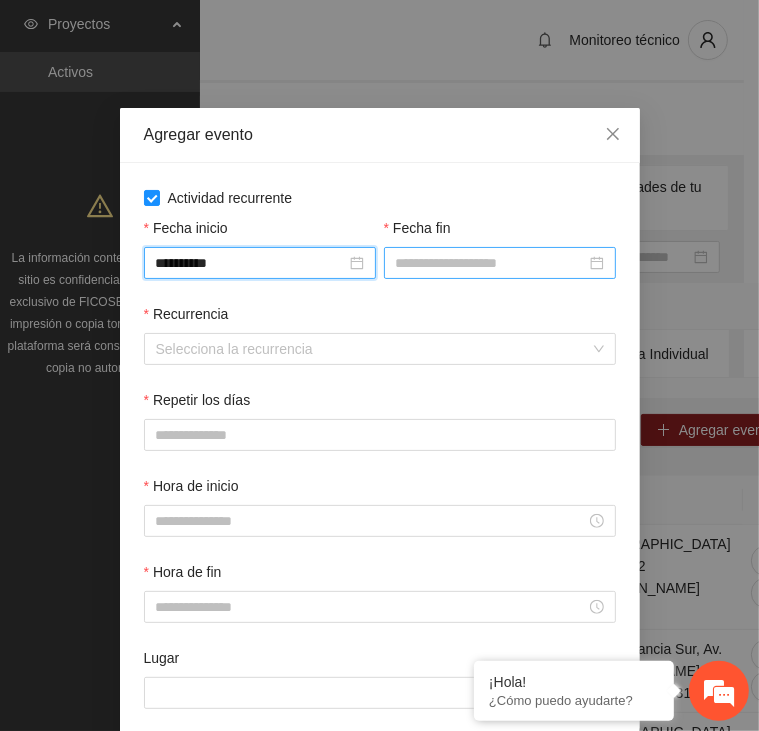 click on "Fecha fin" at bounding box center (491, 263) 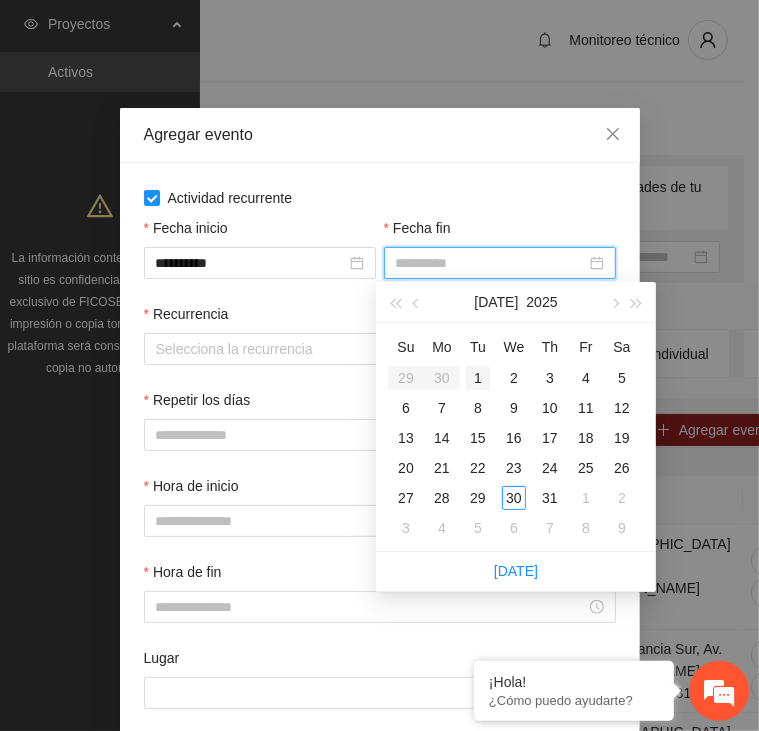 type on "**********" 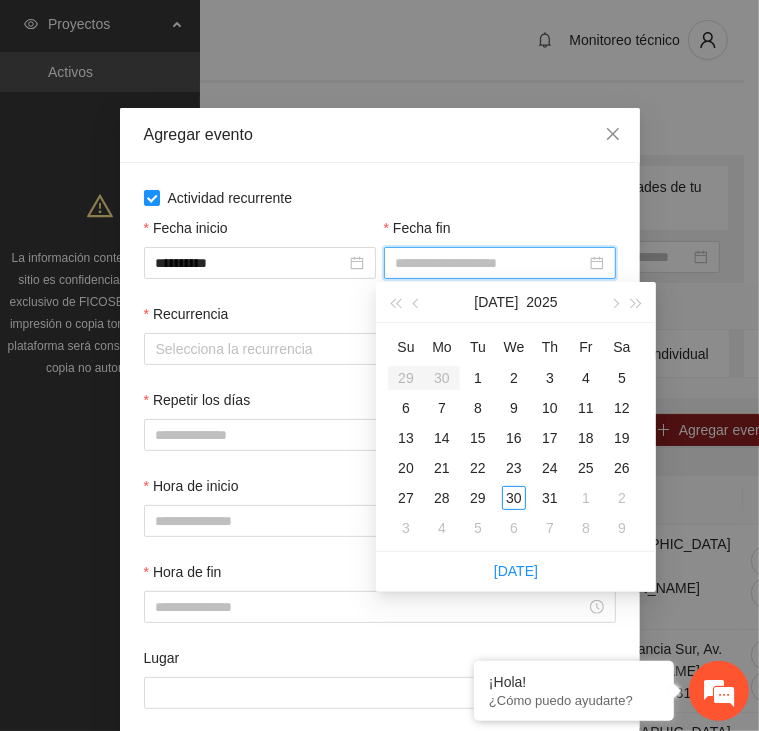click on "Recurrencia" at bounding box center [380, 318] 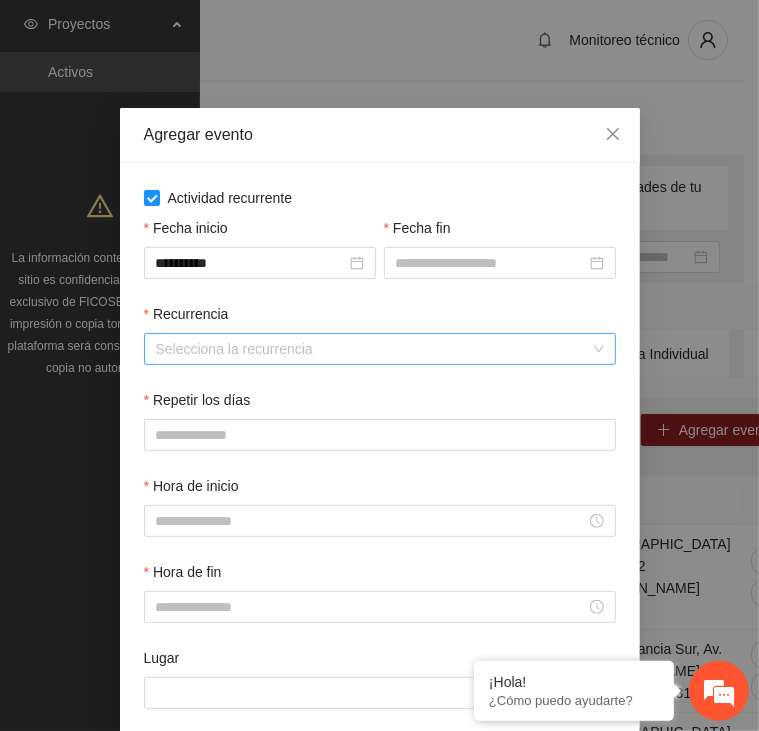click on "Recurrencia" at bounding box center [373, 349] 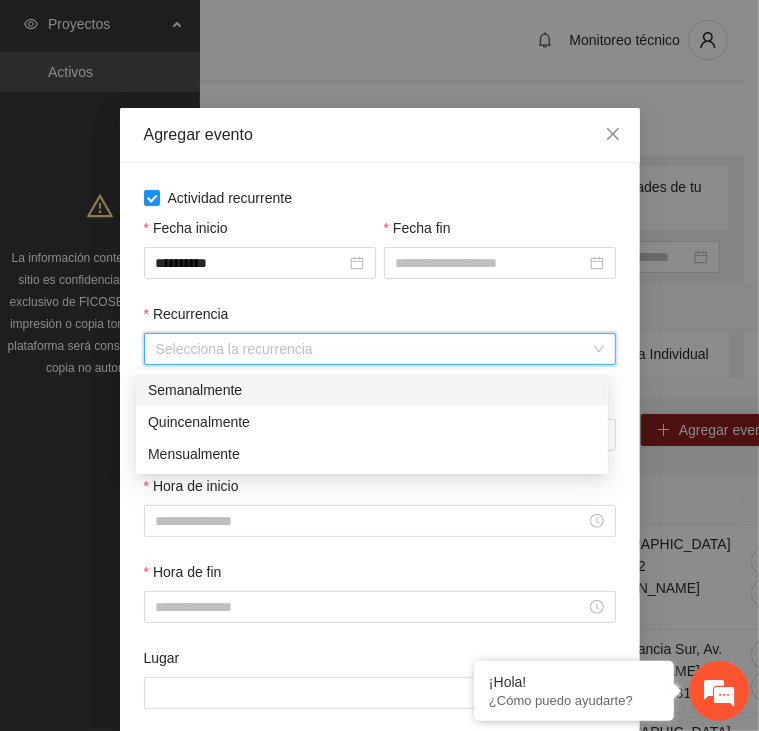 click on "Semanalmente" at bounding box center (372, 390) 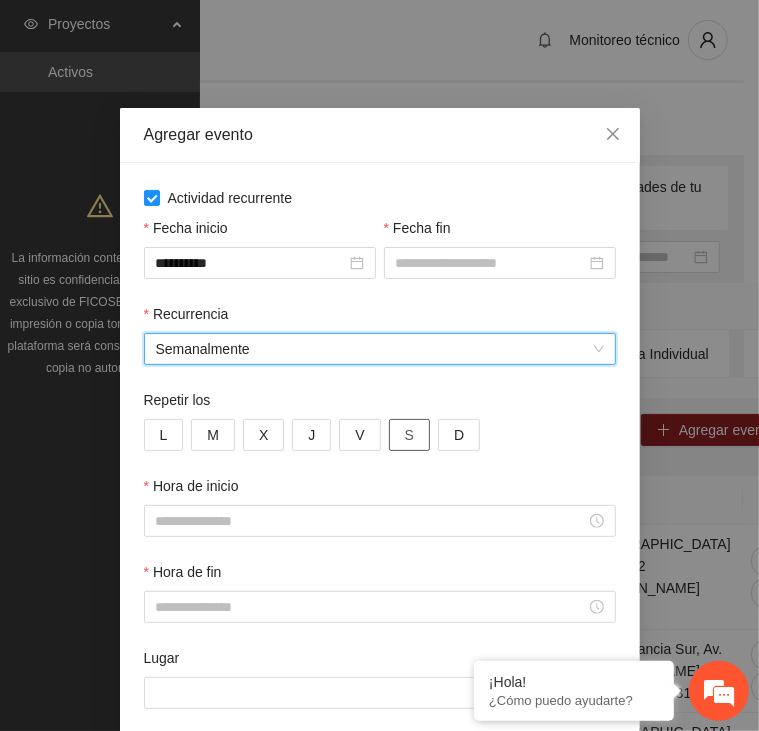 click on "S" at bounding box center (409, 435) 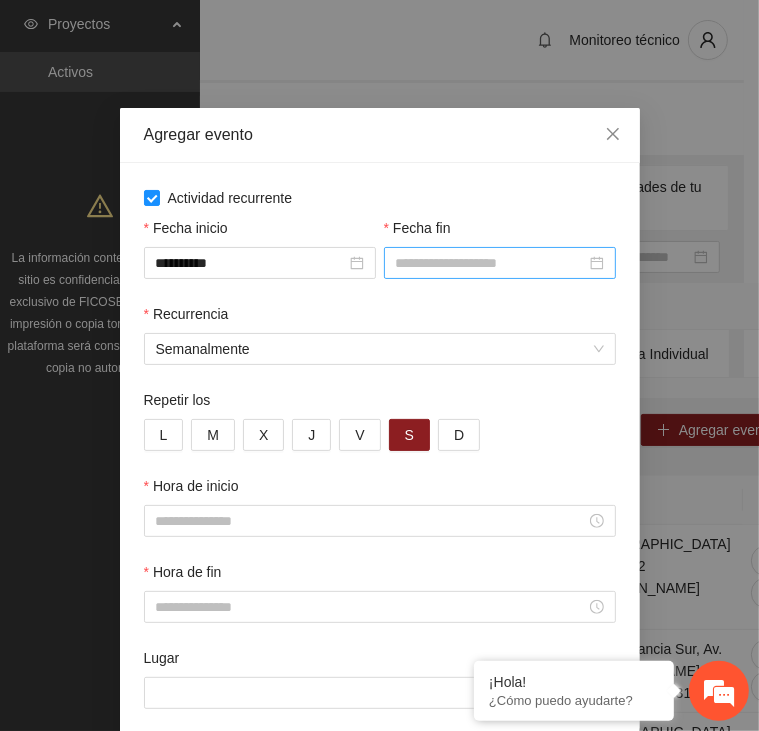 click on "Fecha fin" at bounding box center [491, 263] 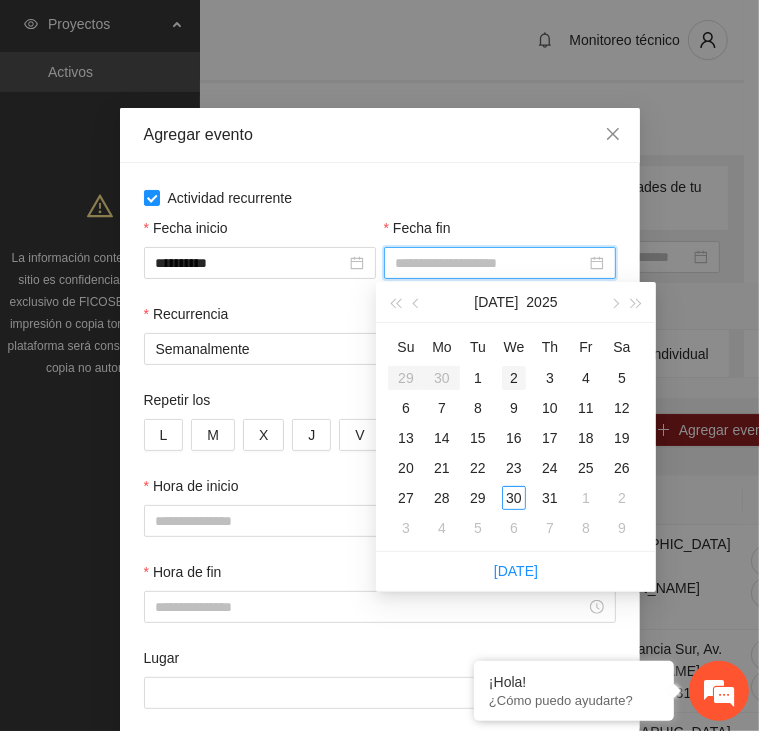 type on "**********" 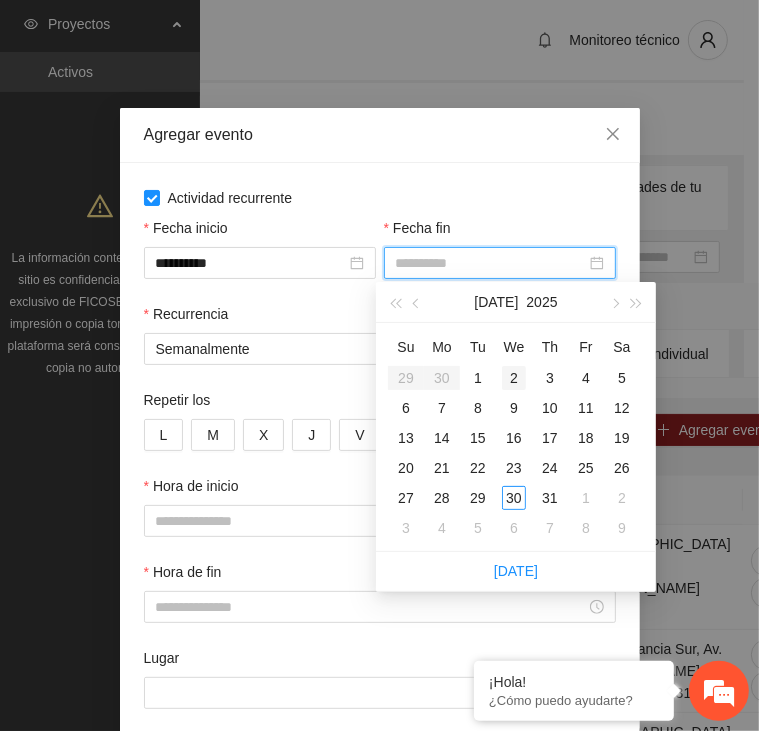 click on "2" at bounding box center [514, 378] 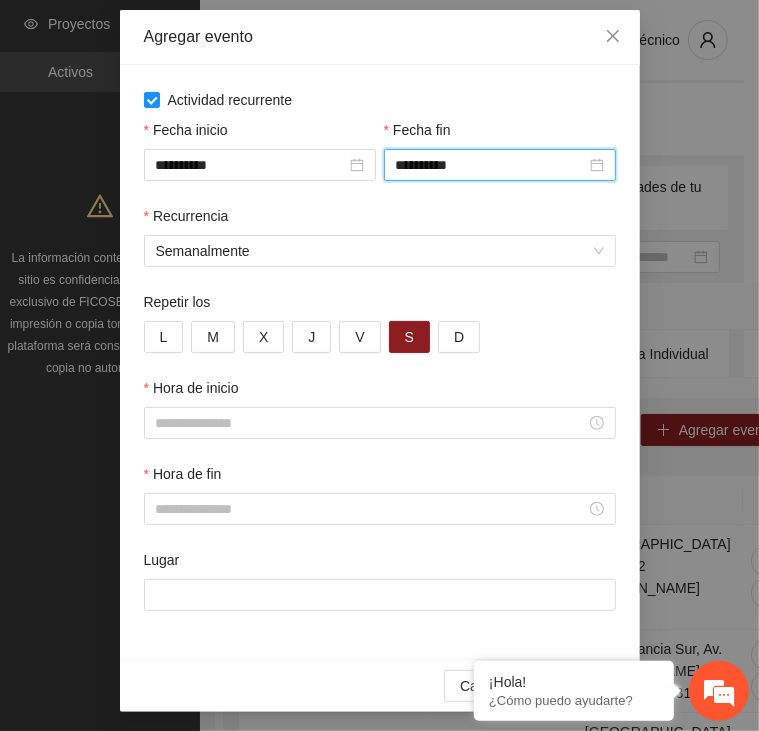 scroll, scrollTop: 100, scrollLeft: 0, axis: vertical 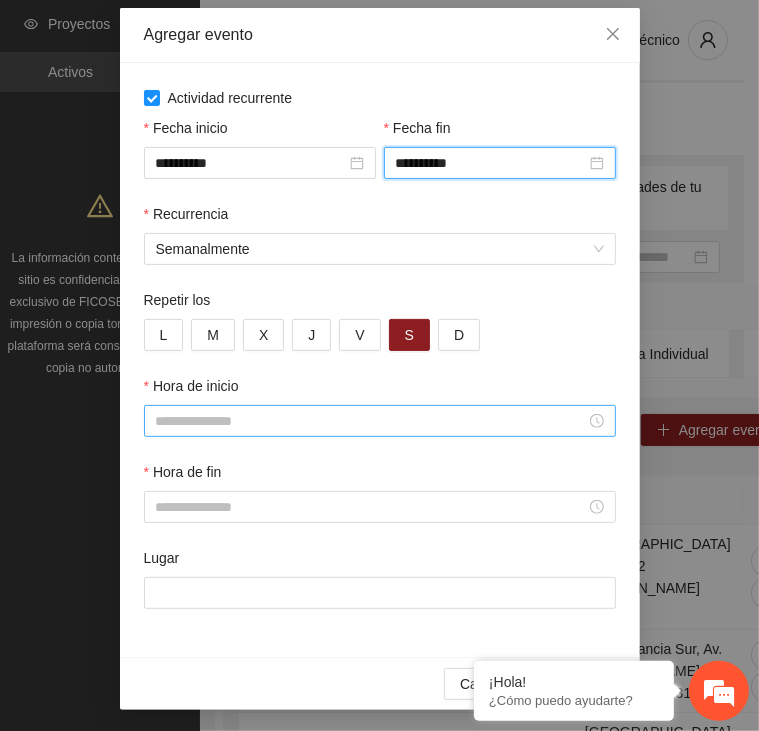 click on "Hora de inicio" at bounding box center (371, 421) 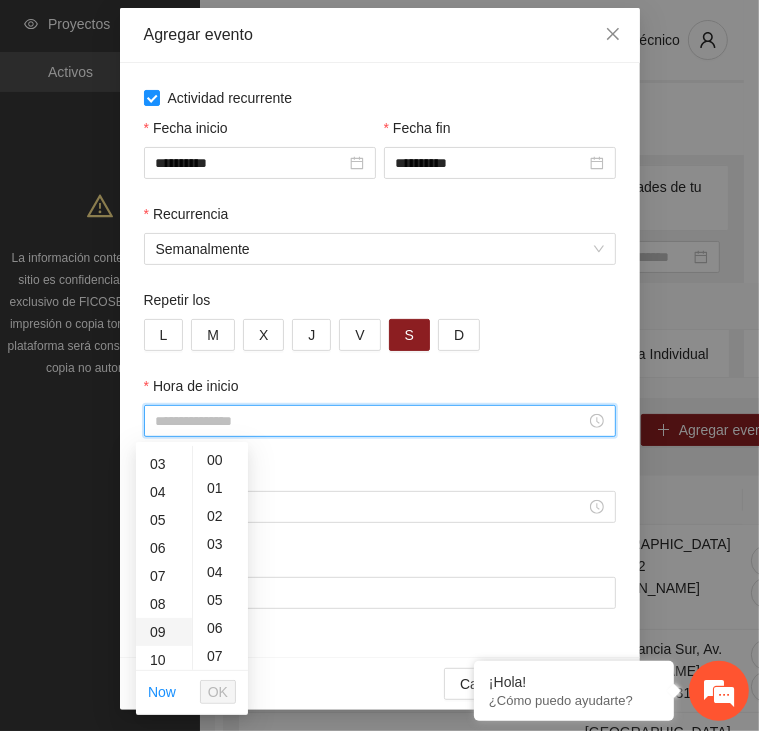 click on "09" at bounding box center (164, 632) 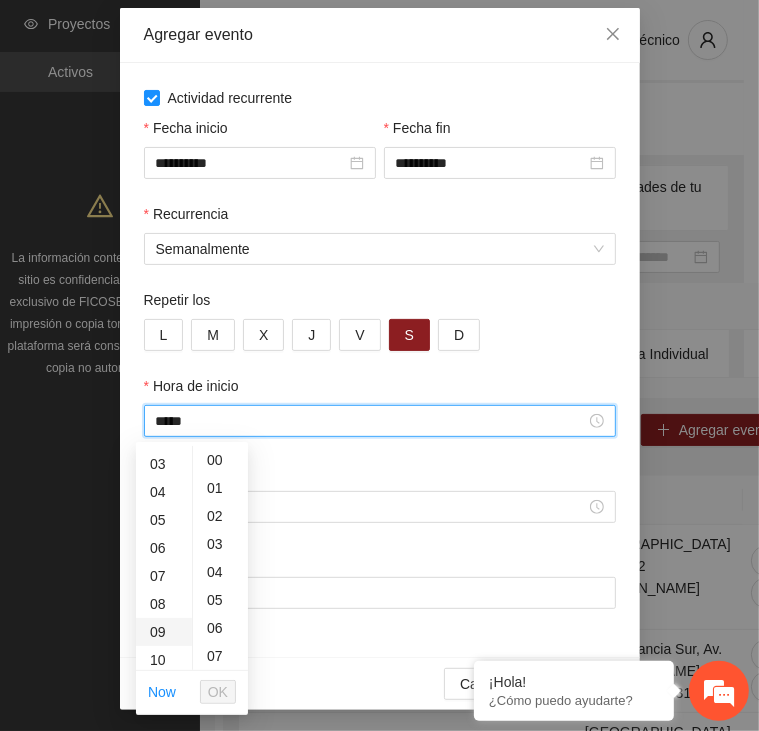 scroll, scrollTop: 252, scrollLeft: 0, axis: vertical 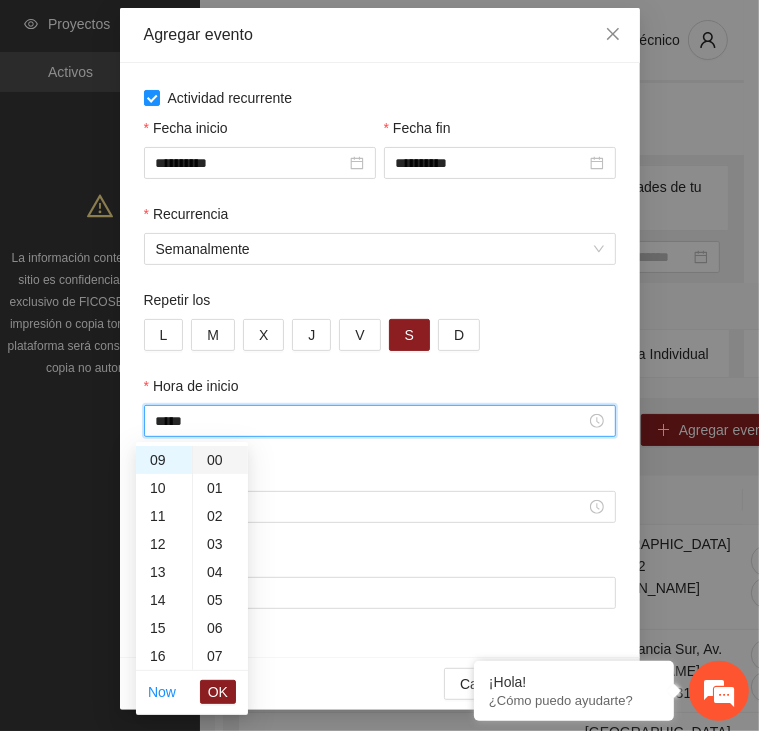 click on "00" at bounding box center [220, 460] 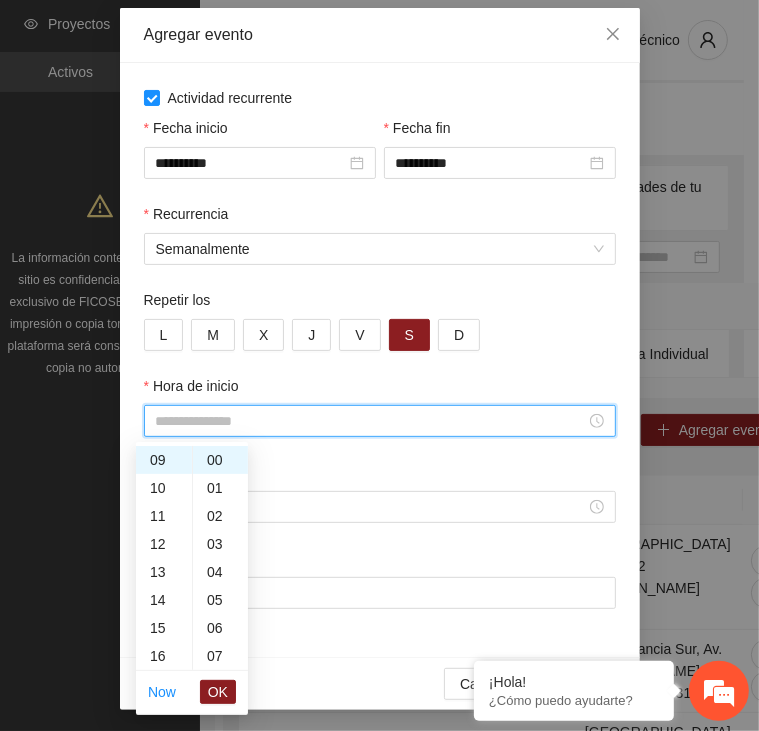 click on "Hora de inicio" at bounding box center [380, 418] 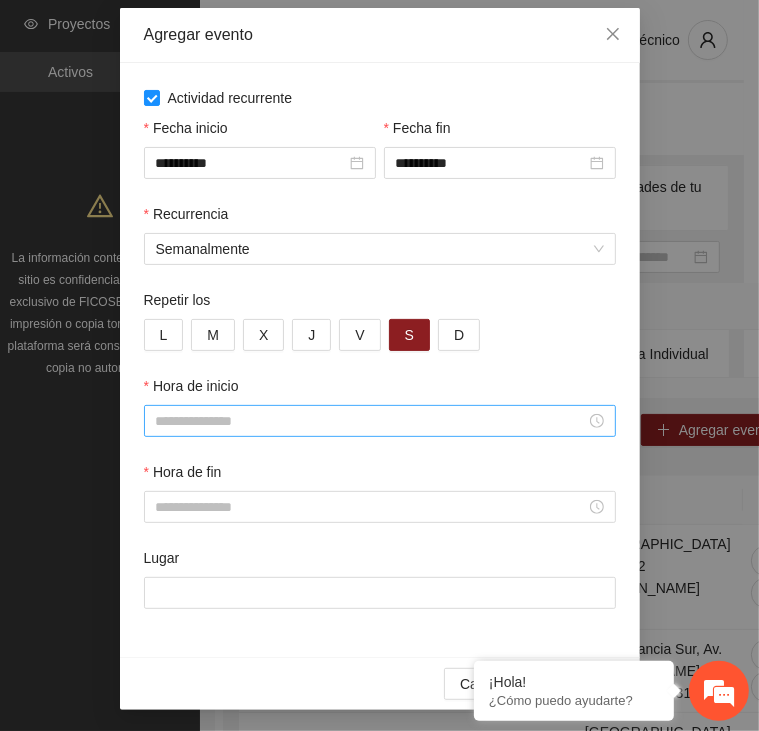 click on "Hora de inicio" at bounding box center (371, 421) 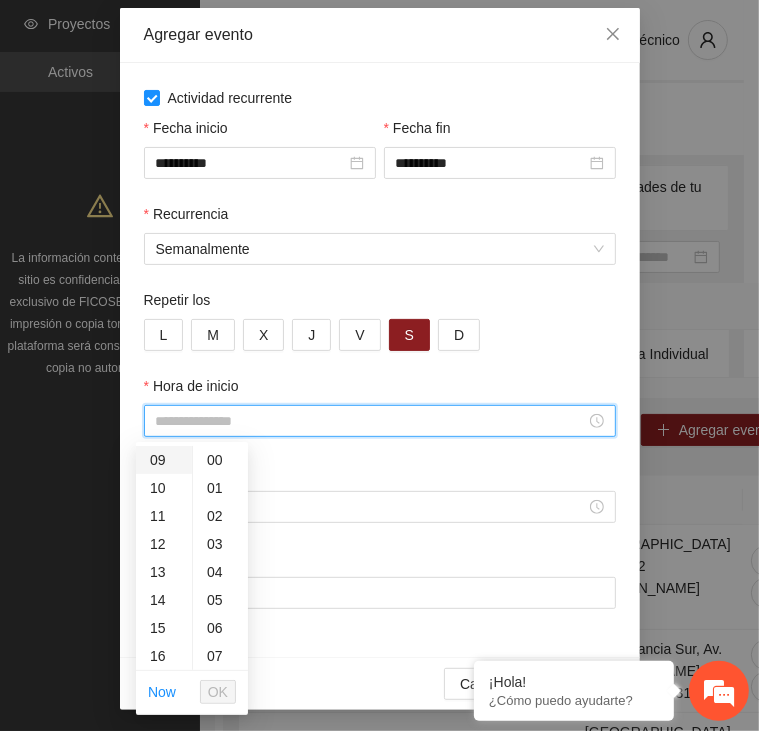 click on "09" at bounding box center (164, 460) 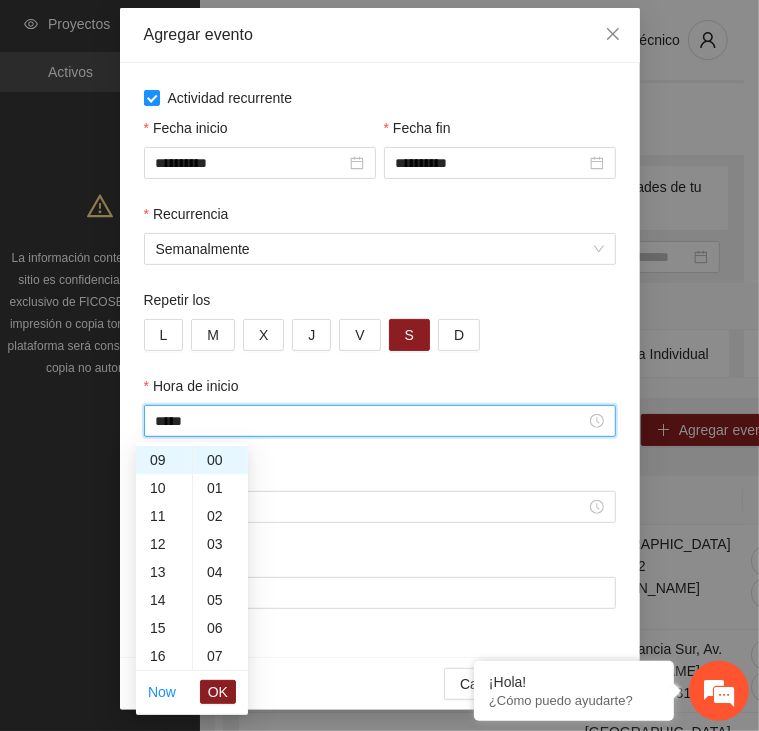 click on "OK" at bounding box center [218, 692] 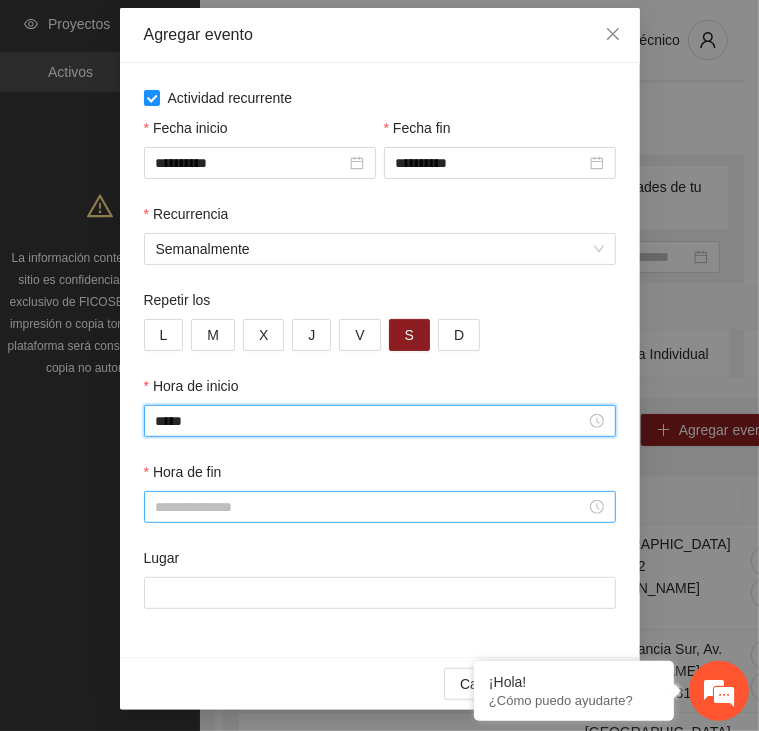 click on "Hora de fin" at bounding box center (371, 507) 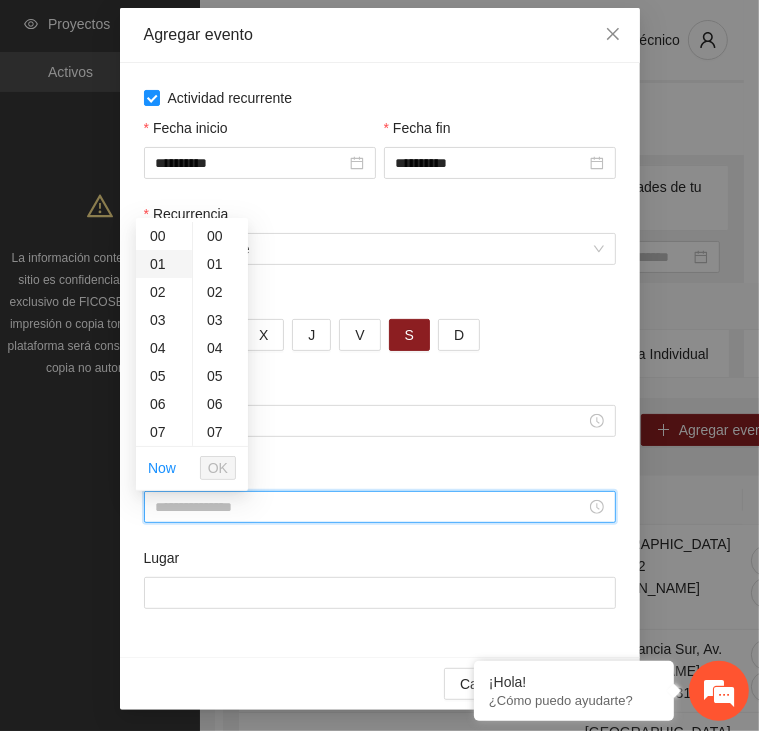 click on "01" at bounding box center (164, 264) 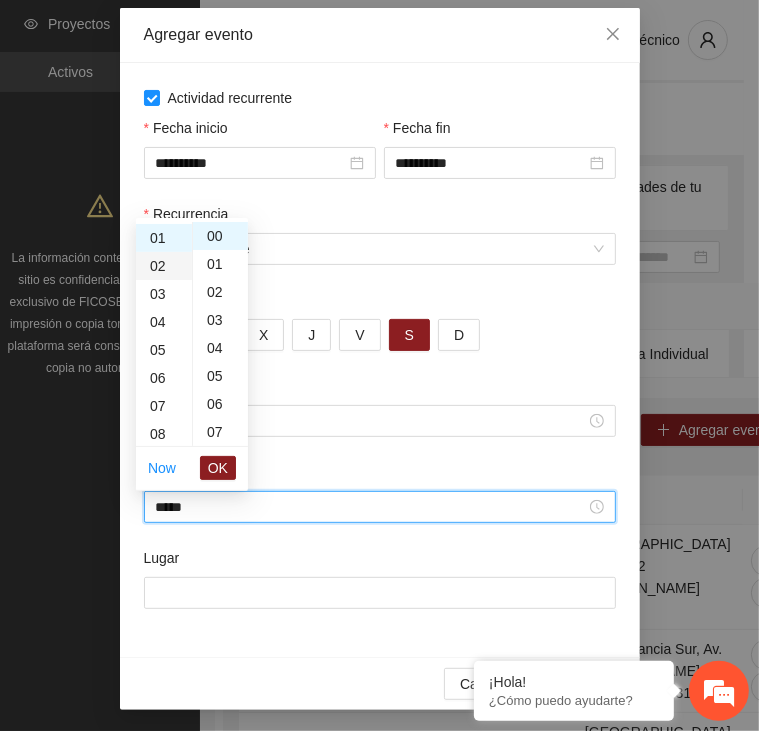 scroll, scrollTop: 28, scrollLeft: 0, axis: vertical 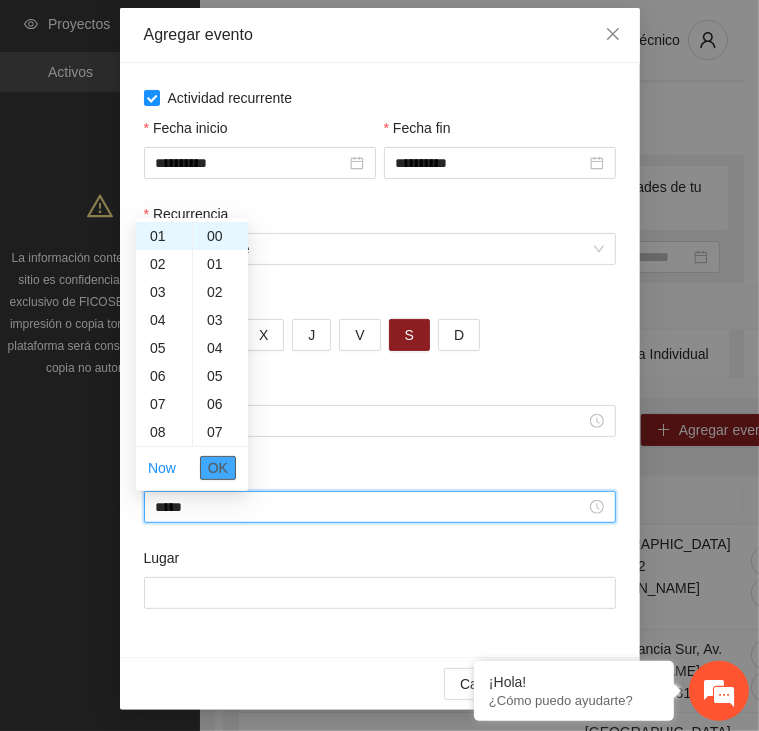 click on "OK" at bounding box center (218, 468) 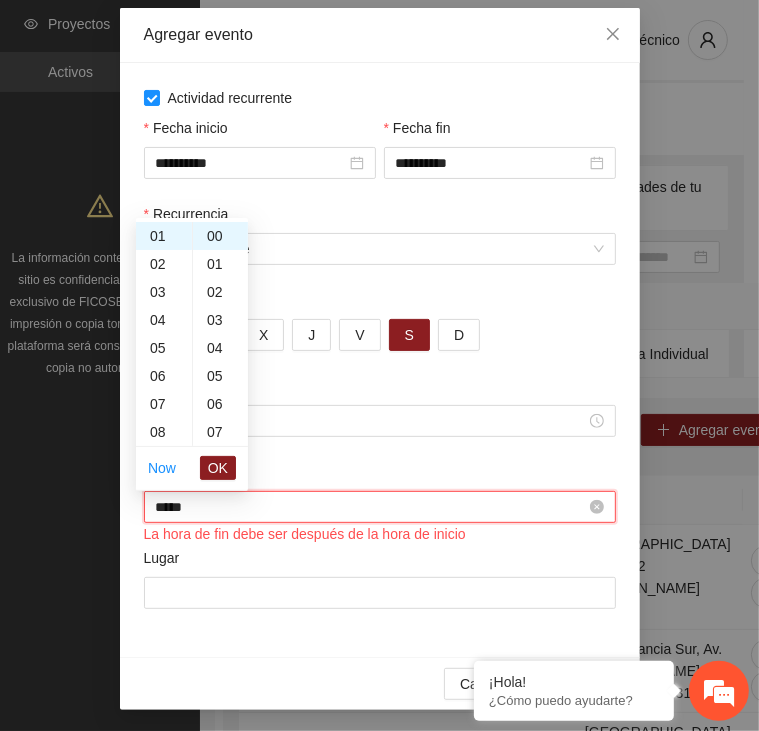 click on "*****" at bounding box center (371, 507) 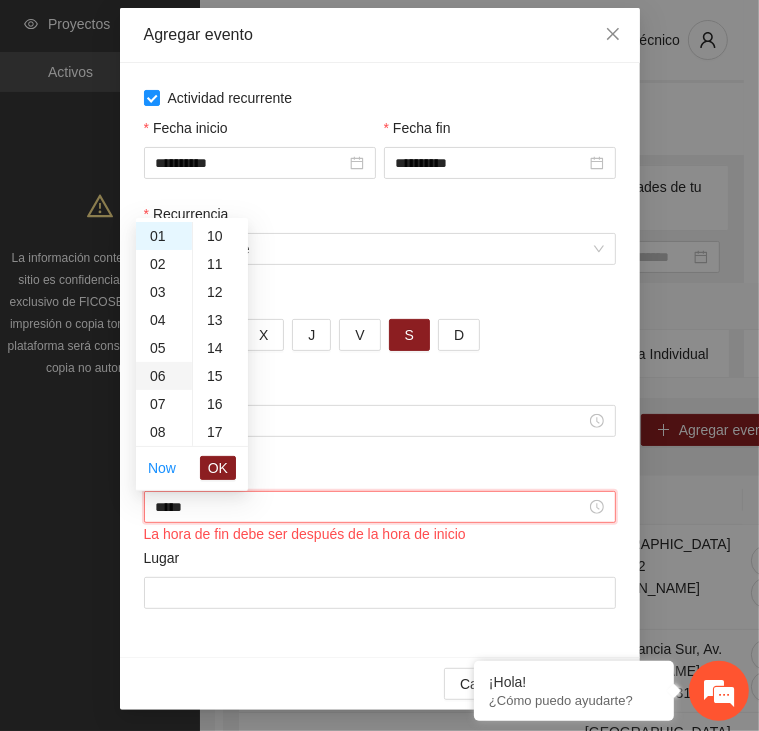 scroll, scrollTop: 300, scrollLeft: 0, axis: vertical 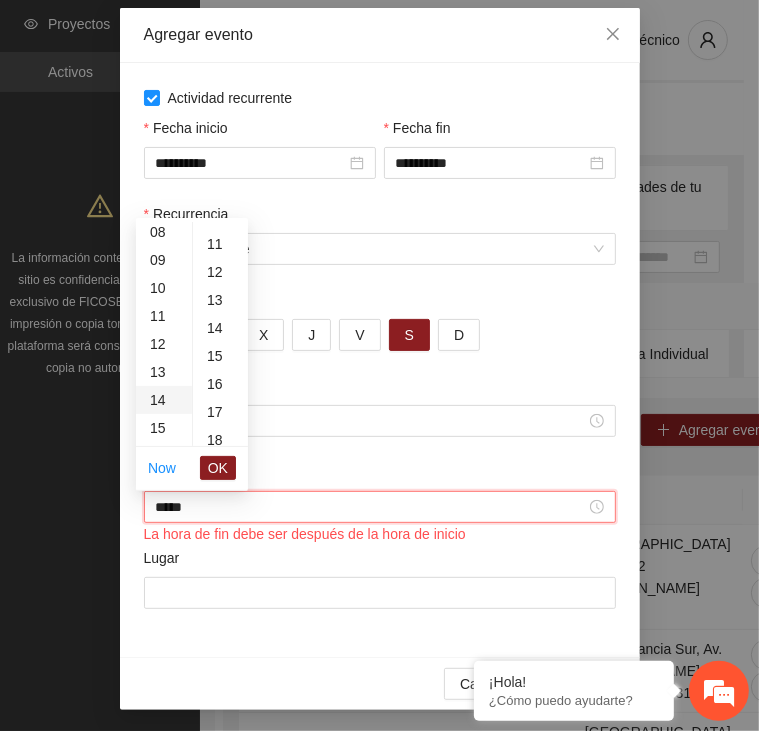 click on "14" at bounding box center (164, 400) 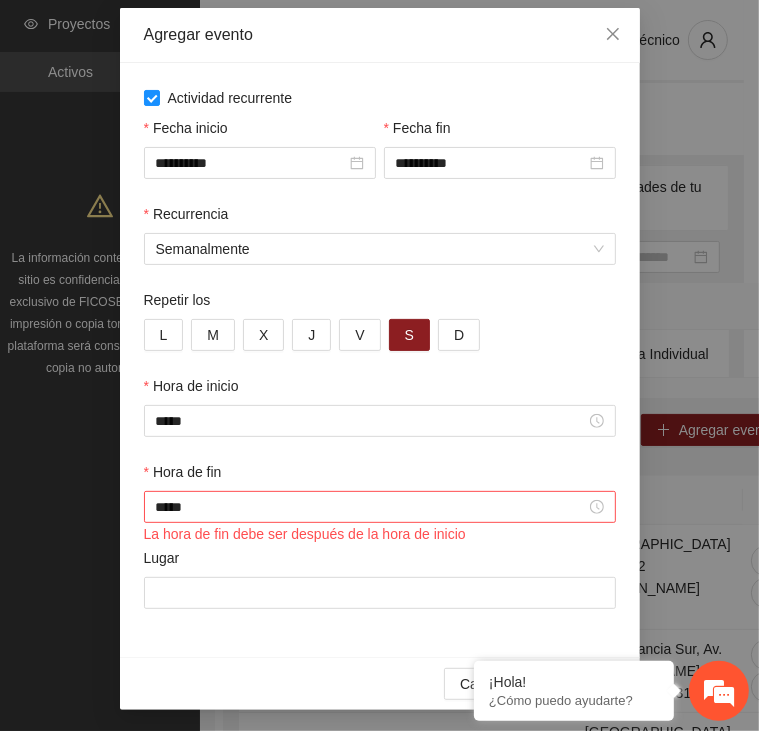 click on "Lugar" at bounding box center (380, 562) 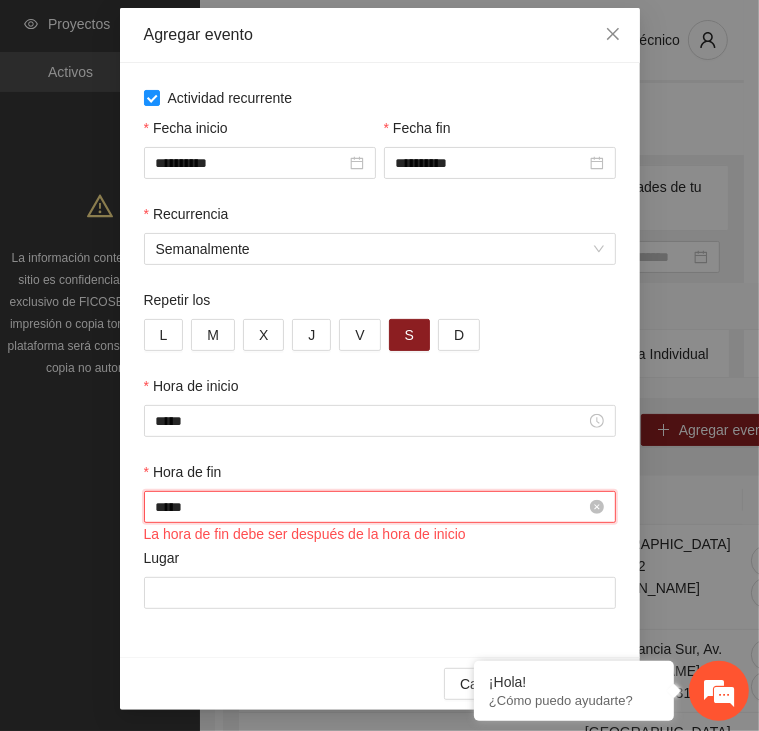click on "*****" at bounding box center [371, 507] 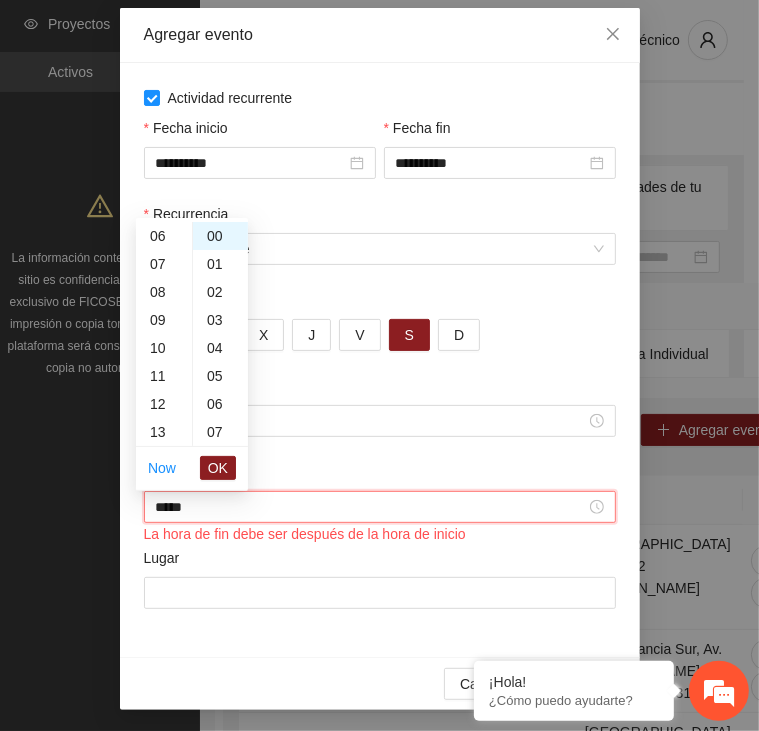 scroll, scrollTop: 188, scrollLeft: 0, axis: vertical 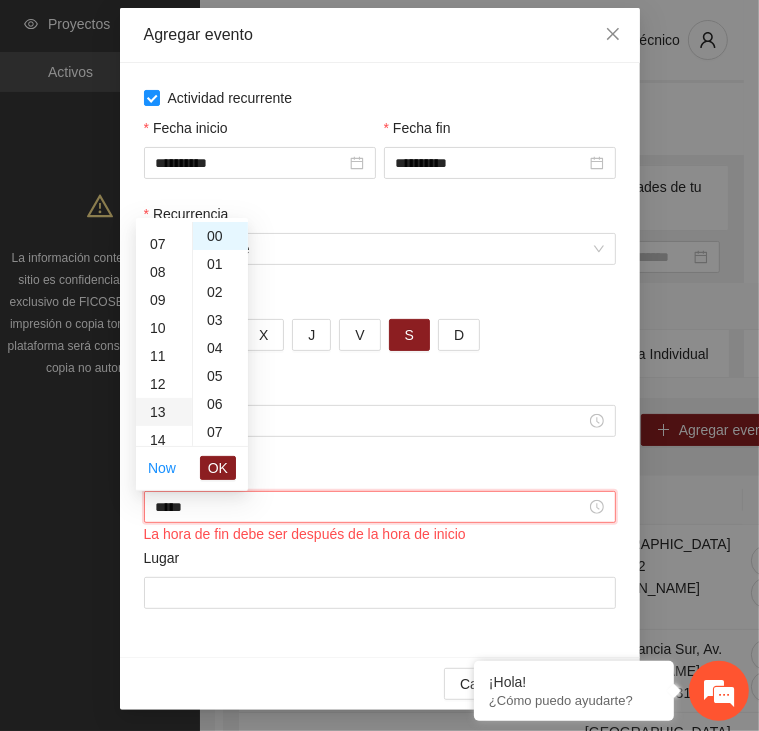 click on "13" at bounding box center (164, 412) 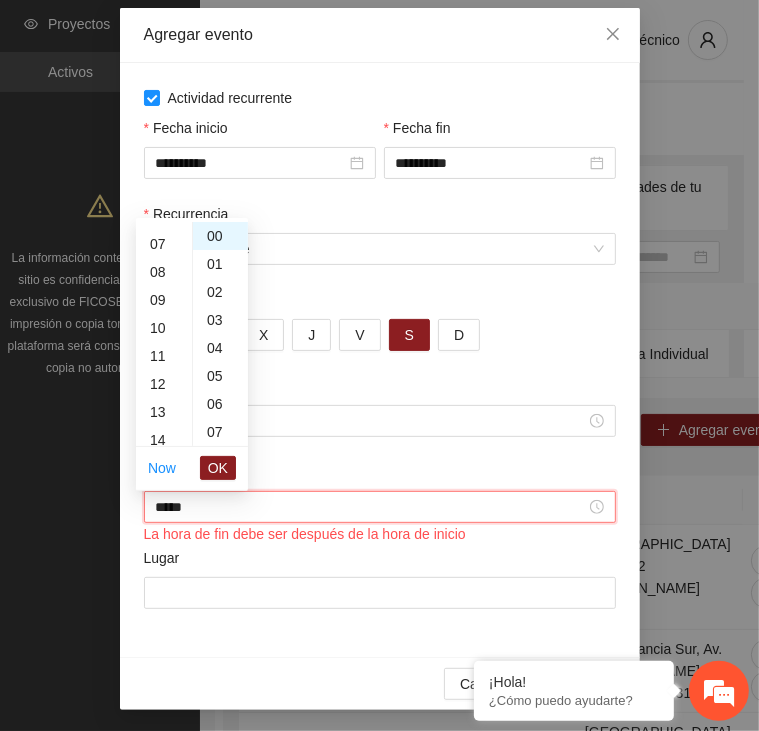 scroll, scrollTop: 364, scrollLeft: 0, axis: vertical 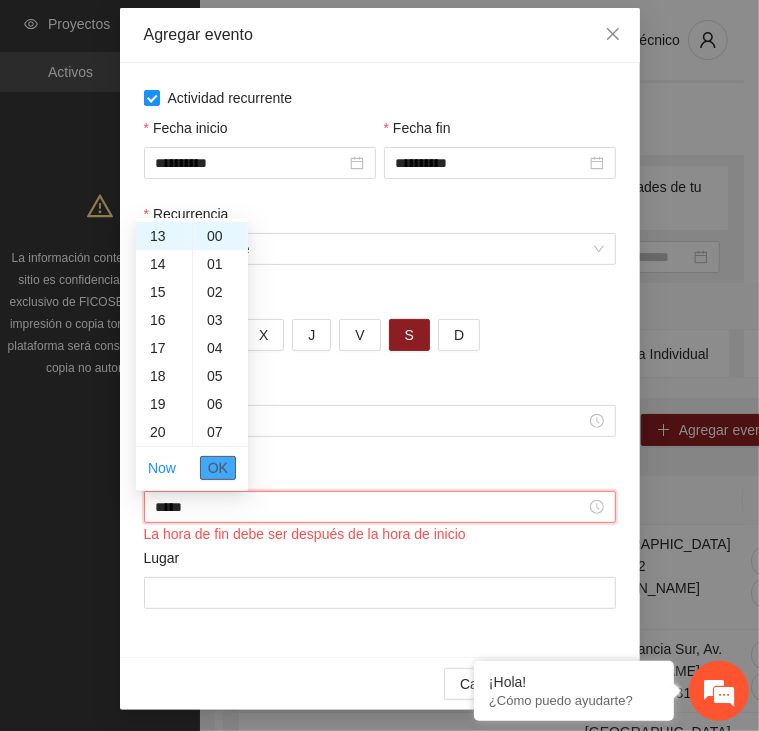 click on "OK" at bounding box center [218, 468] 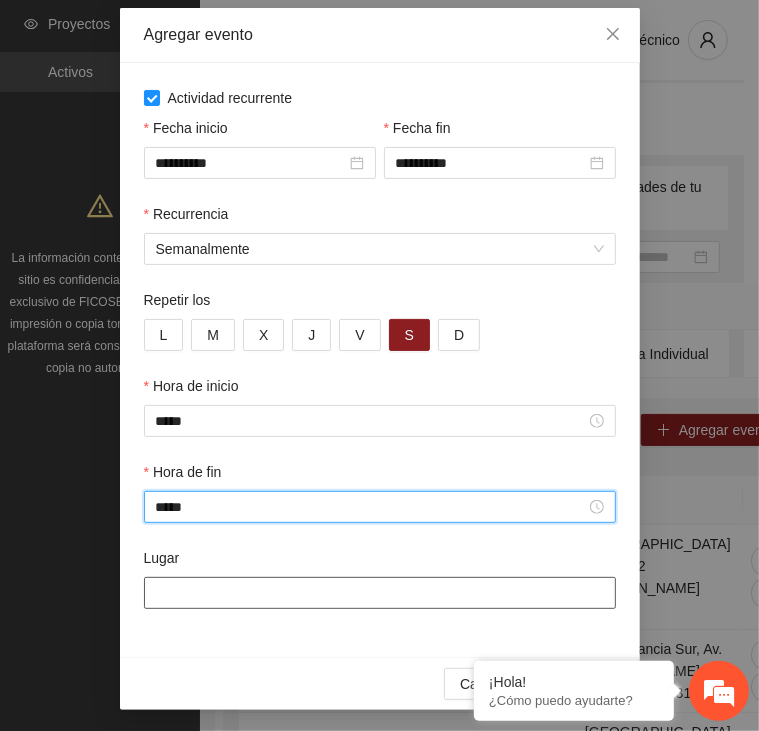 click on "Lugar" at bounding box center (380, 593) 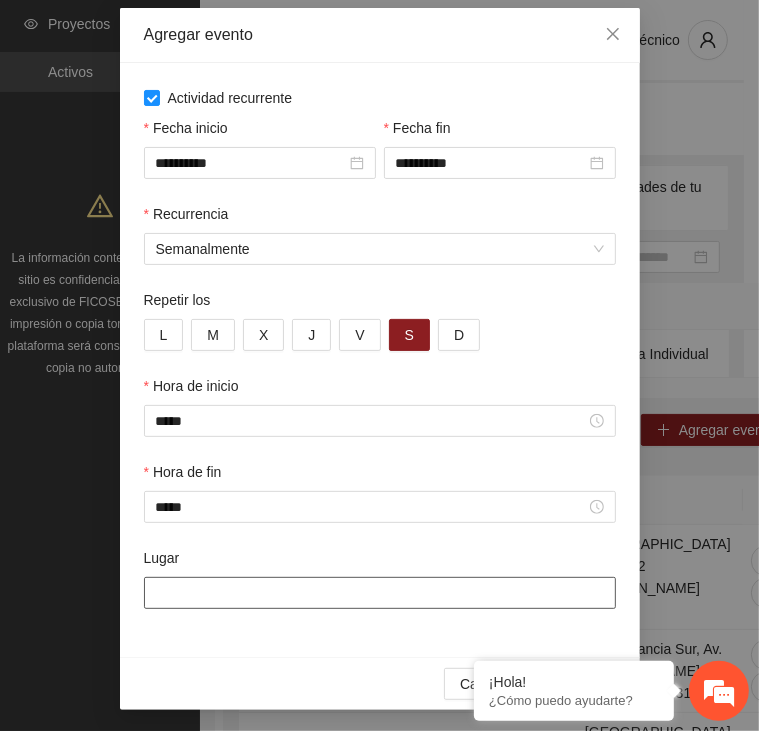click on "Lugar" at bounding box center (380, 593) 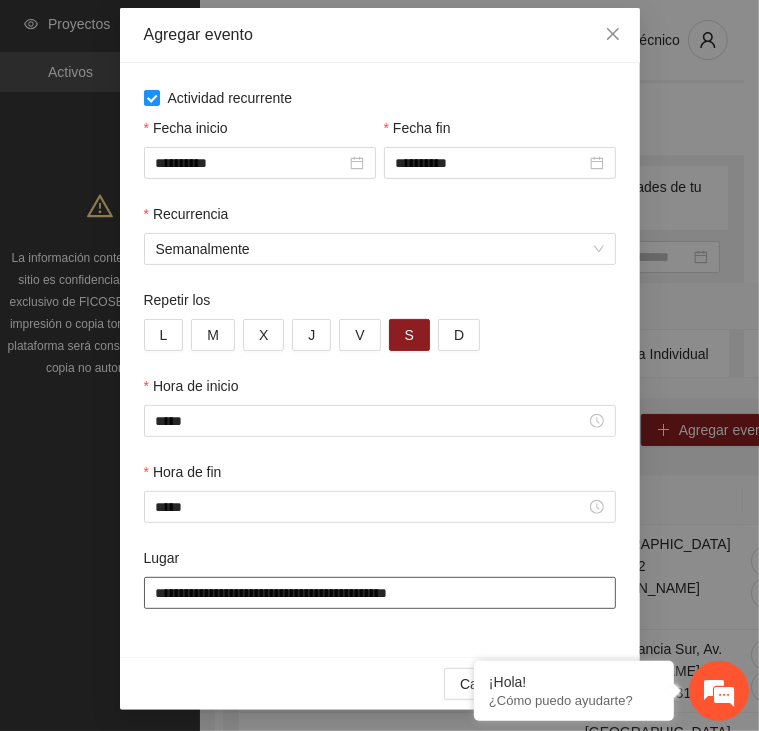 drag, startPoint x: 442, startPoint y: 600, endPoint x: 140, endPoint y: 605, distance: 302.04138 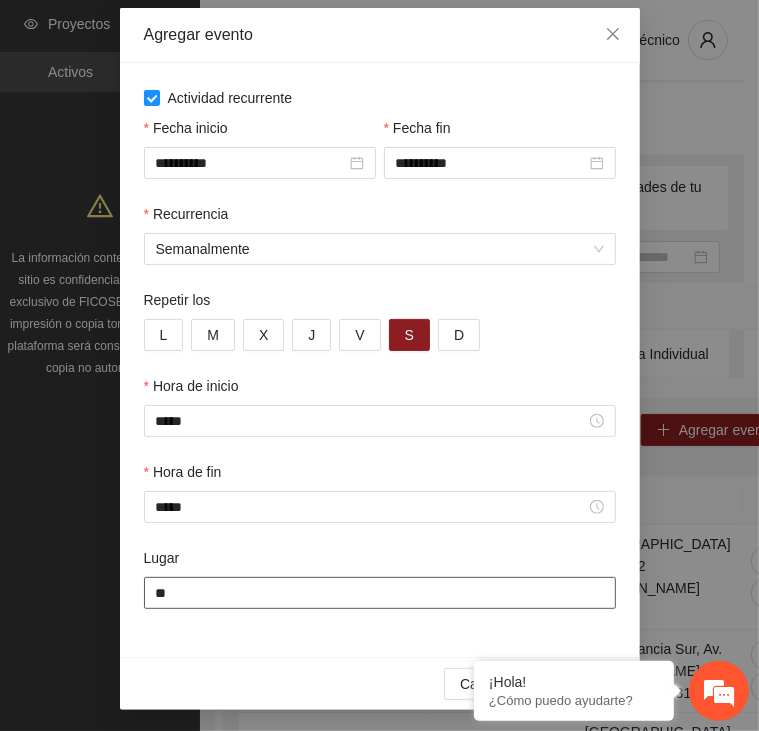 type on "*" 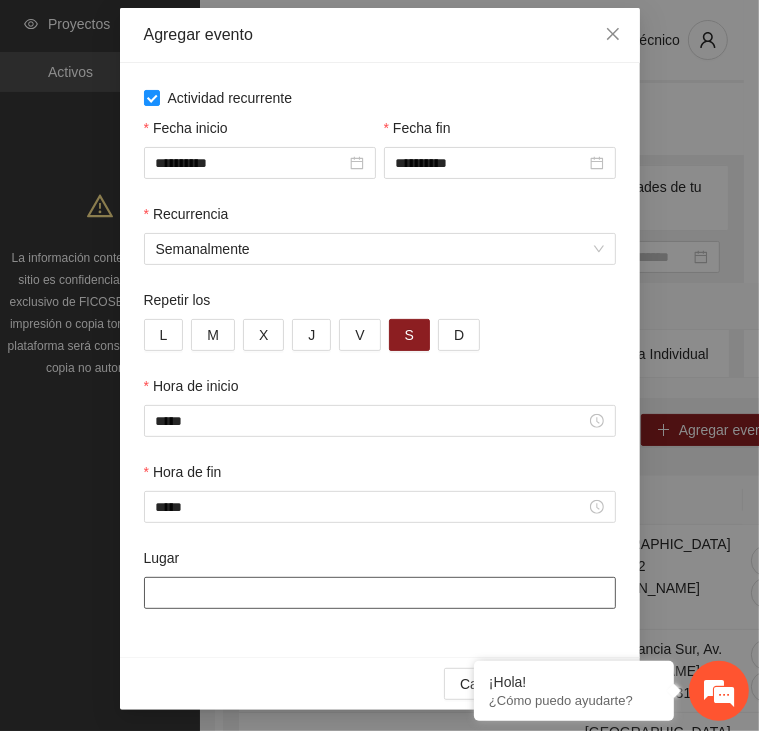 type 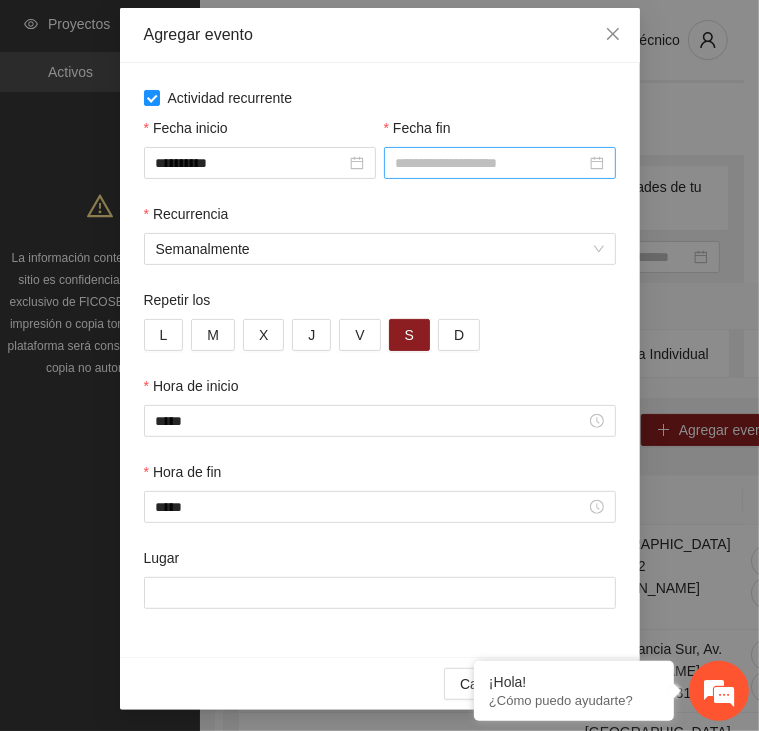click on "Fecha fin" at bounding box center (491, 163) 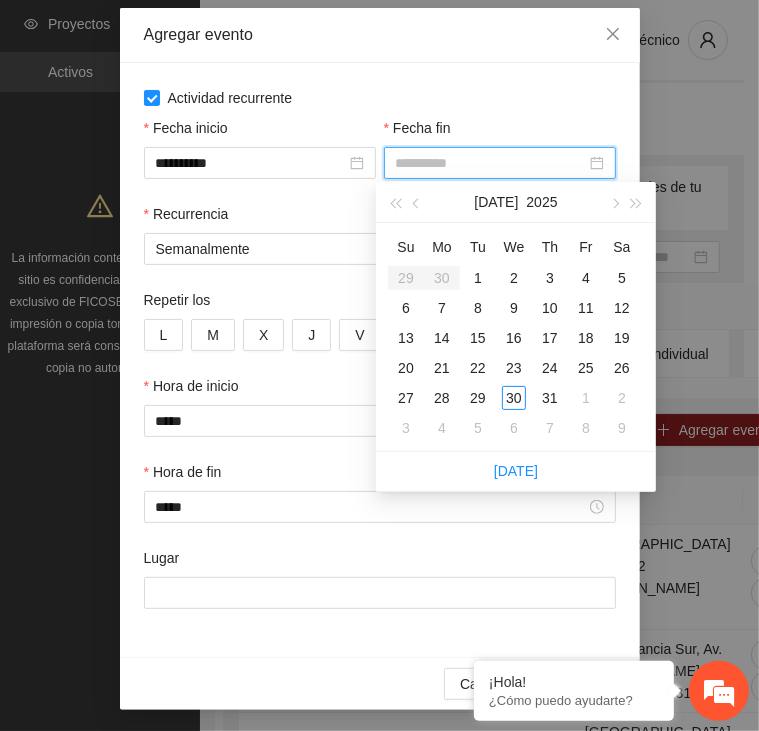 type on "**********" 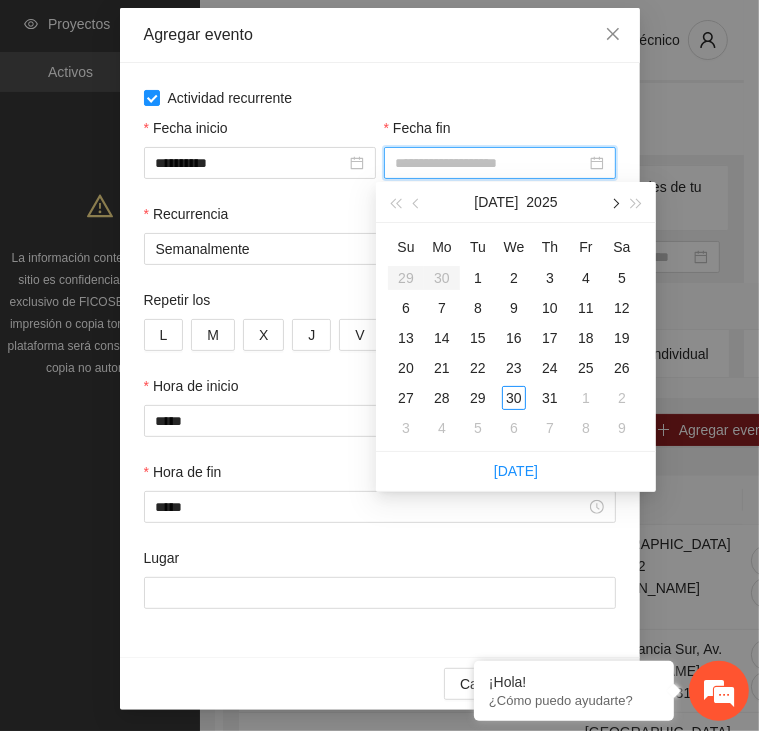 click at bounding box center (614, 204) 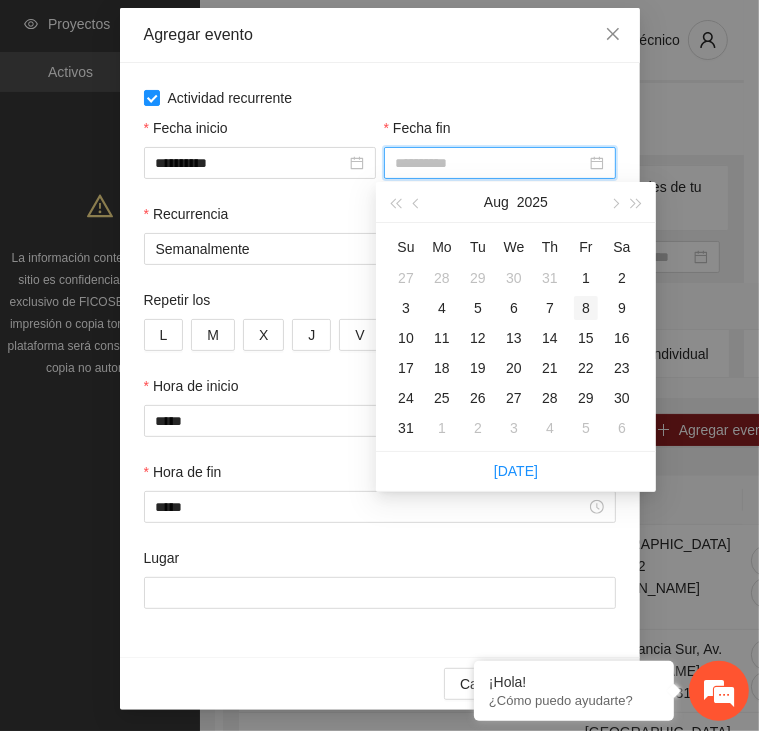 click on "8" at bounding box center [586, 308] 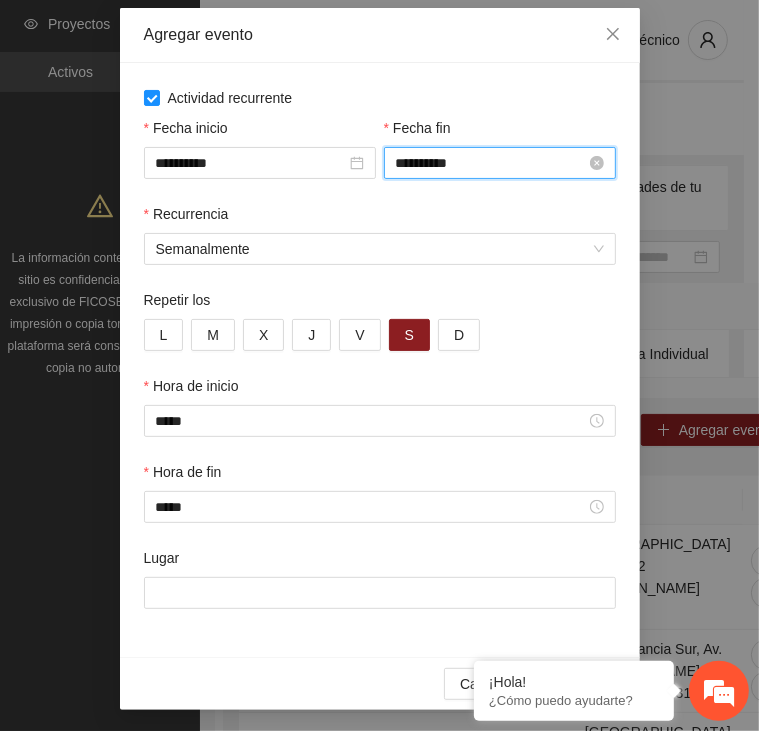 click on "**********" at bounding box center (500, 163) 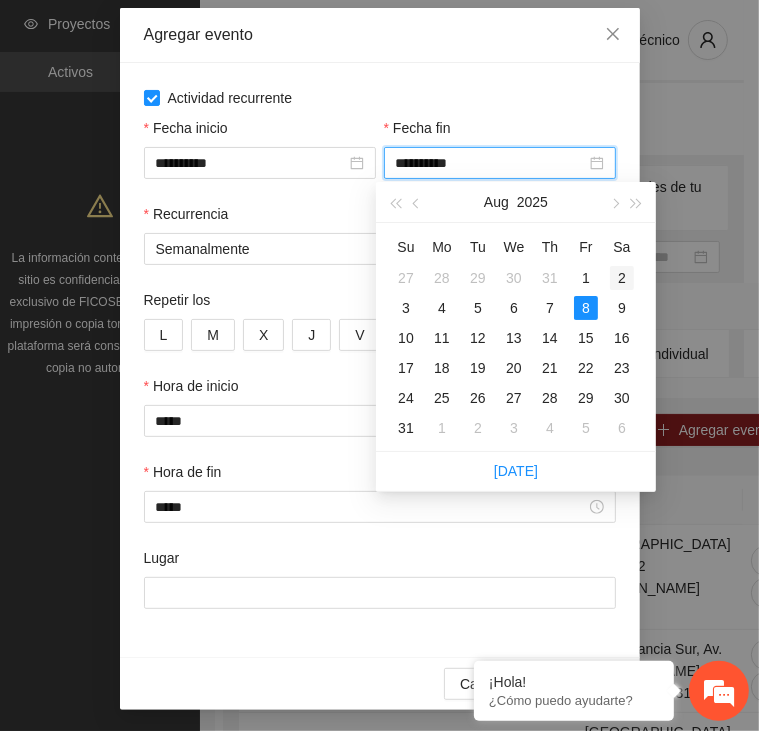 type on "**********" 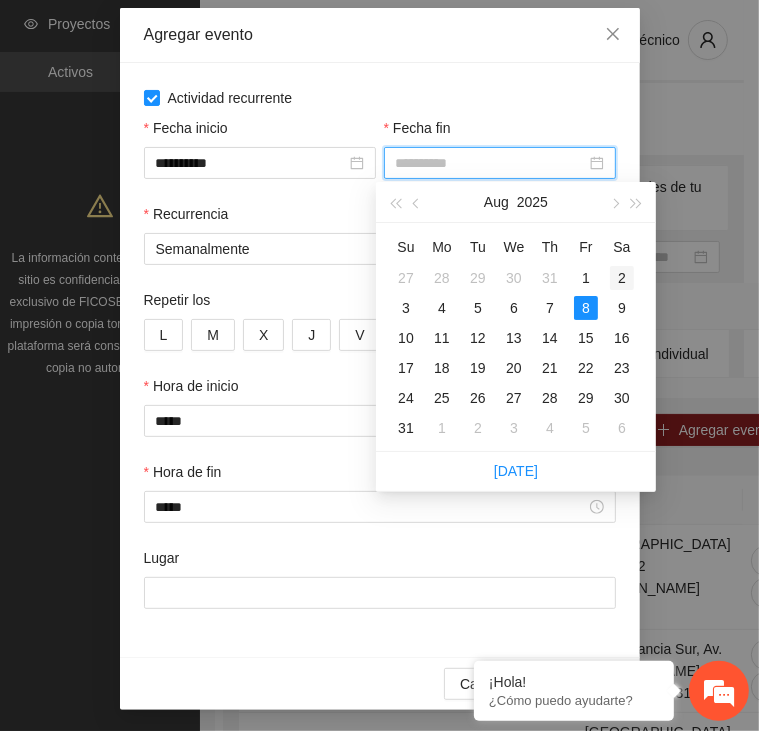 click on "2" at bounding box center (622, 278) 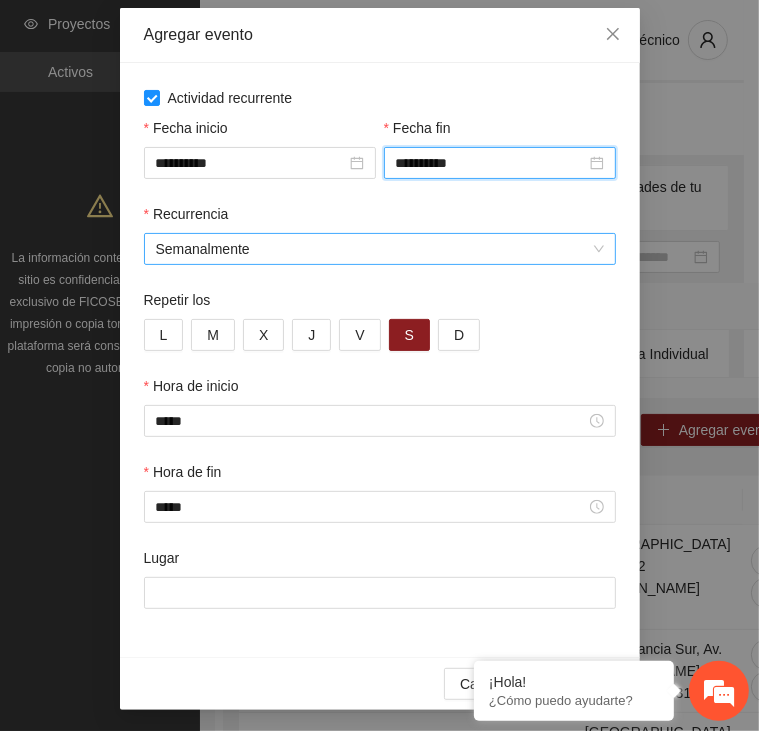 click on "Semanalmente" at bounding box center [380, 249] 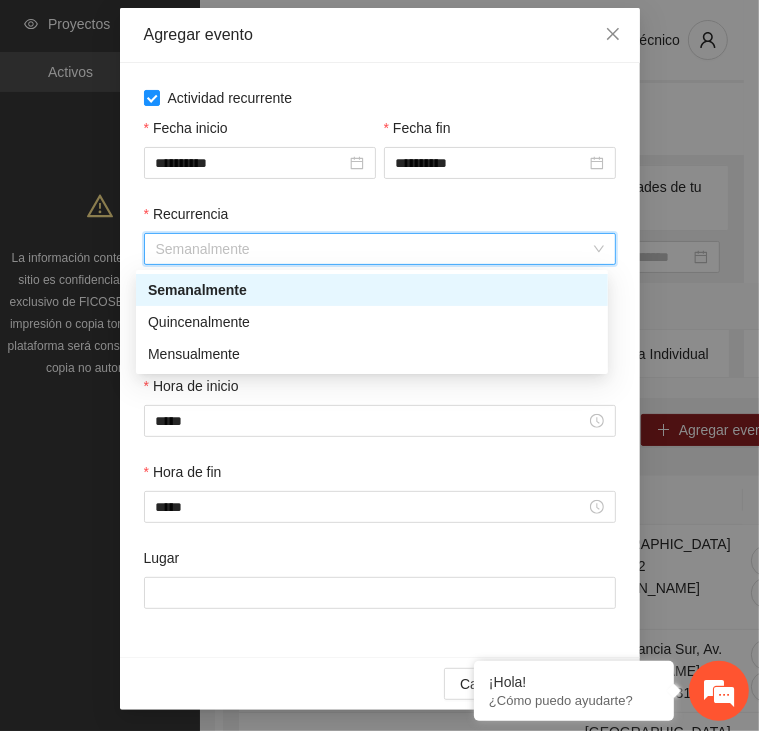 click on "Semanalmente" at bounding box center (372, 290) 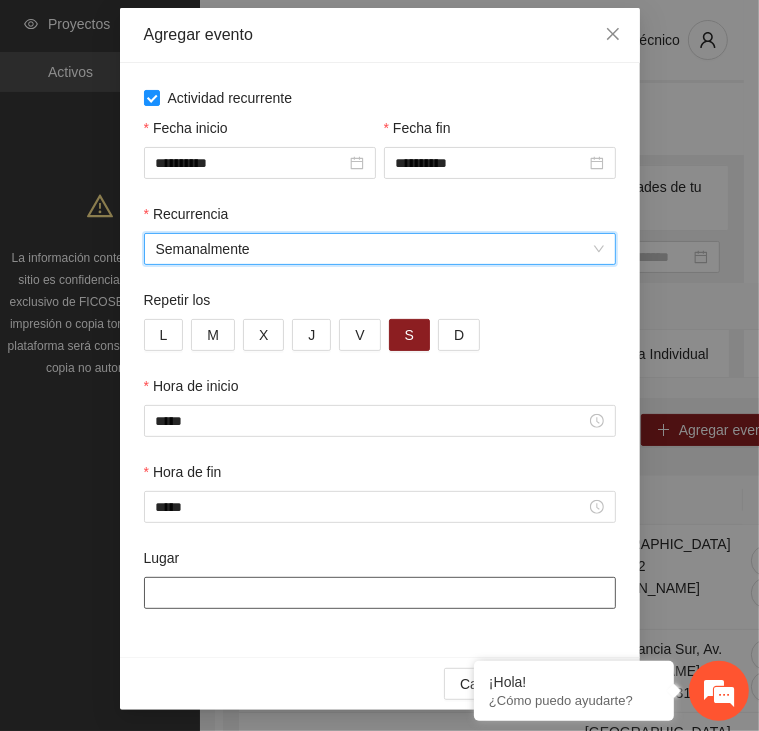click on "Lugar" at bounding box center [380, 593] 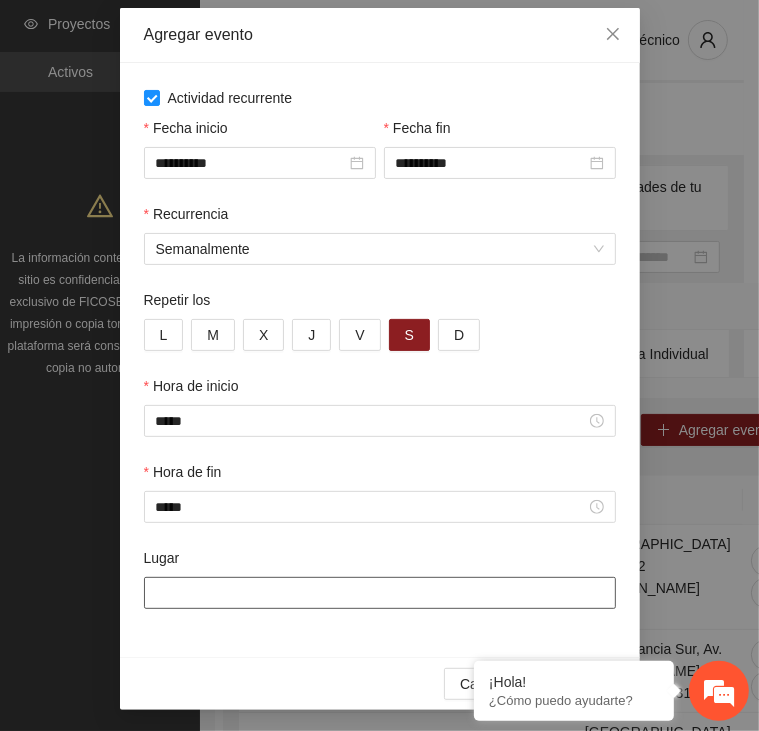 click on "Lugar" at bounding box center [380, 593] 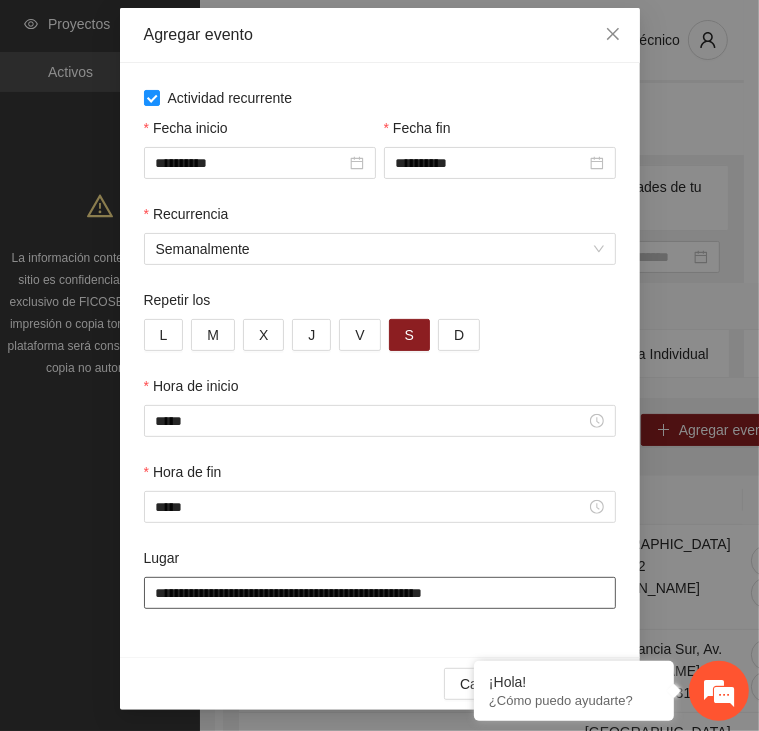 click on "**********" at bounding box center [380, 593] 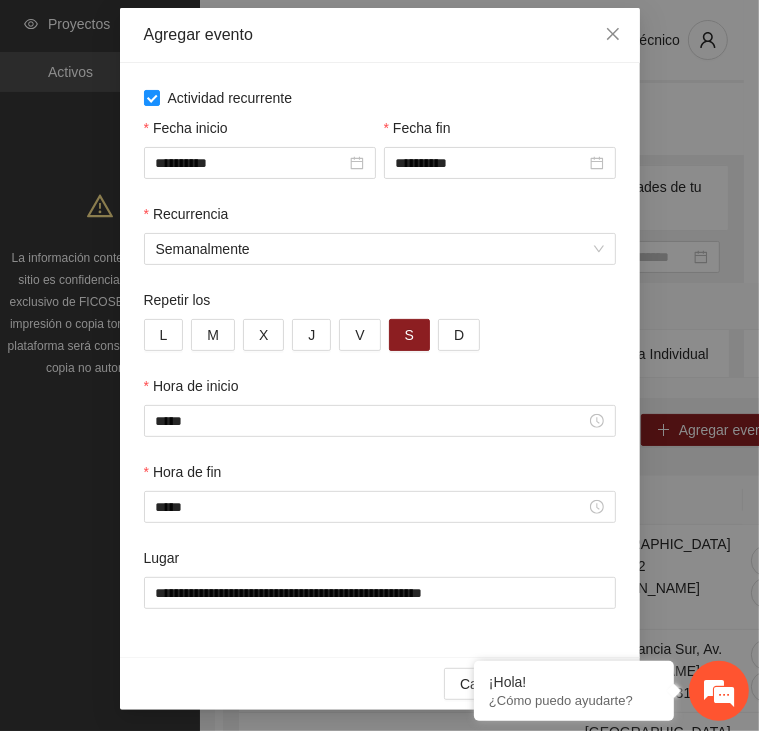click on "Hora de fin *****" at bounding box center [380, 504] 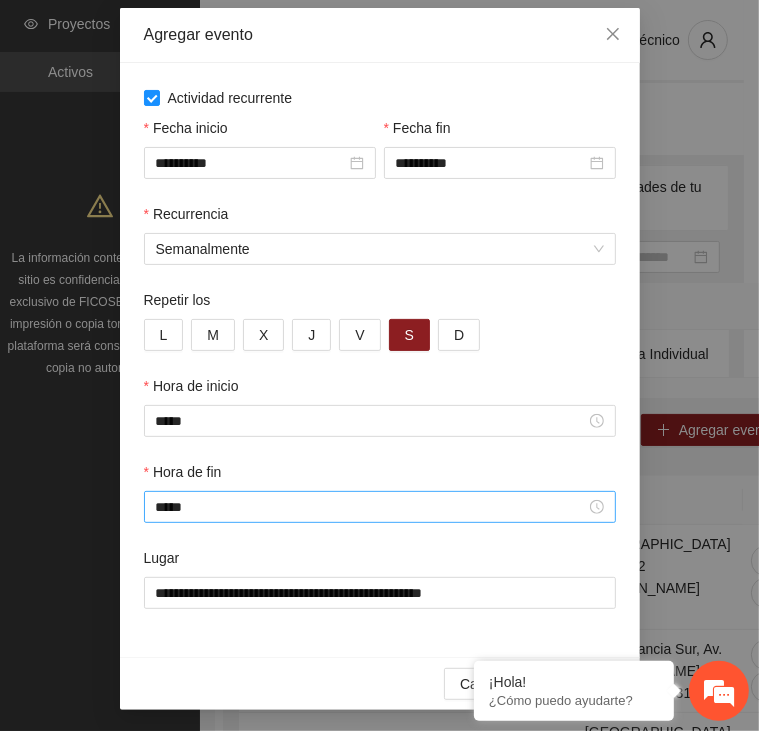 click on "*****" at bounding box center (380, 507) 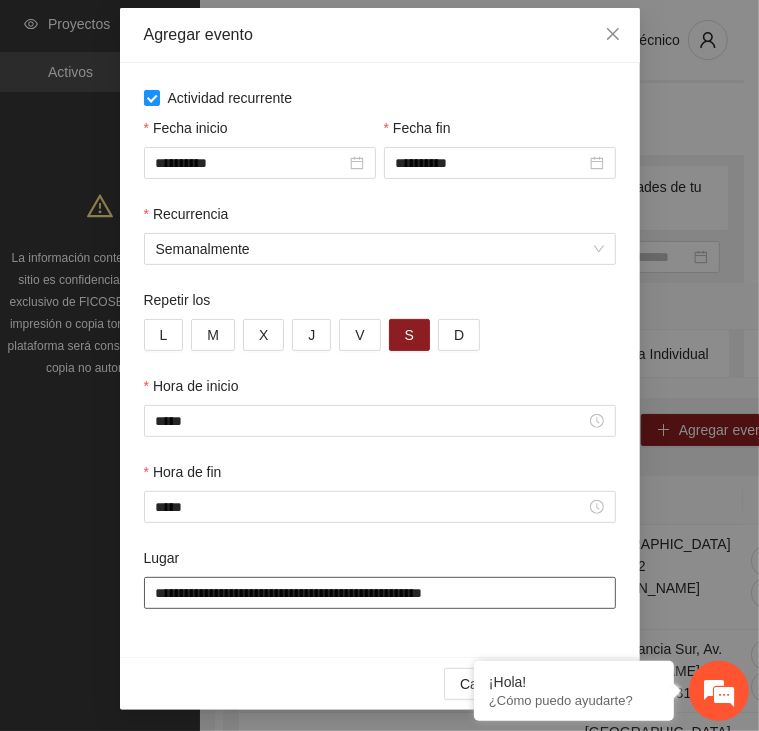 click on "**********" at bounding box center (380, 593) 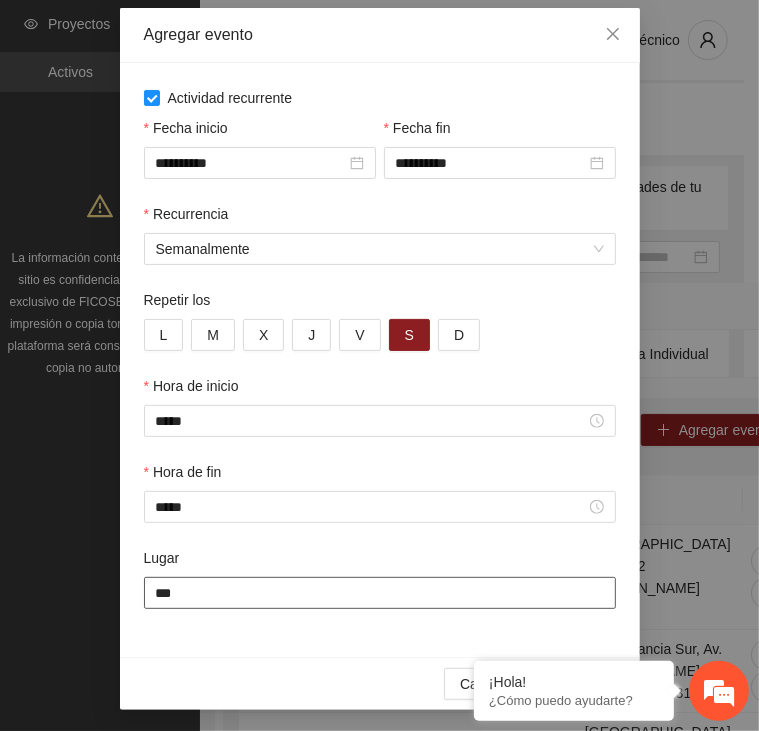 type on "*" 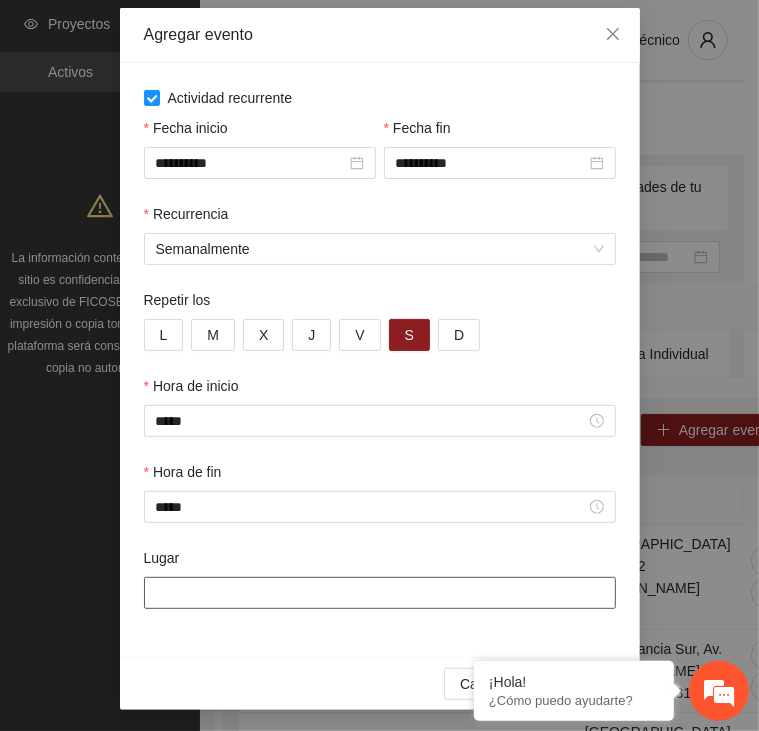 click on "Lugar" at bounding box center [380, 593] 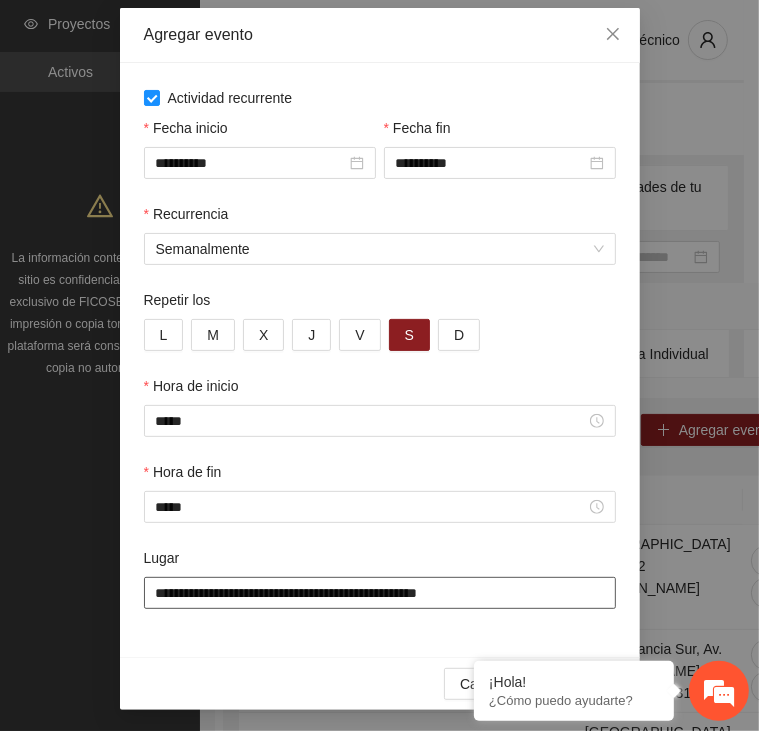 click on "**********" at bounding box center [380, 593] 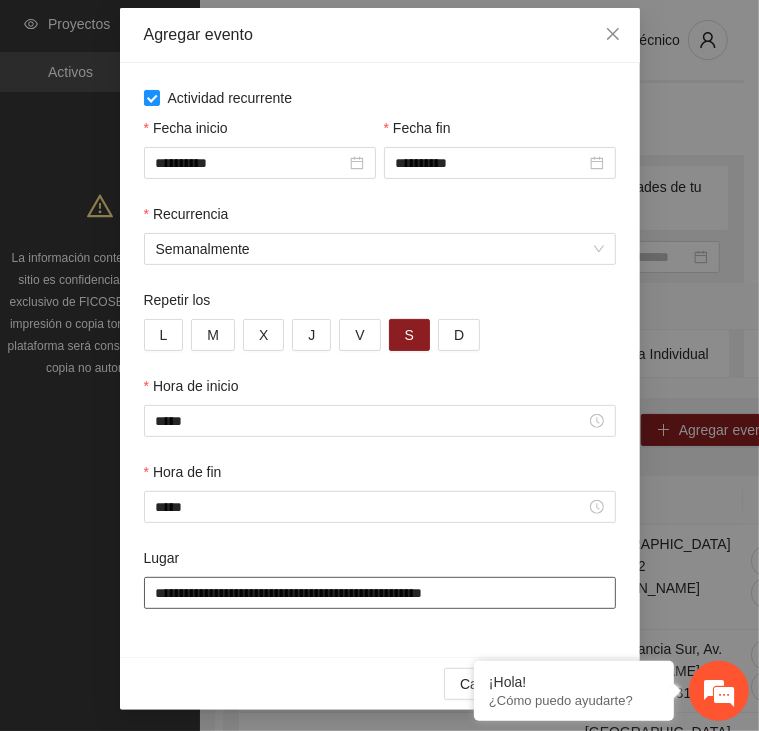 type on "**********" 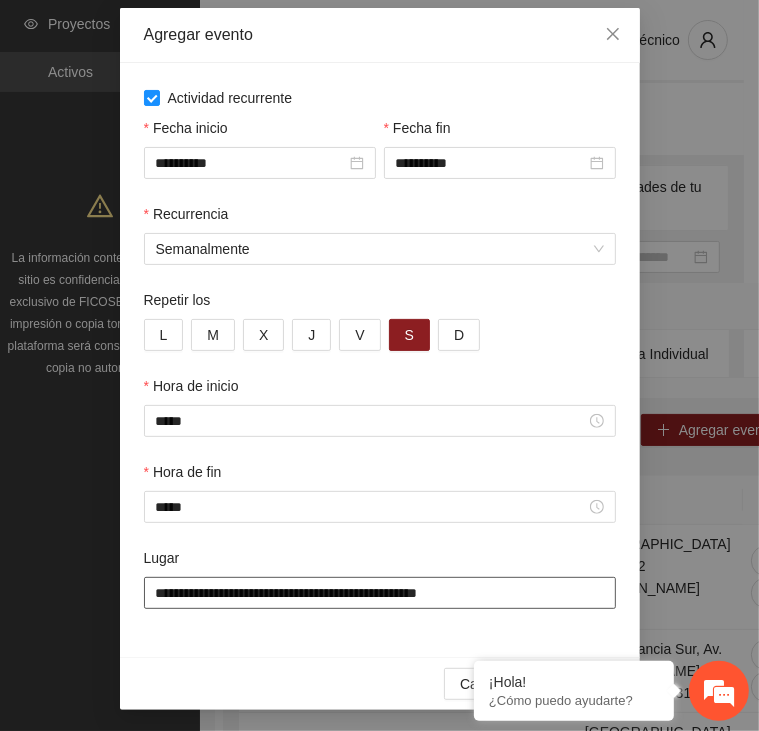 click on "**********" at bounding box center [380, 593] 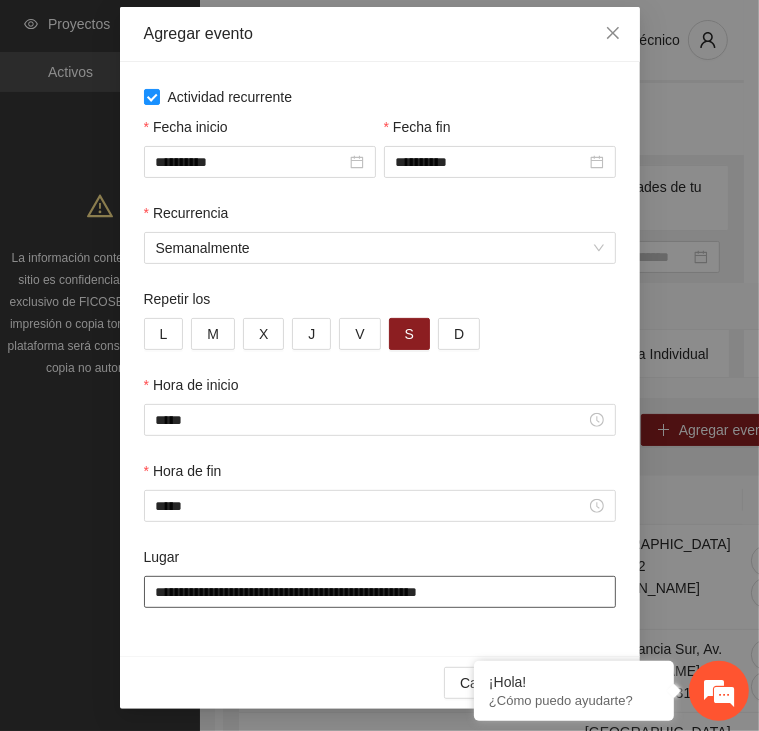 scroll, scrollTop: 105, scrollLeft: 0, axis: vertical 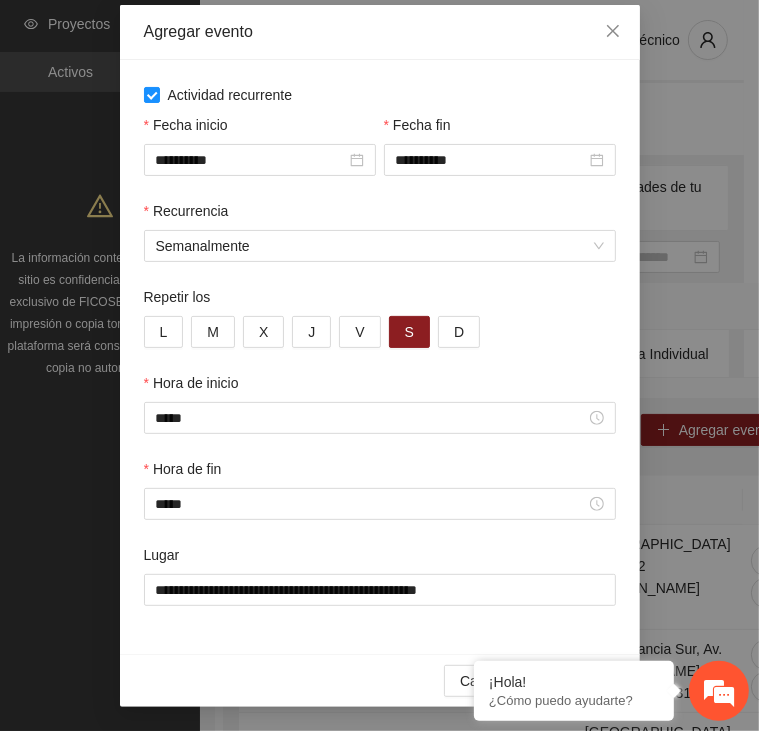 click on "**********" at bounding box center (380, 357) 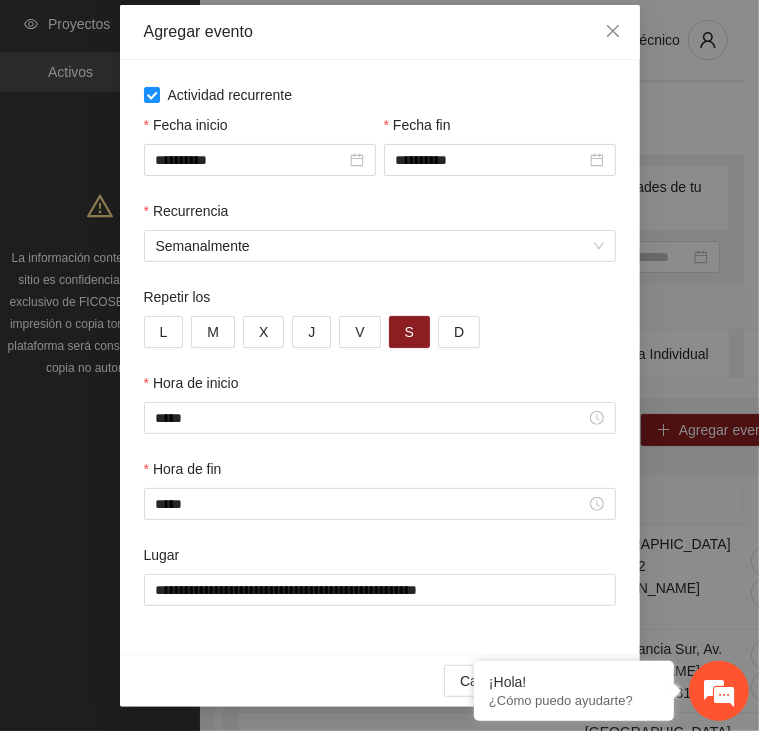 click on "**********" at bounding box center [380, 357] 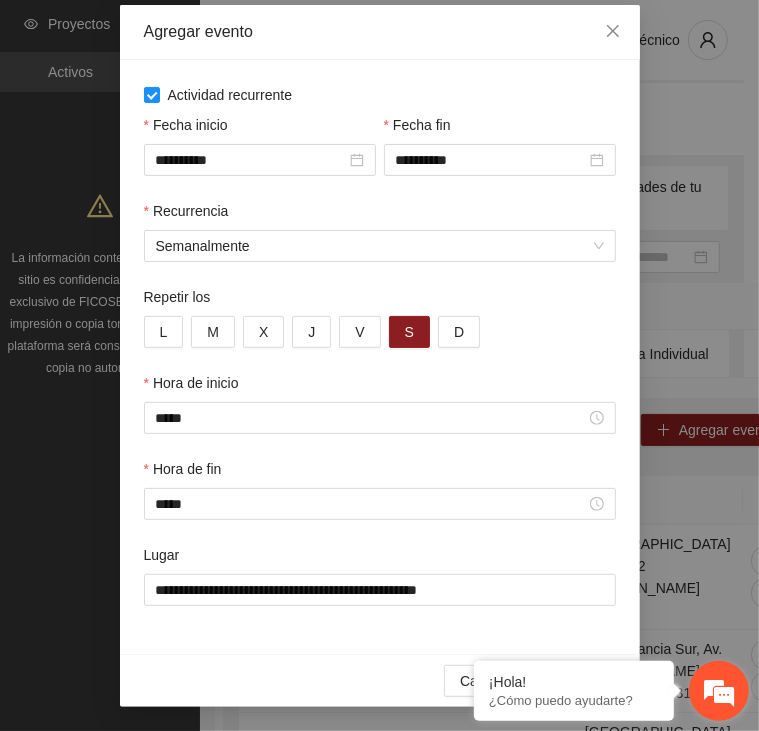 click at bounding box center [719, 691] 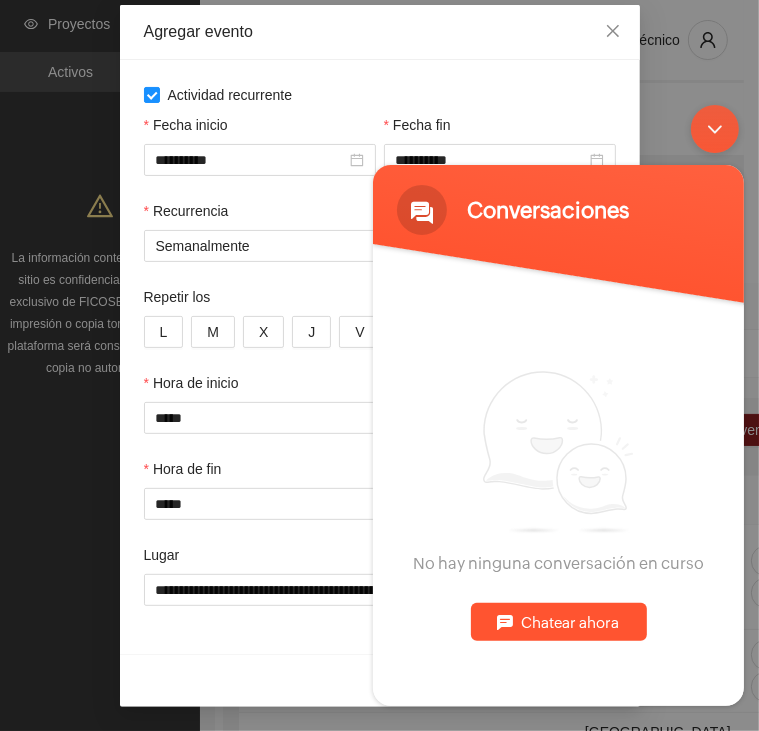 click at bounding box center (714, 128) 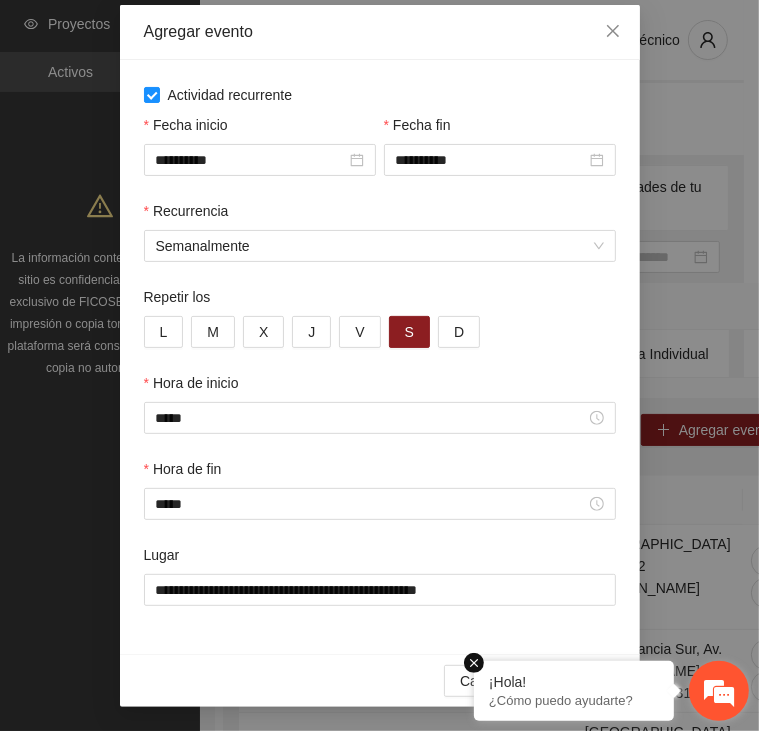 click at bounding box center [474, 663] 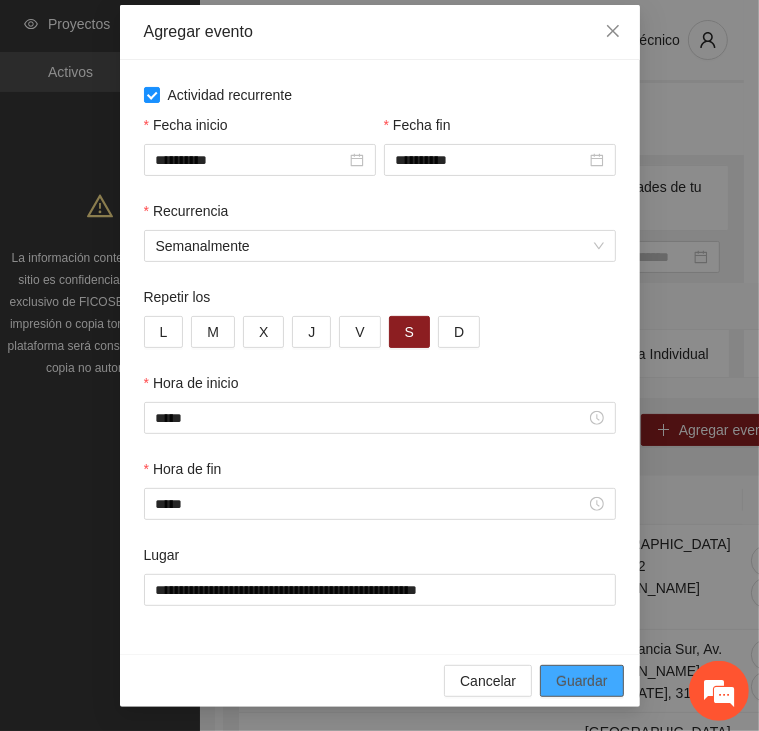 click on "Guardar" at bounding box center (581, 681) 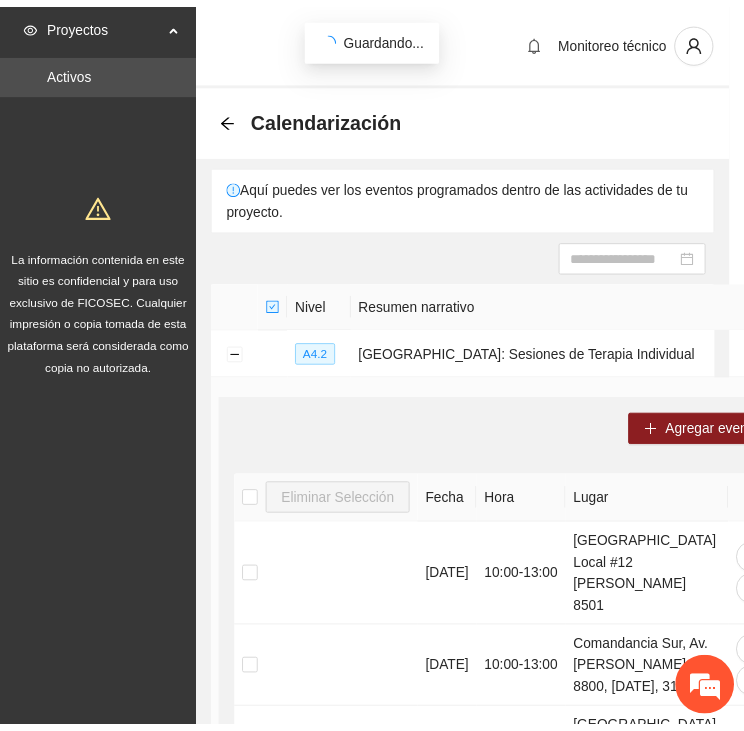 scroll, scrollTop: 13, scrollLeft: 0, axis: vertical 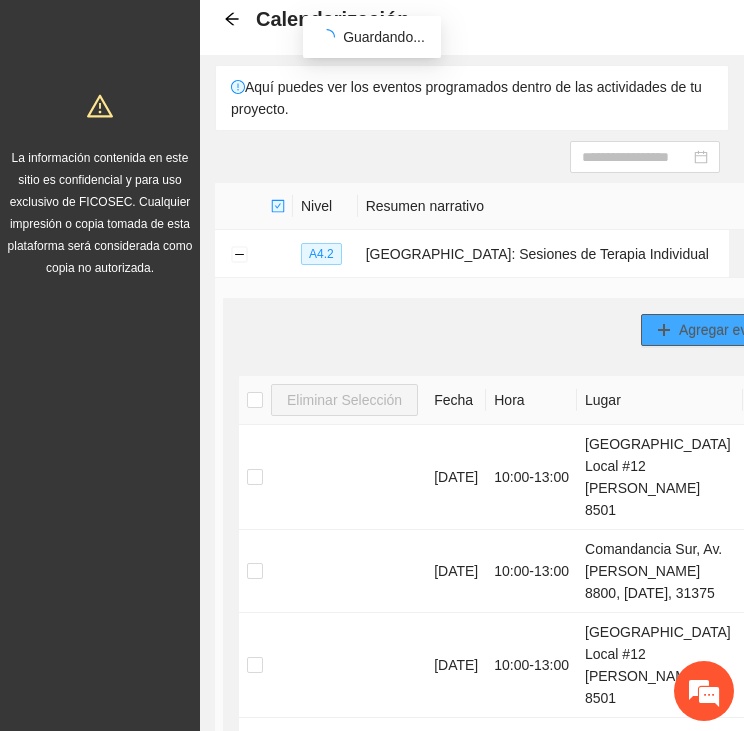 click on "Agregar evento" at bounding box center [727, 330] 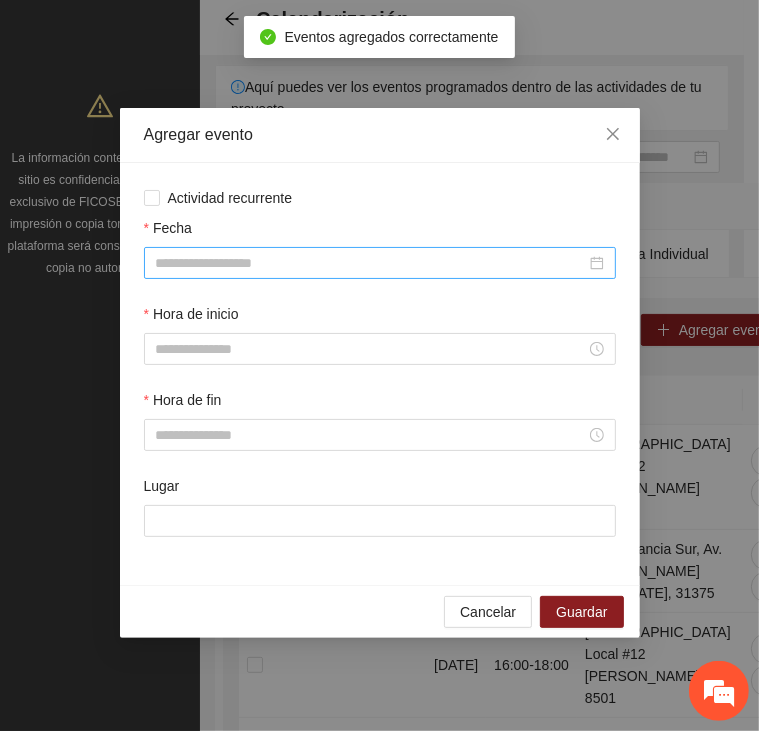 click on "Fecha" at bounding box center (371, 263) 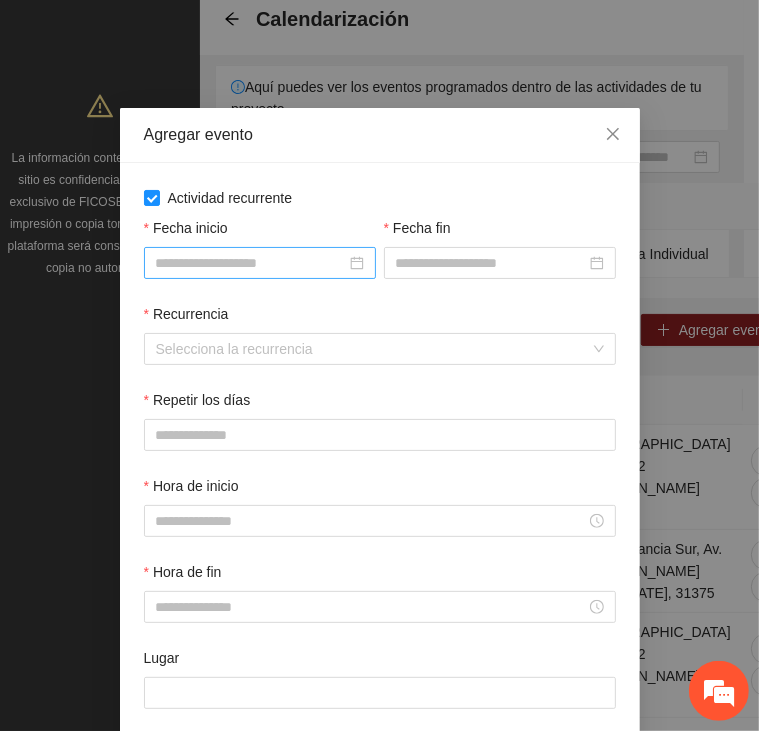 click on "Fecha inicio" at bounding box center (251, 263) 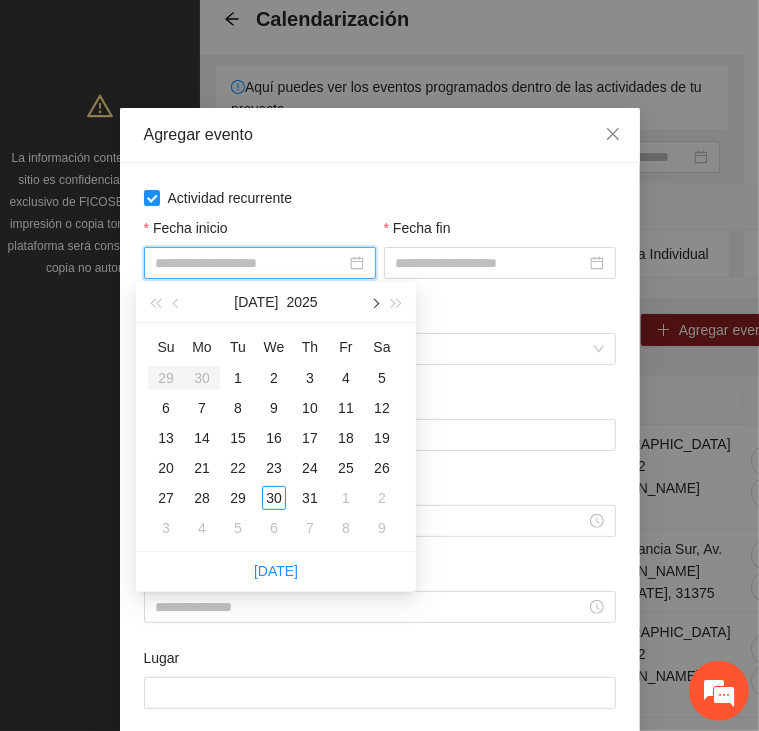 click at bounding box center [374, 304] 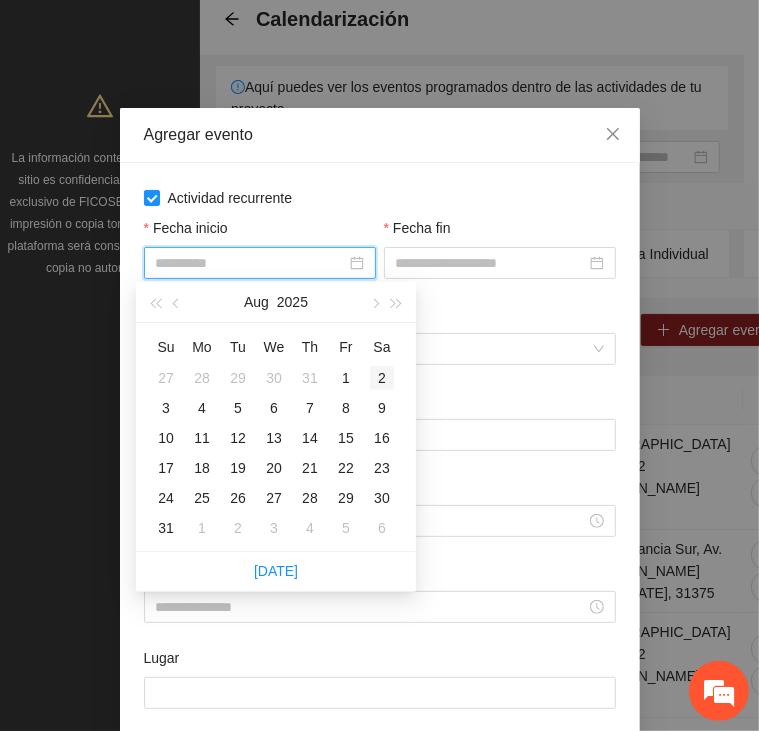 type on "**********" 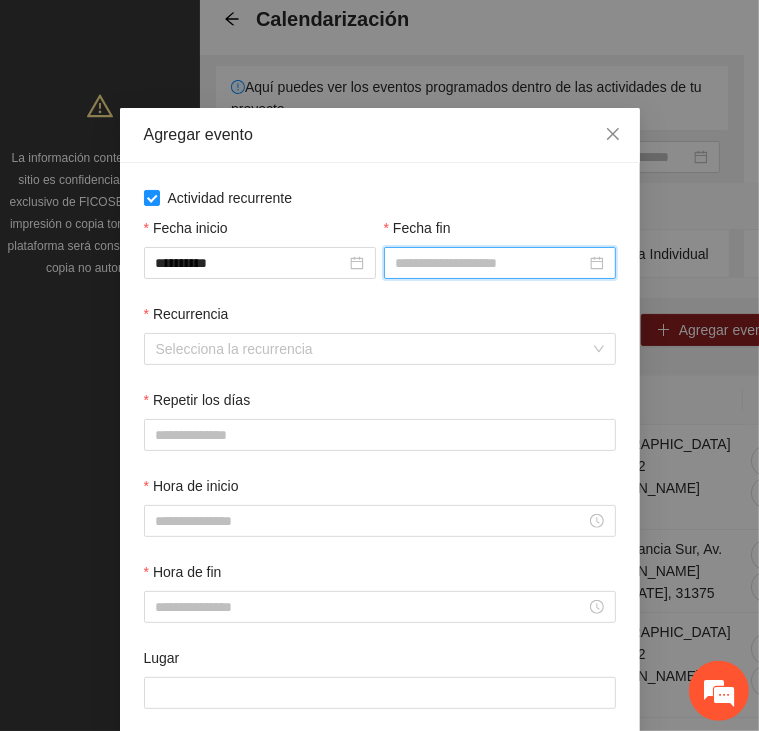 click on "Fecha fin" at bounding box center [491, 263] 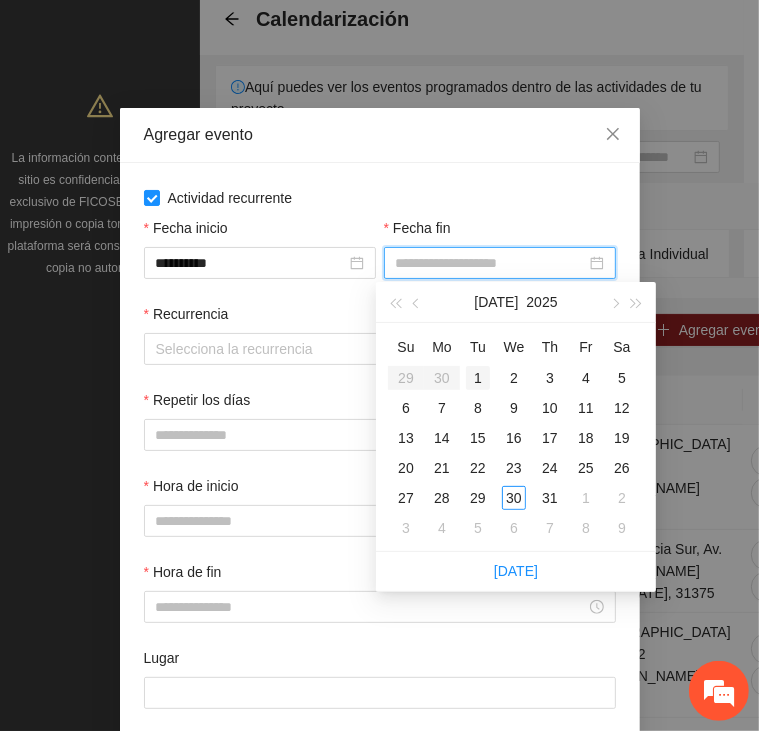 type on "**********" 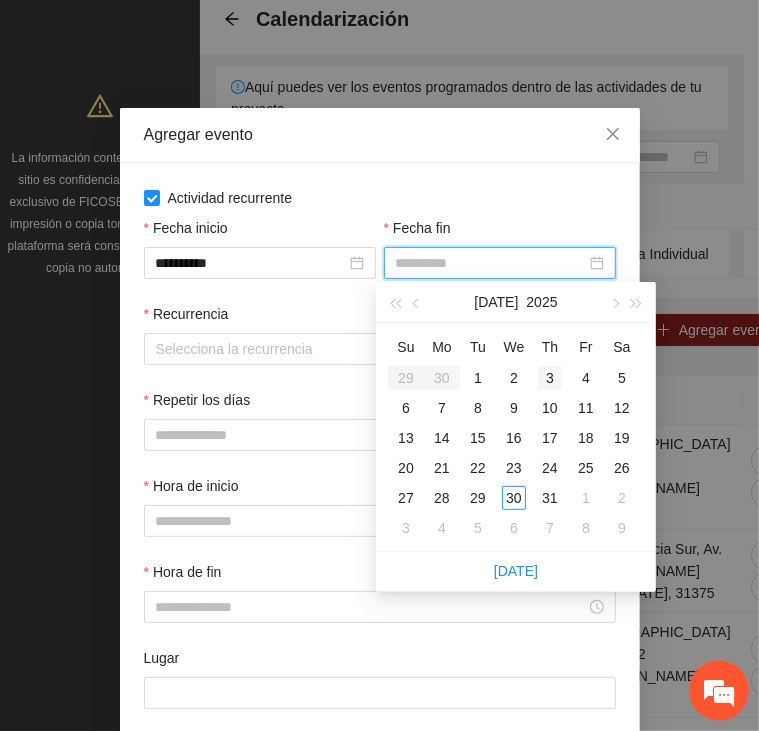 type on "**********" 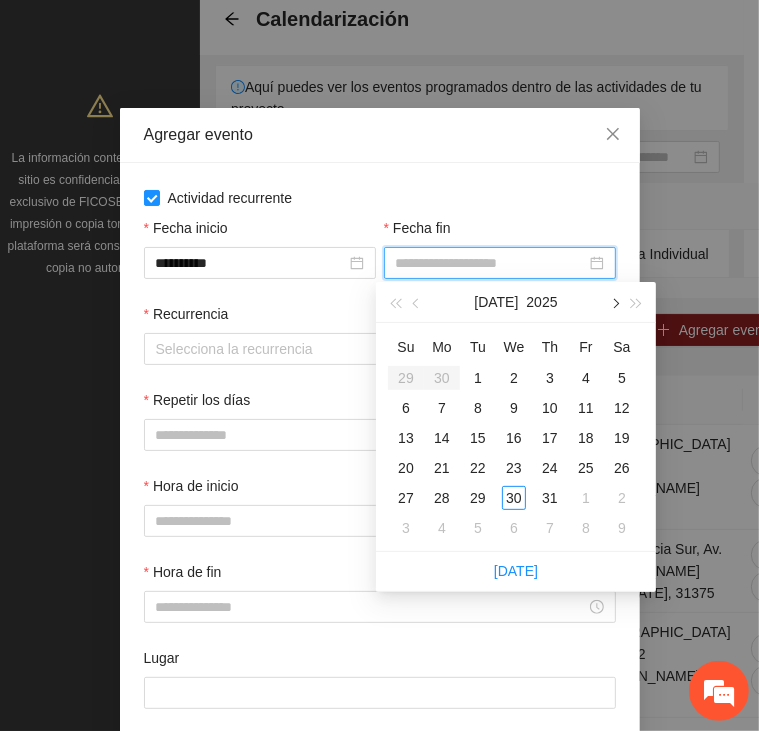 click at bounding box center [614, 304] 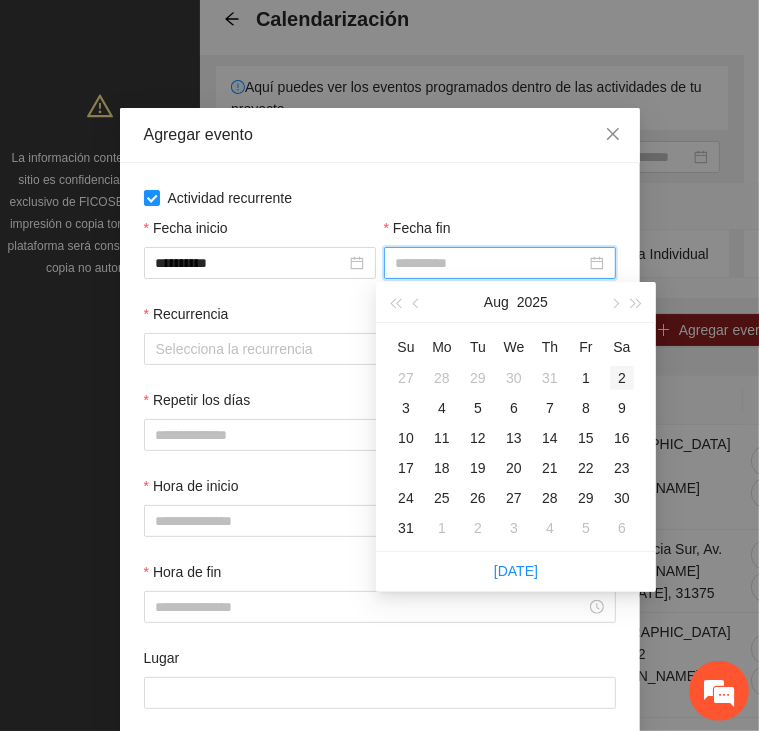type on "**********" 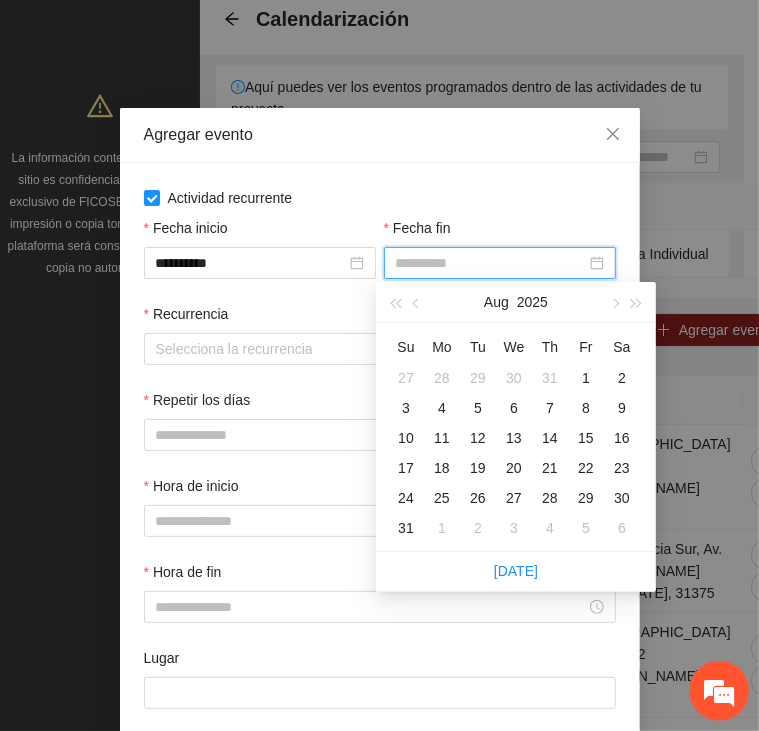 click on "2" at bounding box center (622, 378) 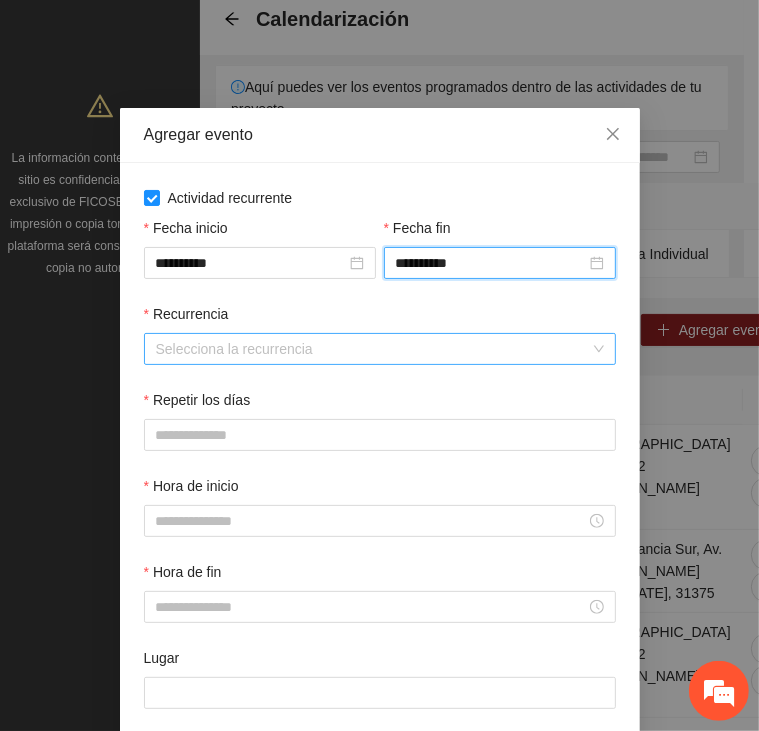 click on "Recurrencia" at bounding box center [373, 349] 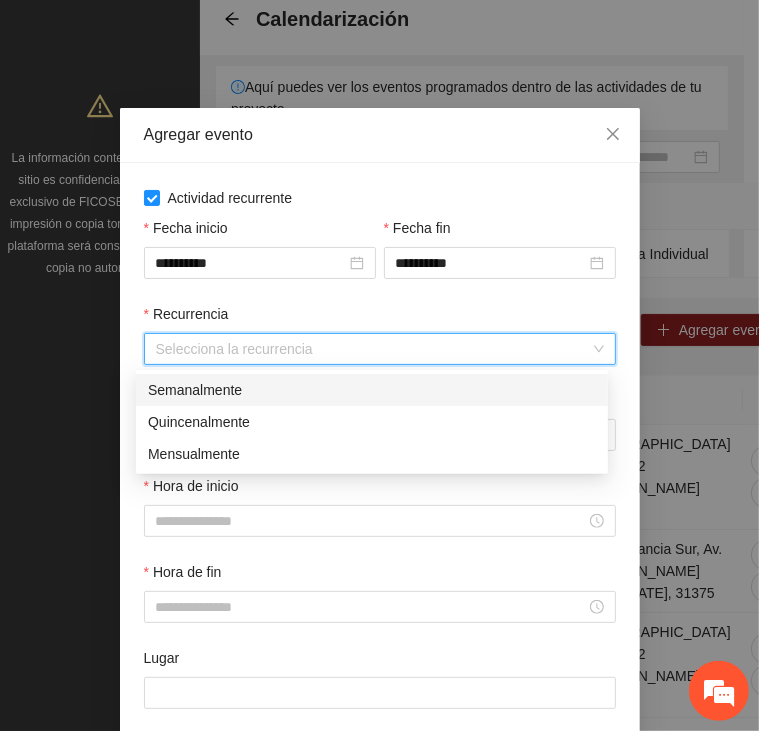 click on "Semanalmente" at bounding box center [372, 390] 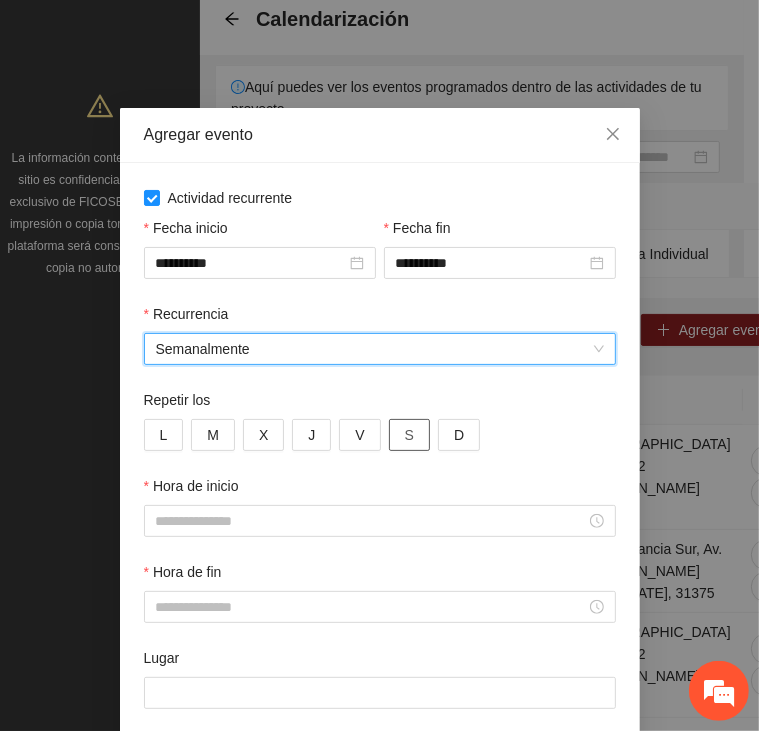 drag, startPoint x: 400, startPoint y: 436, endPoint x: 312, endPoint y: 466, distance: 92.973114 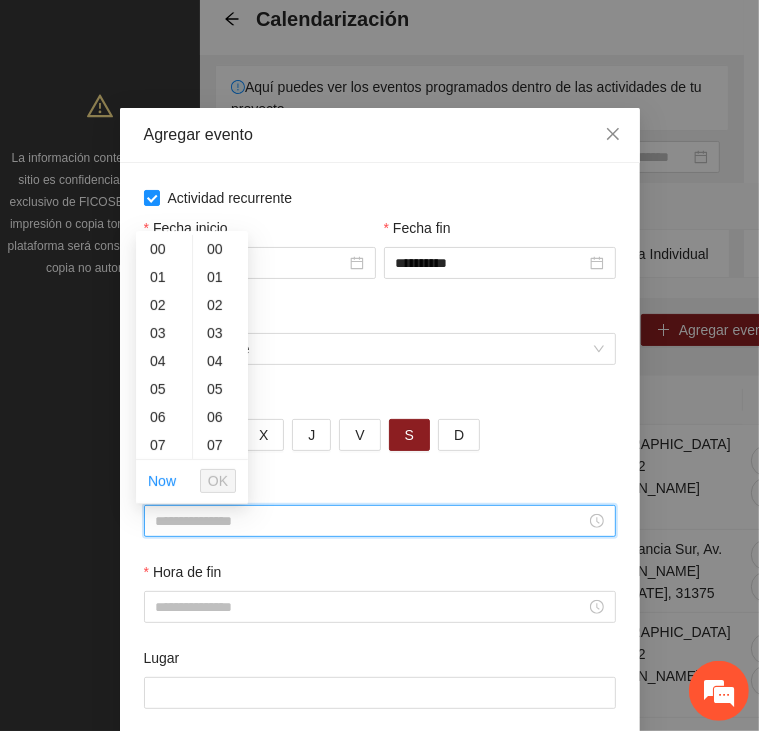 click on "Hora de inicio" at bounding box center [371, 521] 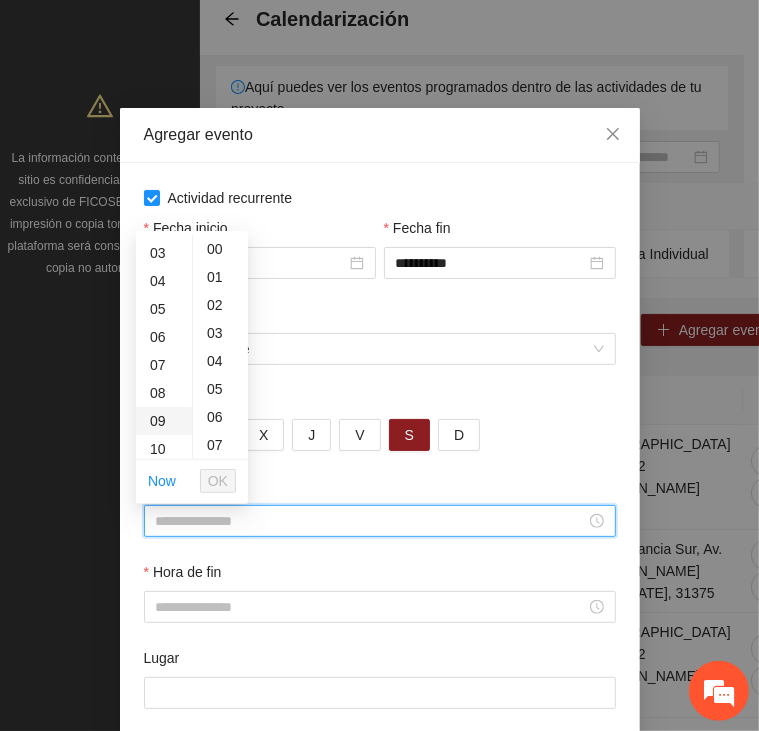 click on "09" at bounding box center (164, 421) 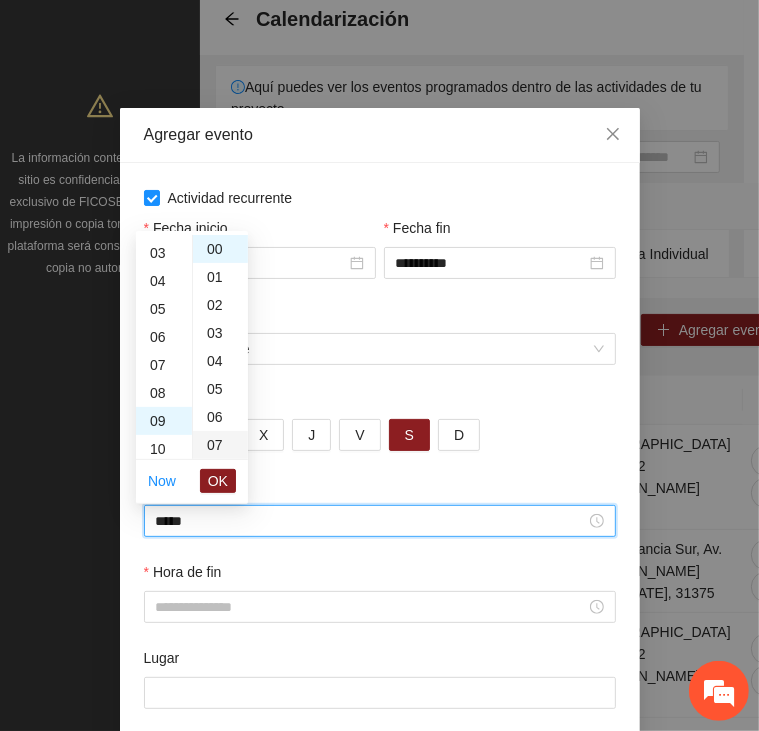 scroll, scrollTop: 252, scrollLeft: 0, axis: vertical 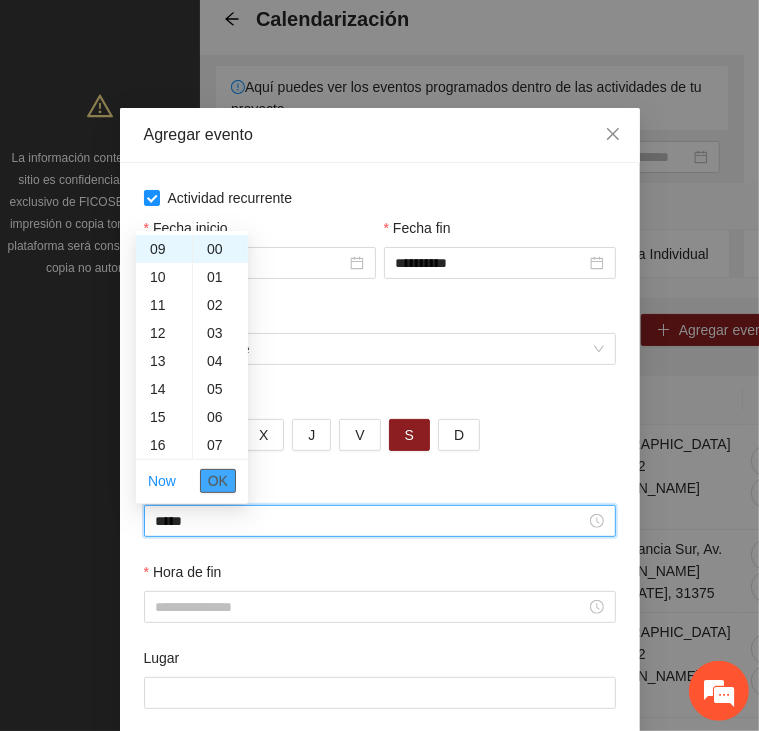 click on "OK" at bounding box center [218, 481] 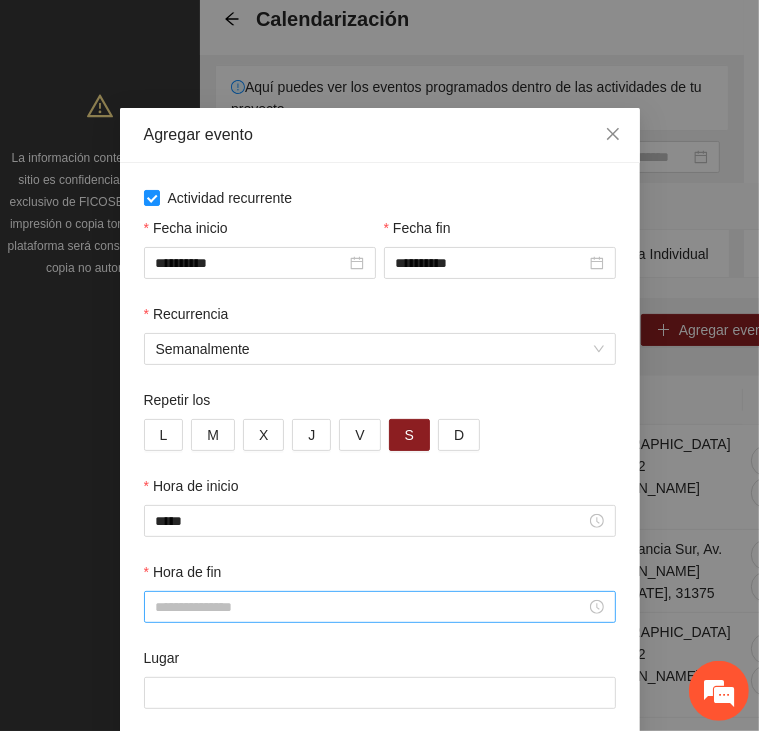 click at bounding box center (380, 607) 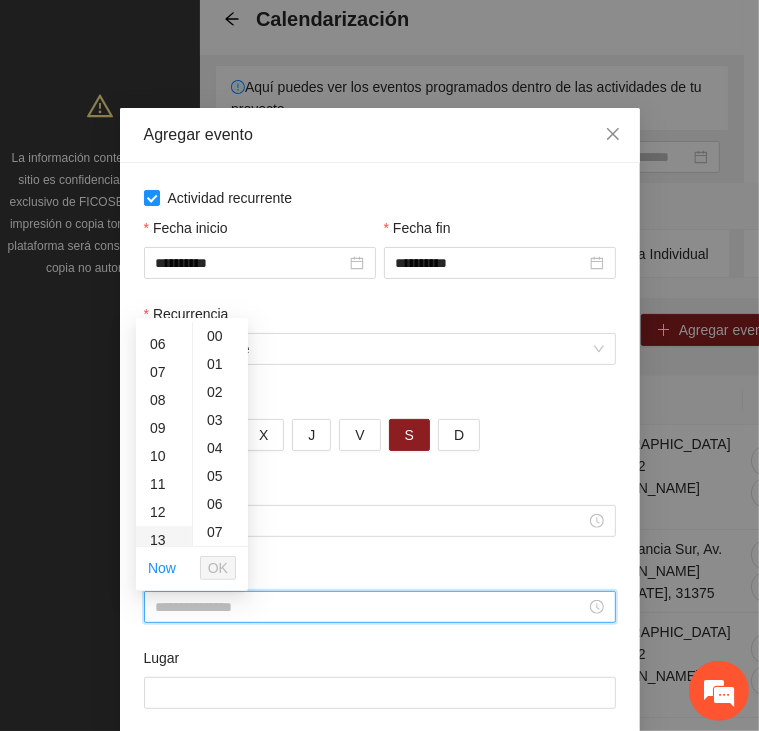 click on "13" at bounding box center (164, 540) 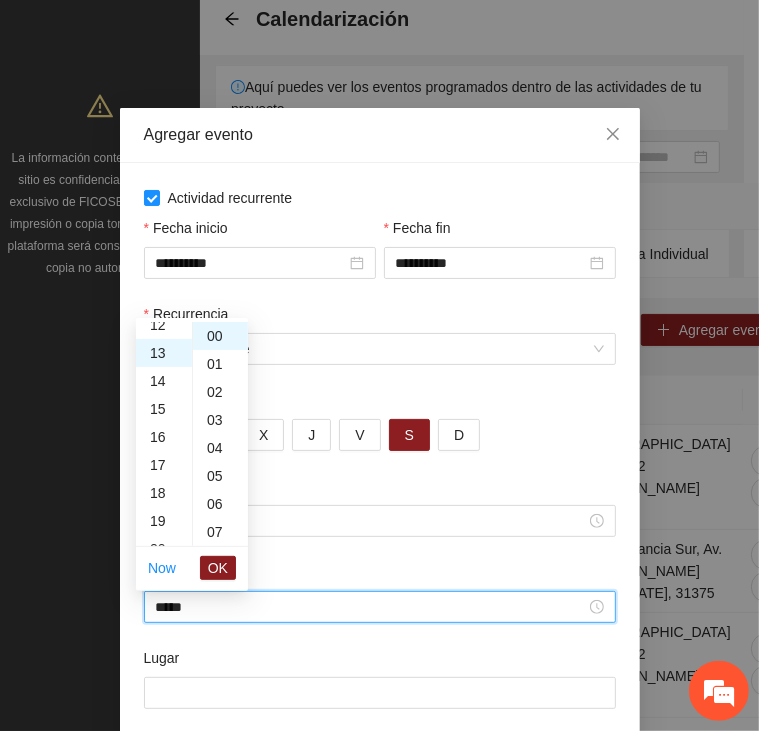 scroll, scrollTop: 364, scrollLeft: 0, axis: vertical 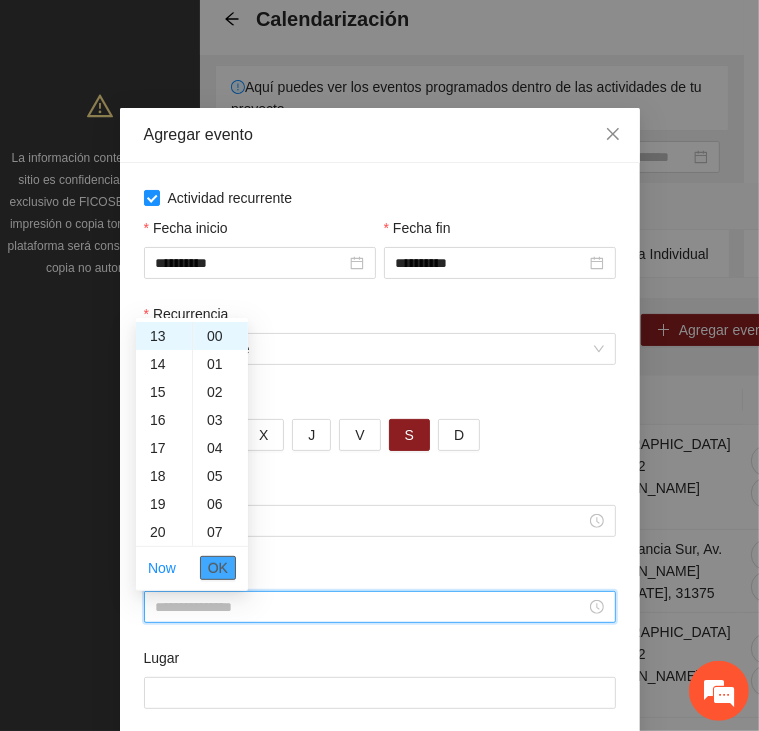 click on "Hora de fin" at bounding box center (183, 572) 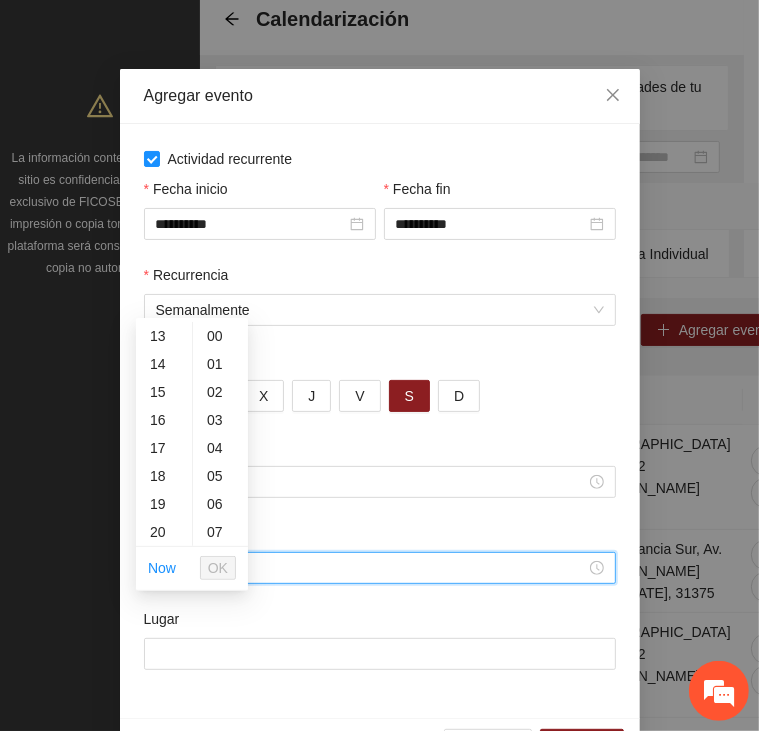 scroll, scrollTop: 105, scrollLeft: 0, axis: vertical 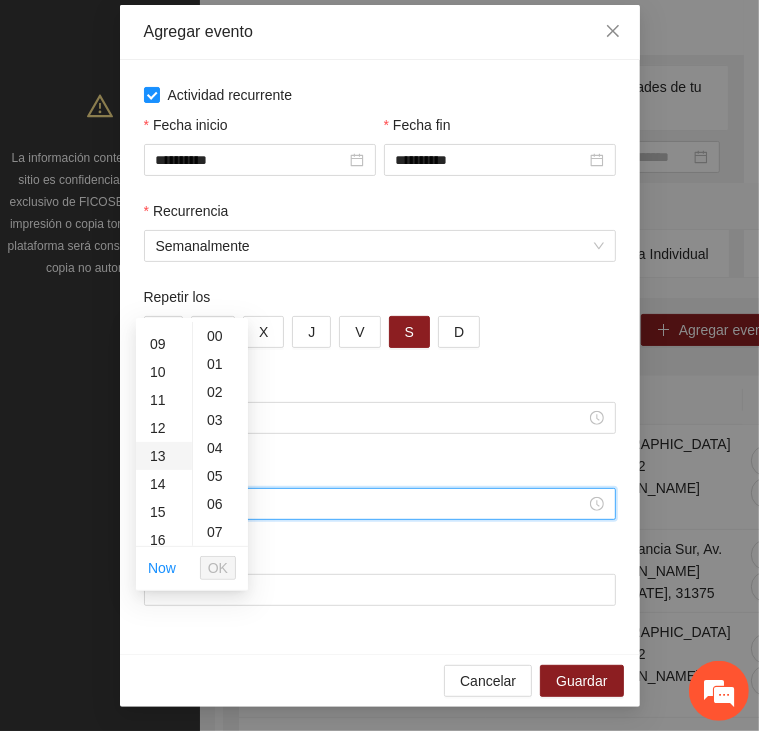 click on "13" at bounding box center [164, 456] 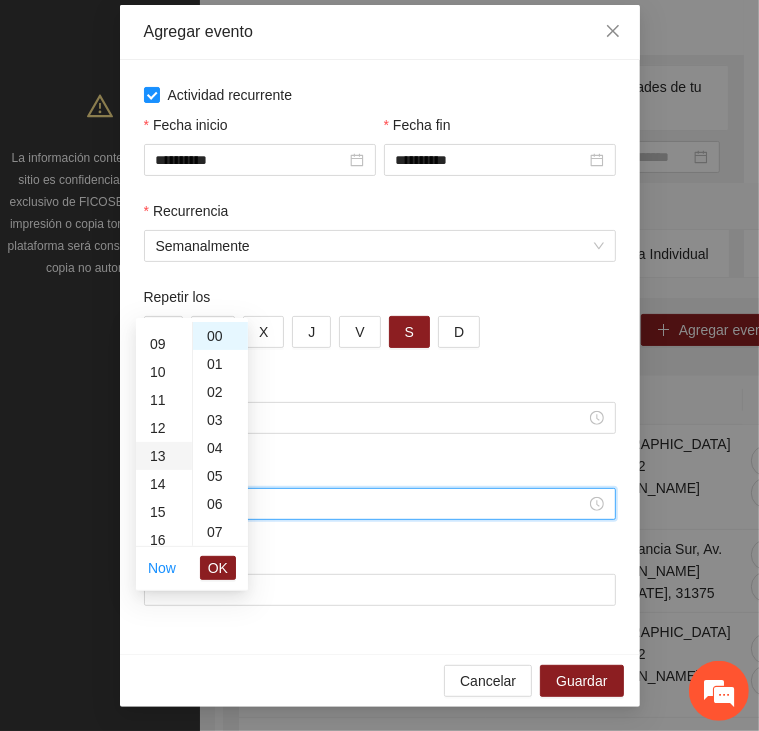 scroll, scrollTop: 364, scrollLeft: 0, axis: vertical 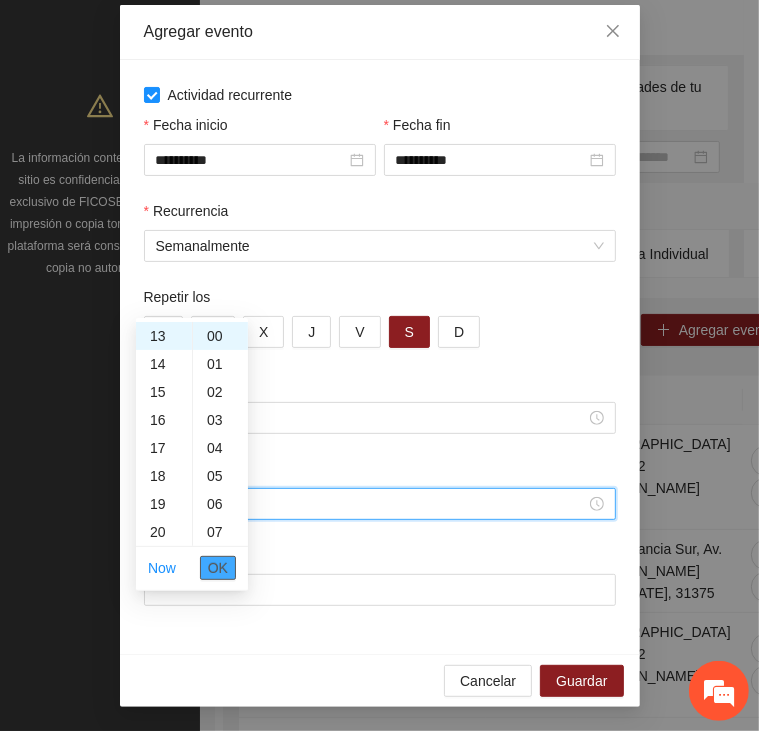 click on "OK" at bounding box center (218, 568) 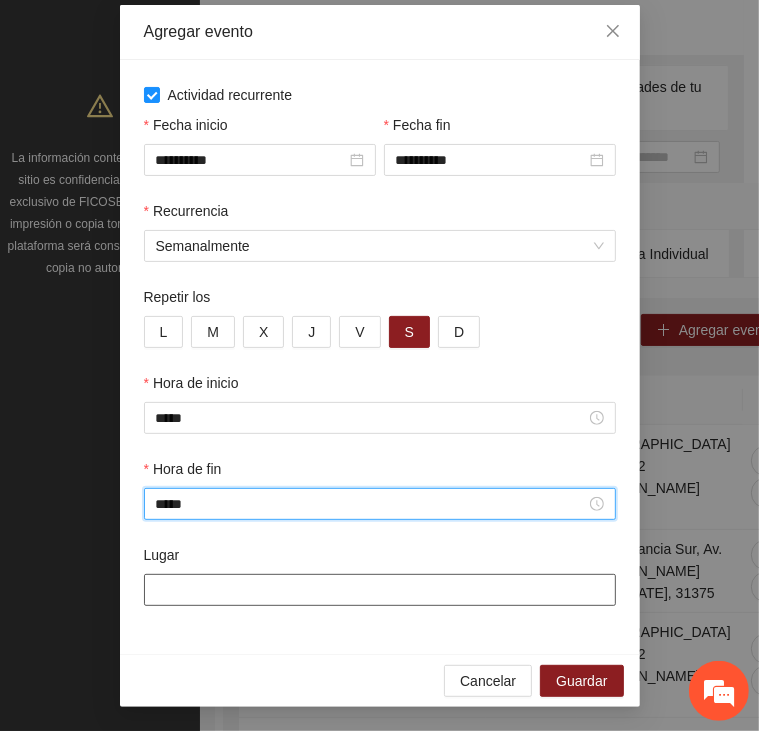 click on "Lugar" at bounding box center [380, 590] 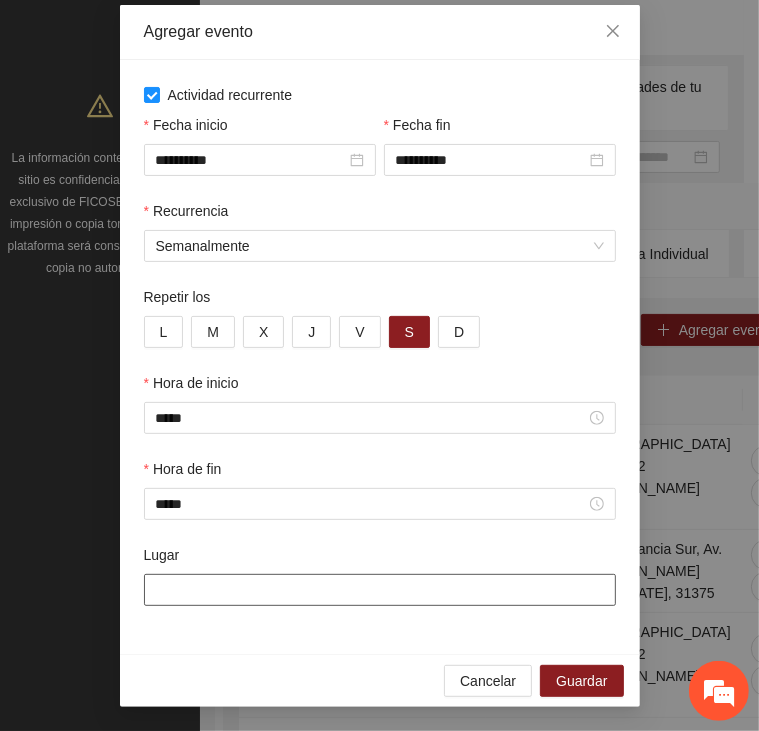 type on "**********" 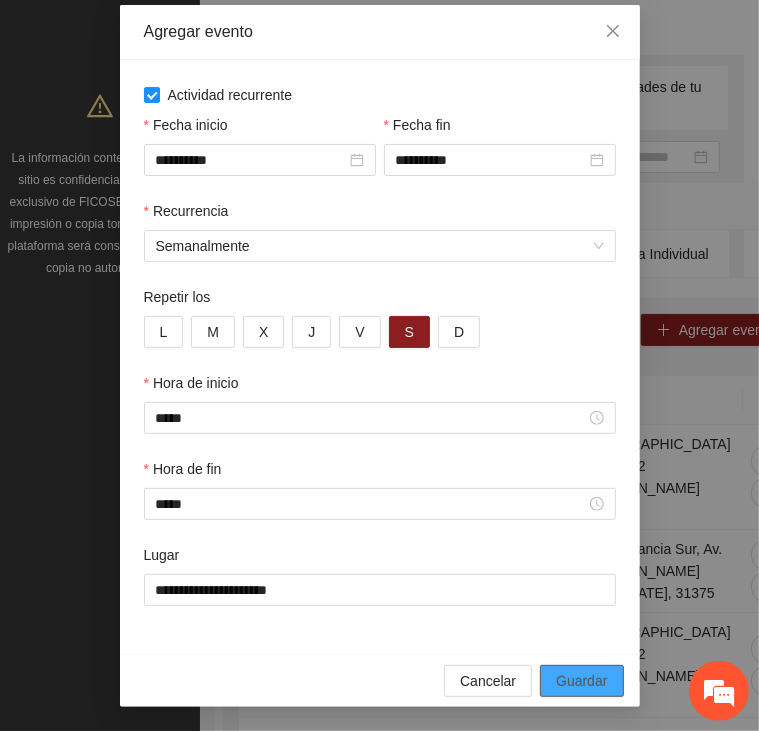 click on "Guardar" at bounding box center (581, 681) 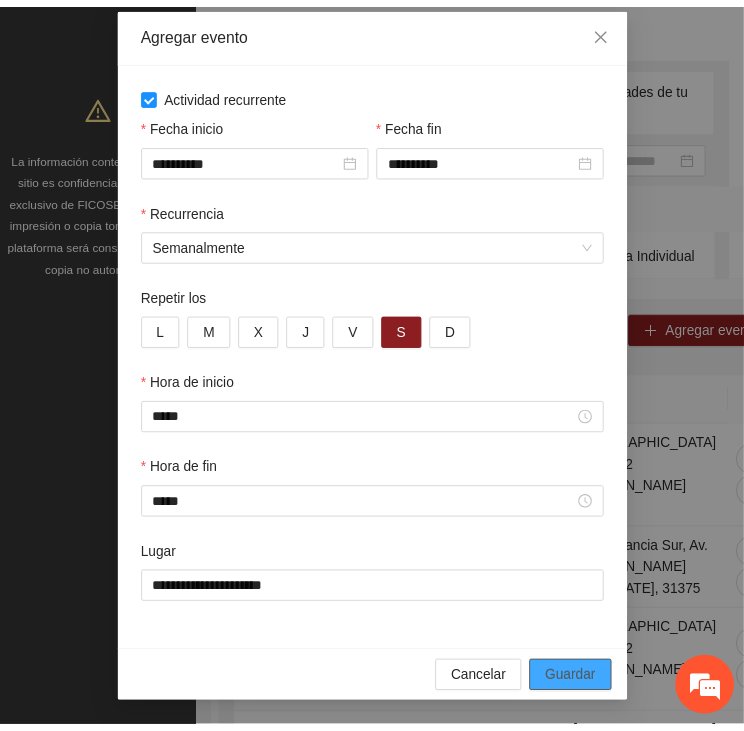 scroll, scrollTop: 13, scrollLeft: 0, axis: vertical 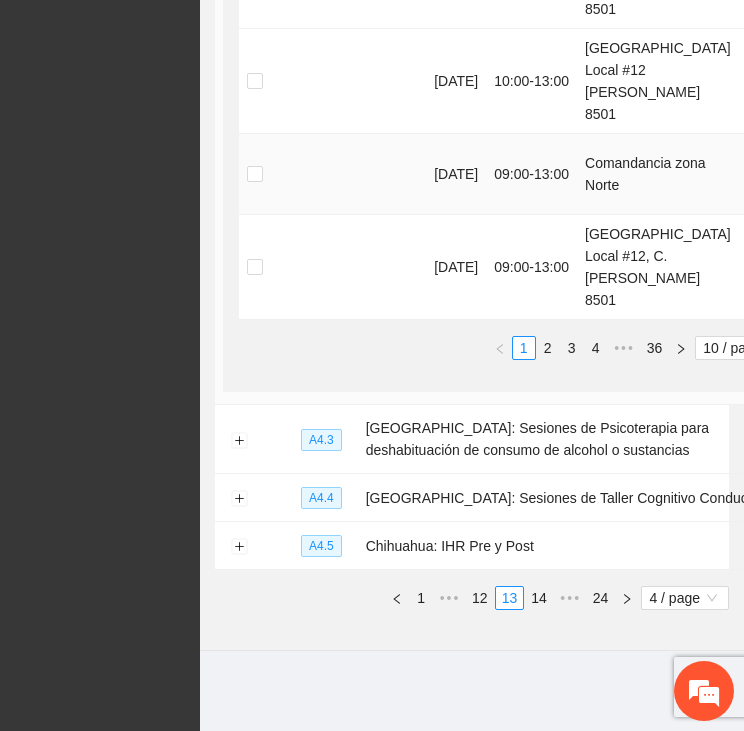 click 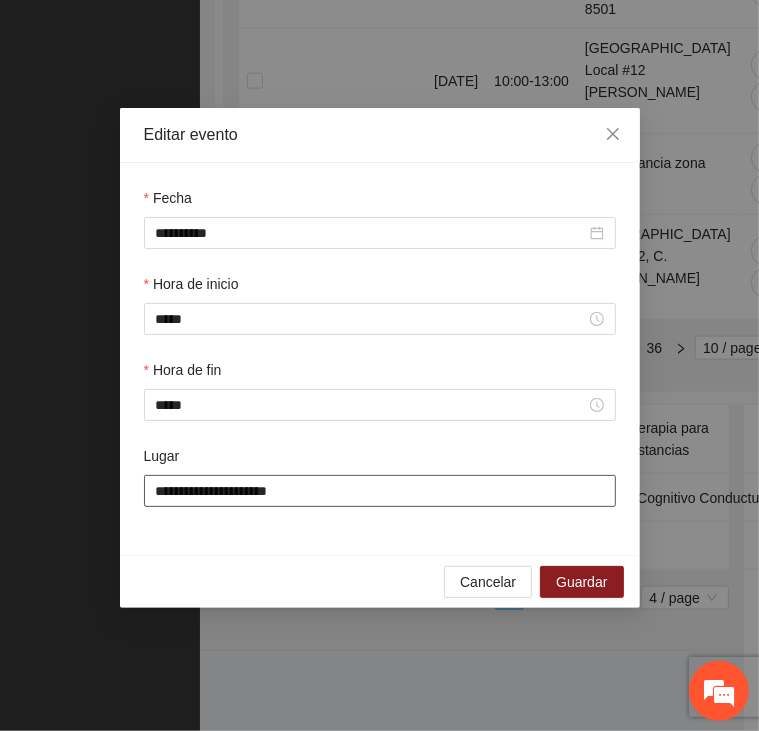 click on "**********" at bounding box center (380, 491) 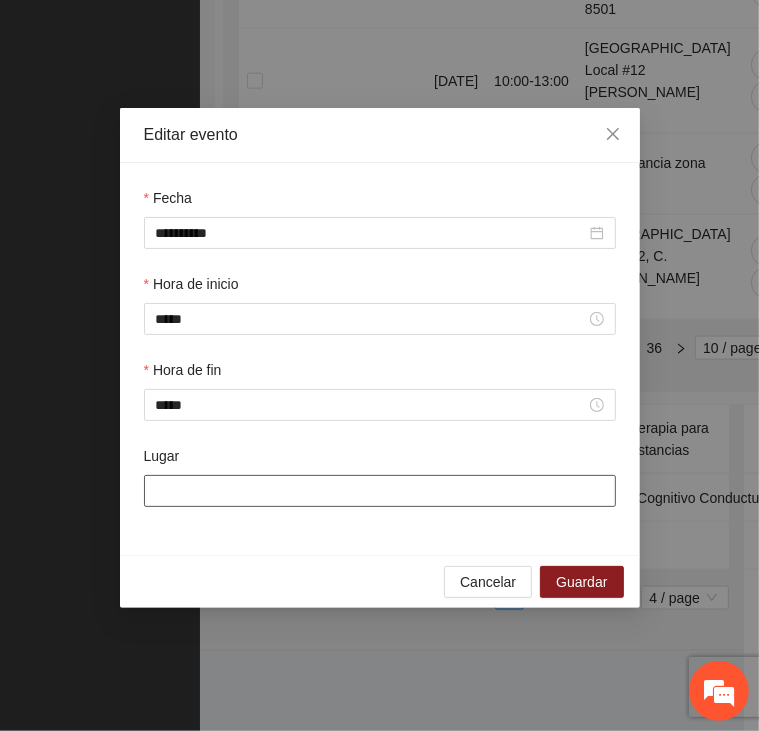 click on "Lugar" at bounding box center [380, 491] 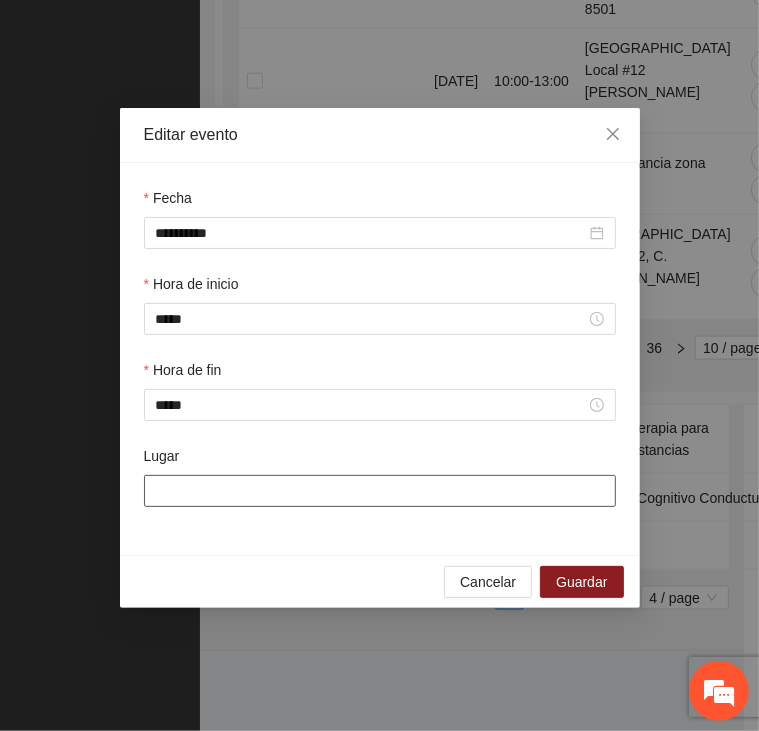 paste on "**********" 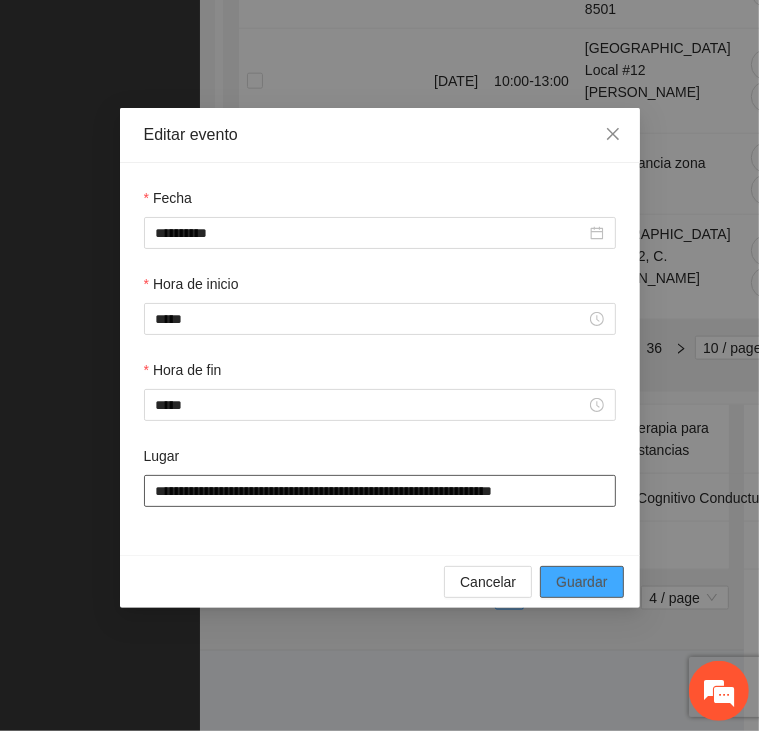 type on "**********" 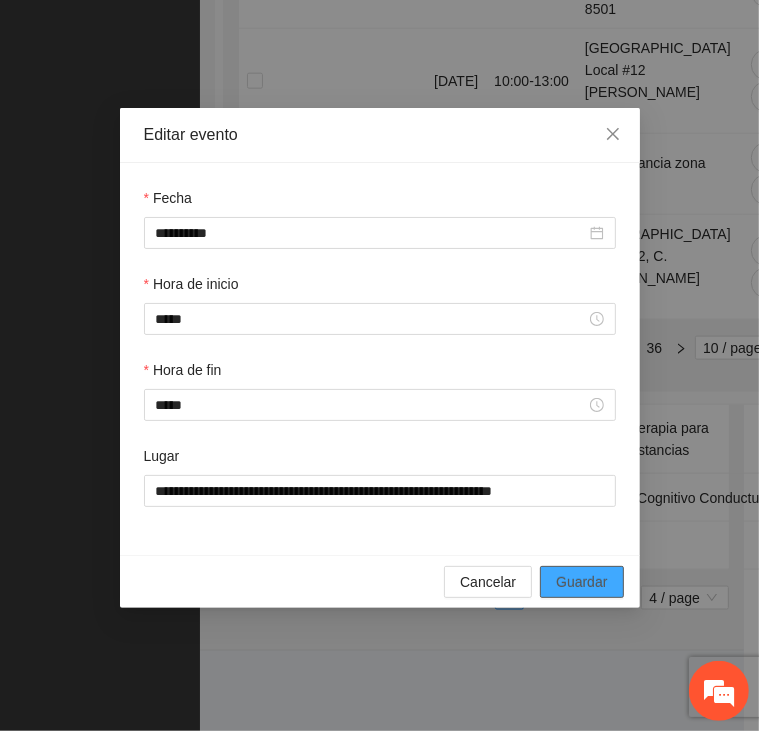 click on "Guardar" at bounding box center [581, 582] 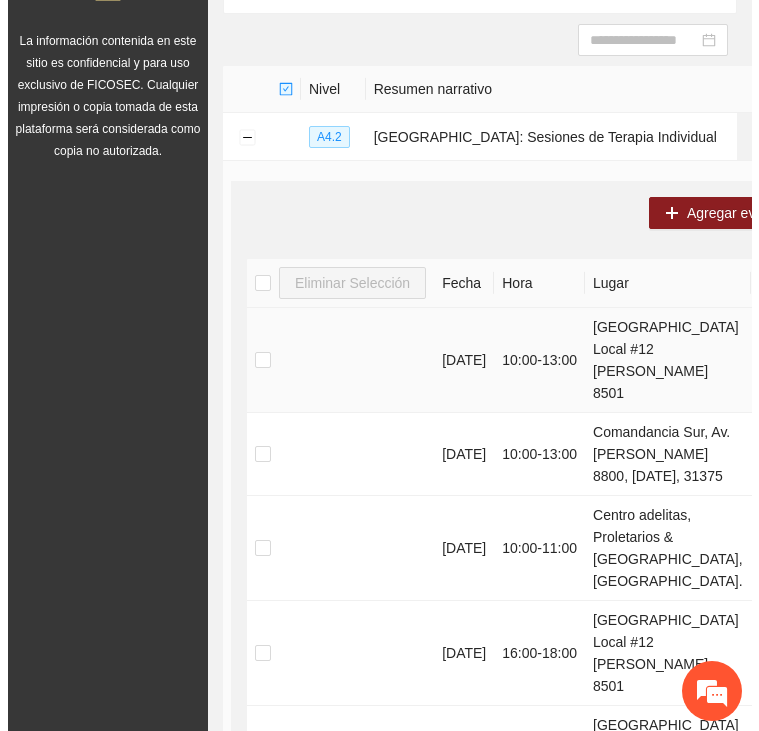 scroll, scrollTop: 214, scrollLeft: 0, axis: vertical 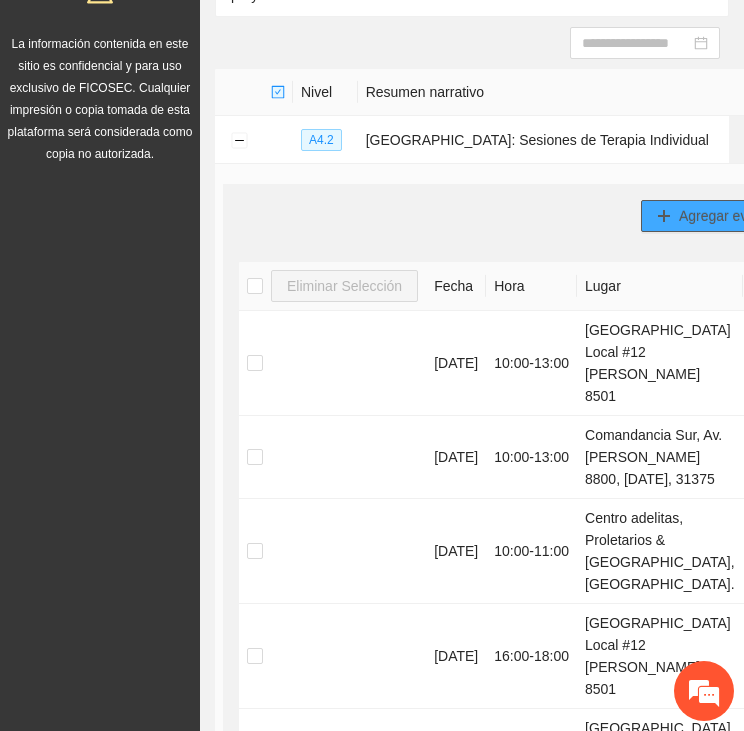 click on "Agregar evento" at bounding box center [727, 216] 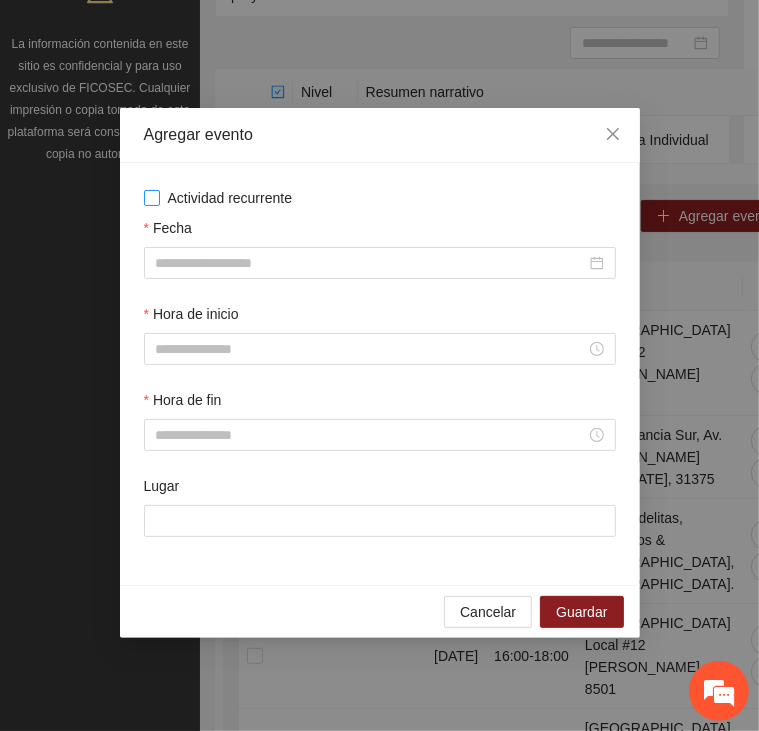 click on "Actividad recurrente" at bounding box center [230, 198] 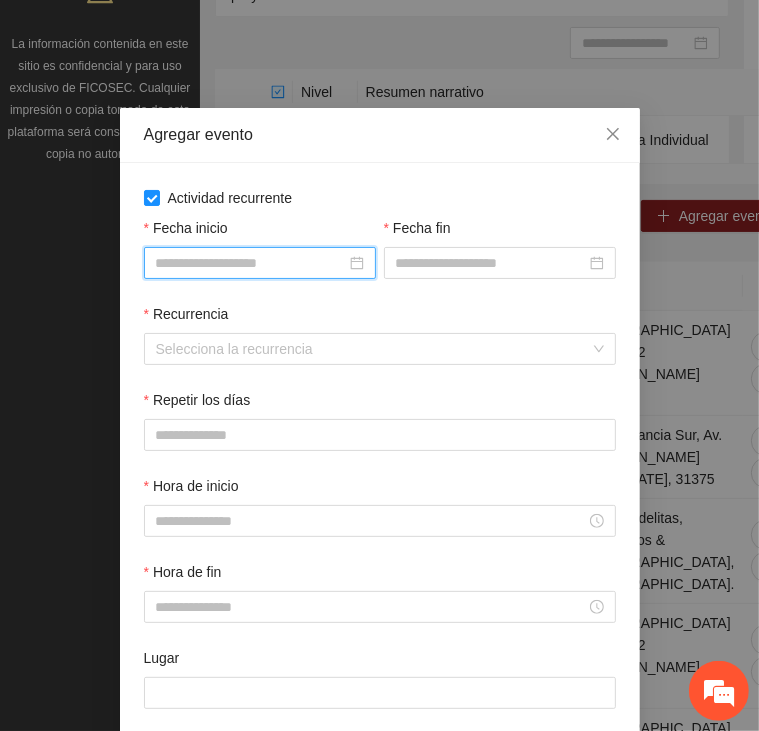 click on "Fecha inicio" at bounding box center [251, 263] 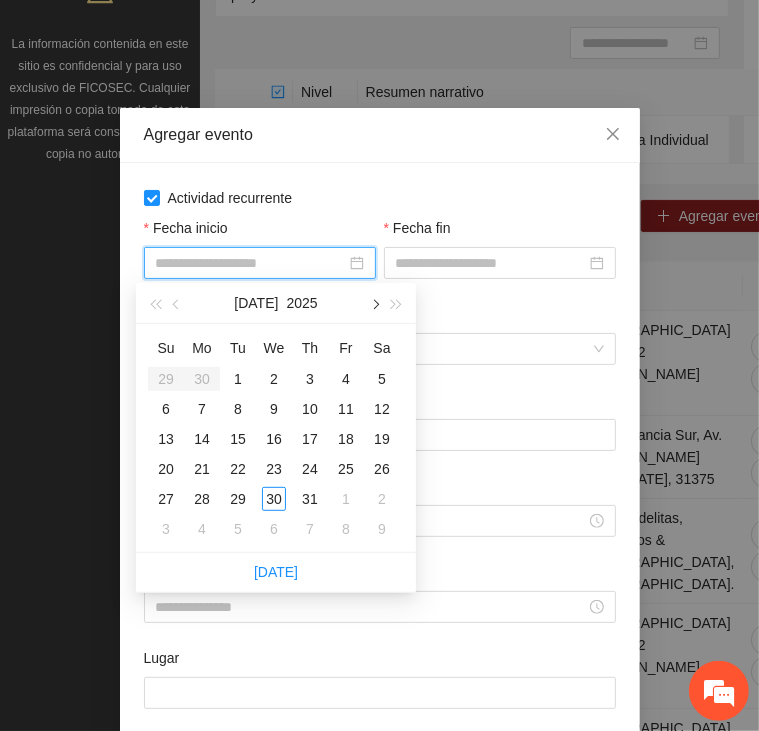 click at bounding box center (374, 304) 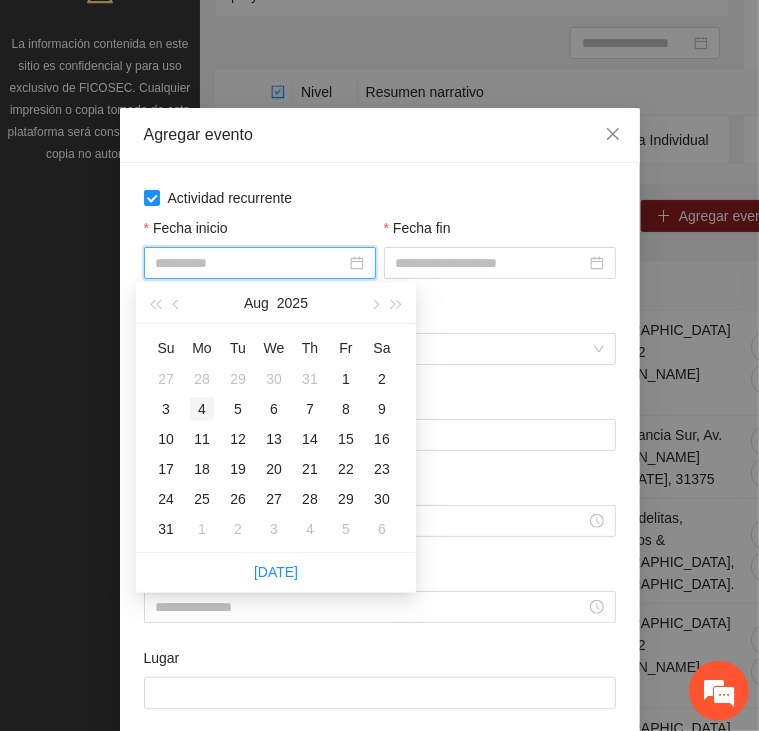 type on "**********" 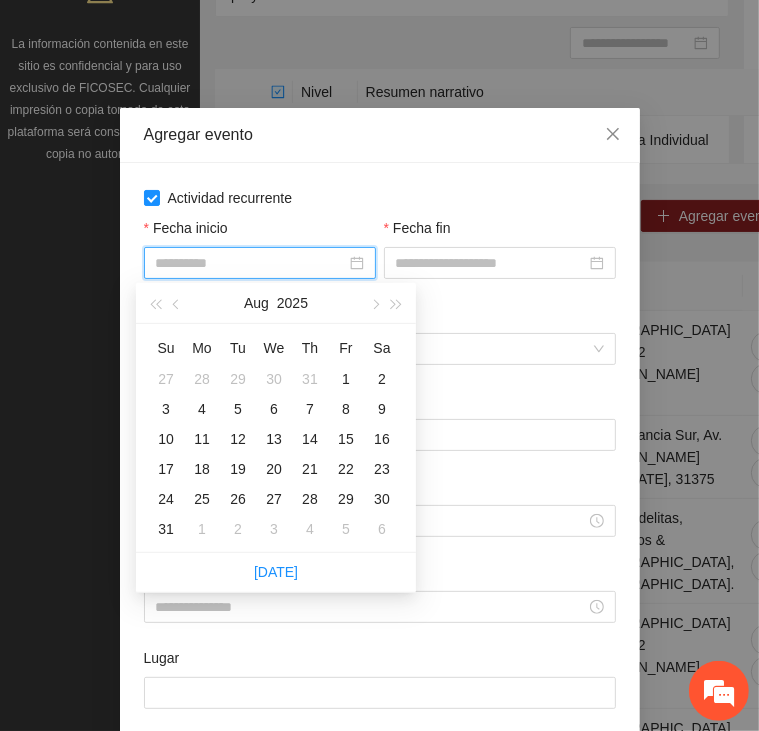 click on "4" at bounding box center [202, 409] 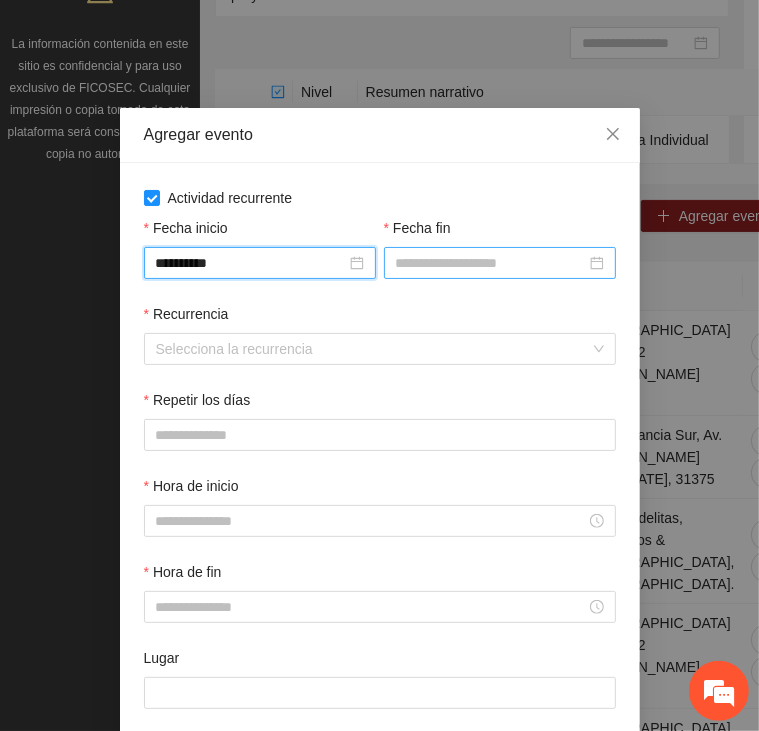 click on "Fecha fin" at bounding box center (491, 263) 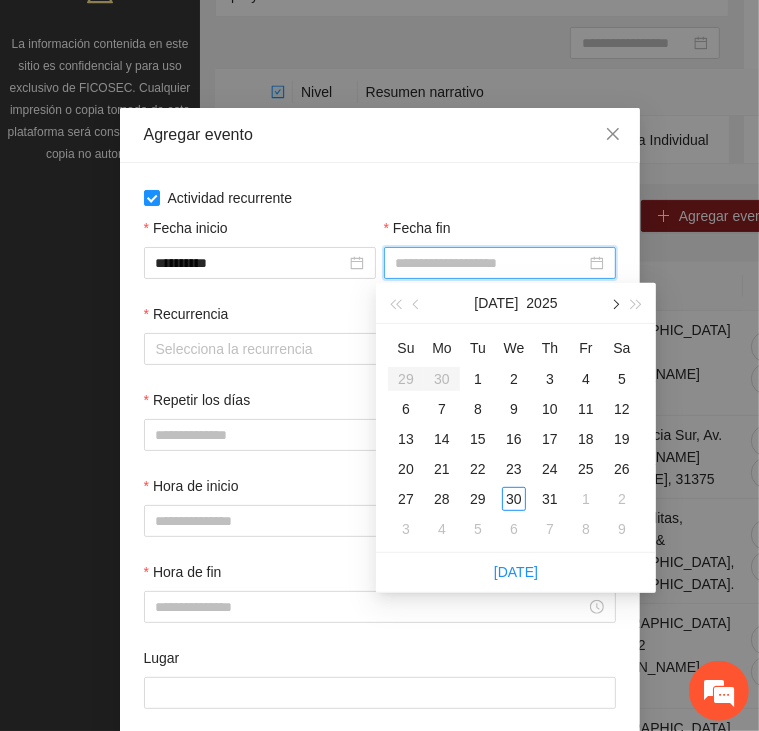 click at bounding box center [614, 304] 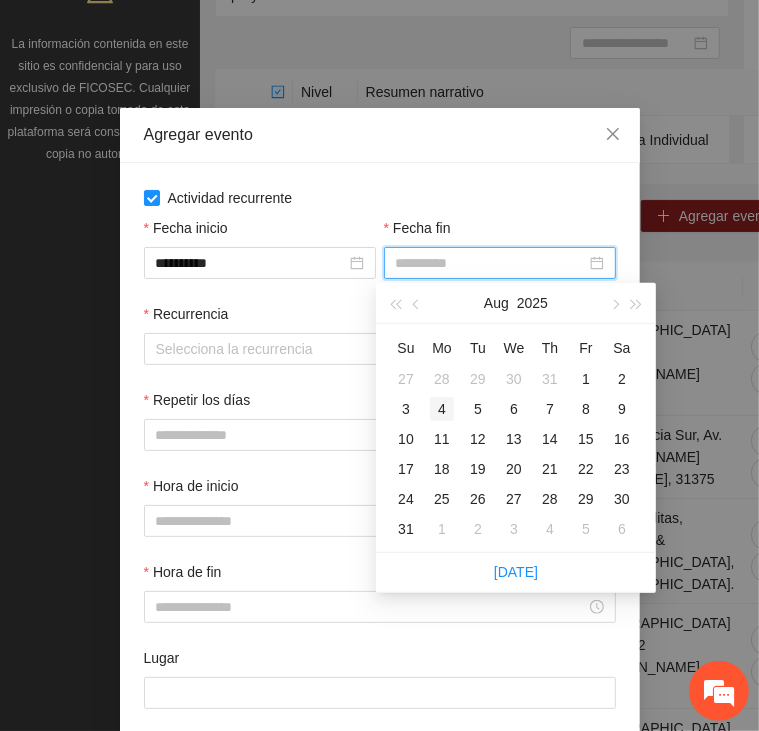 type on "**********" 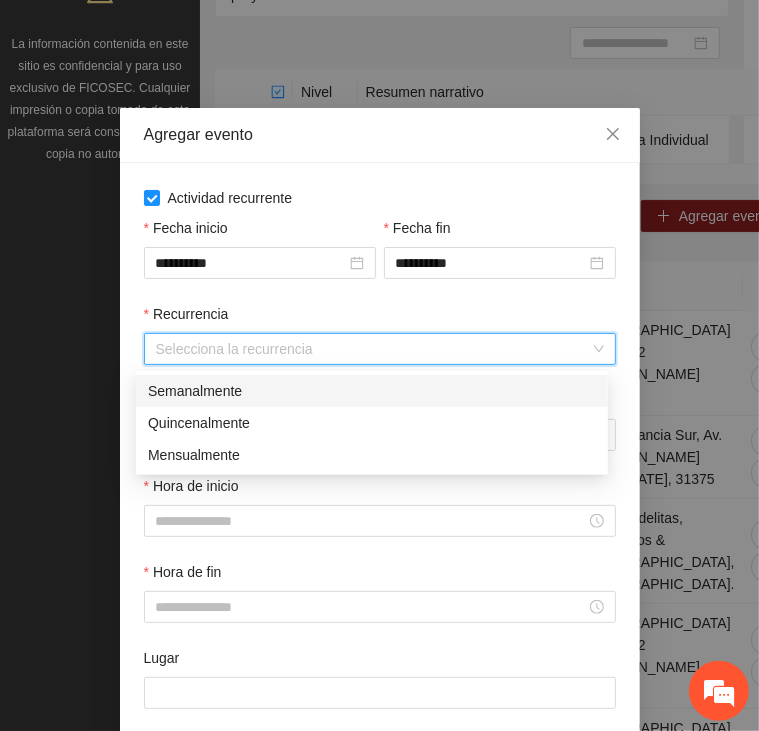 click on "Recurrencia" at bounding box center [373, 349] 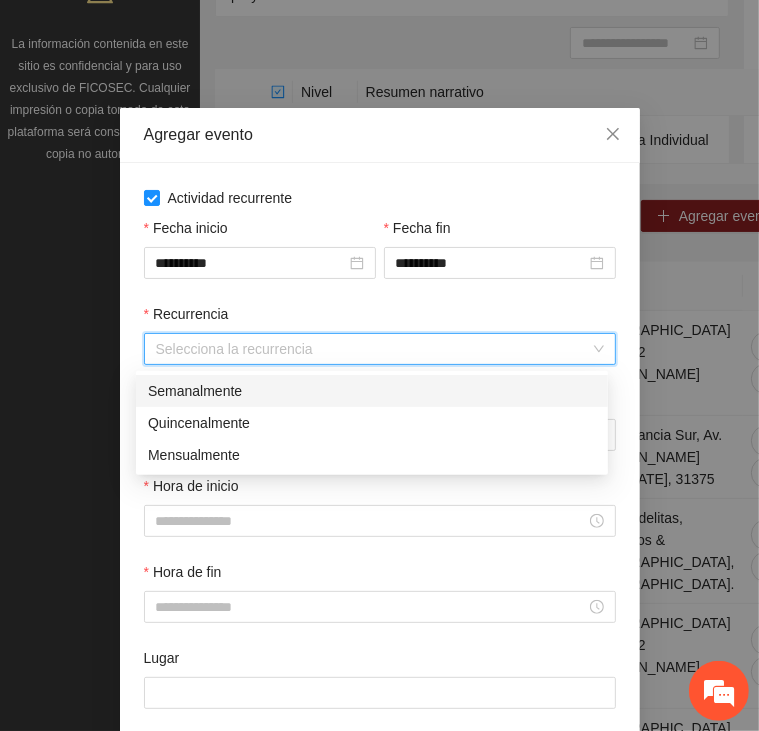click on "Semanalmente" at bounding box center [372, 391] 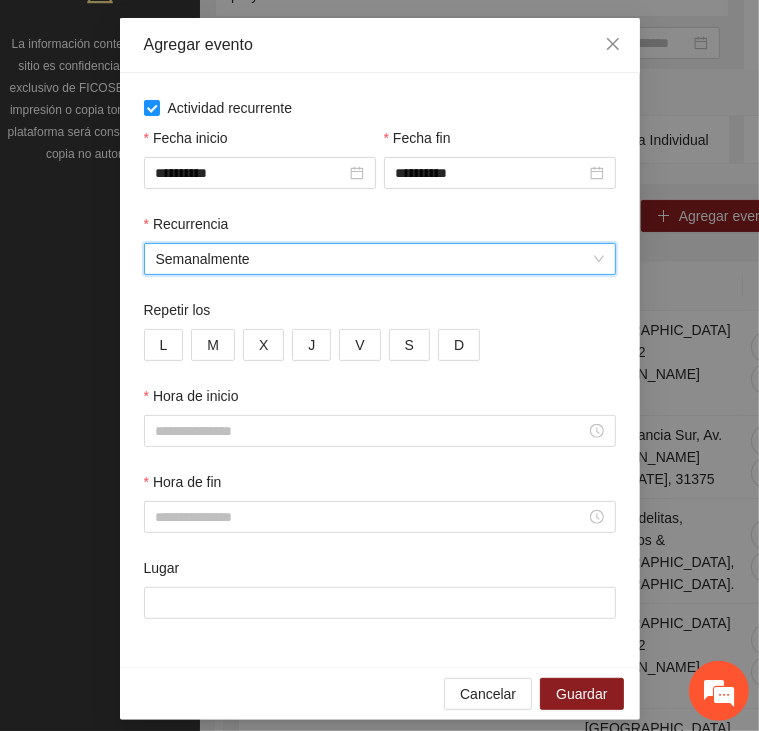 scroll, scrollTop: 105, scrollLeft: 0, axis: vertical 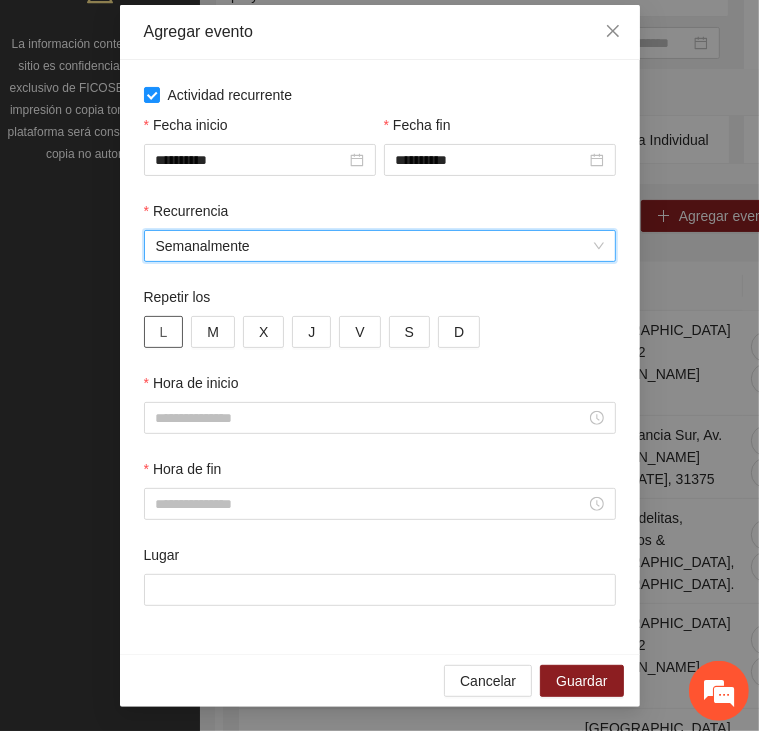 click on "L" at bounding box center (164, 332) 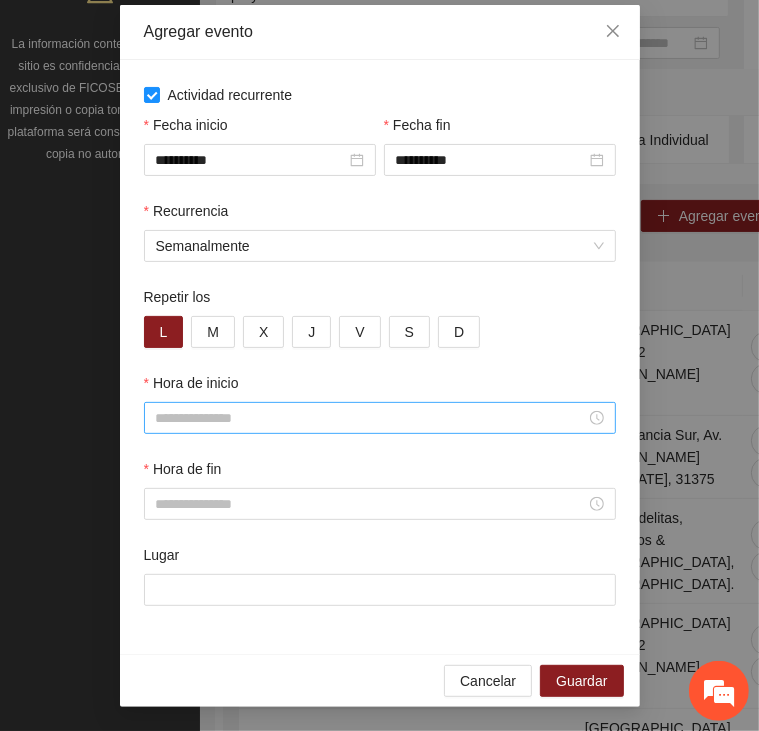 click on "Hora de inicio" at bounding box center [371, 418] 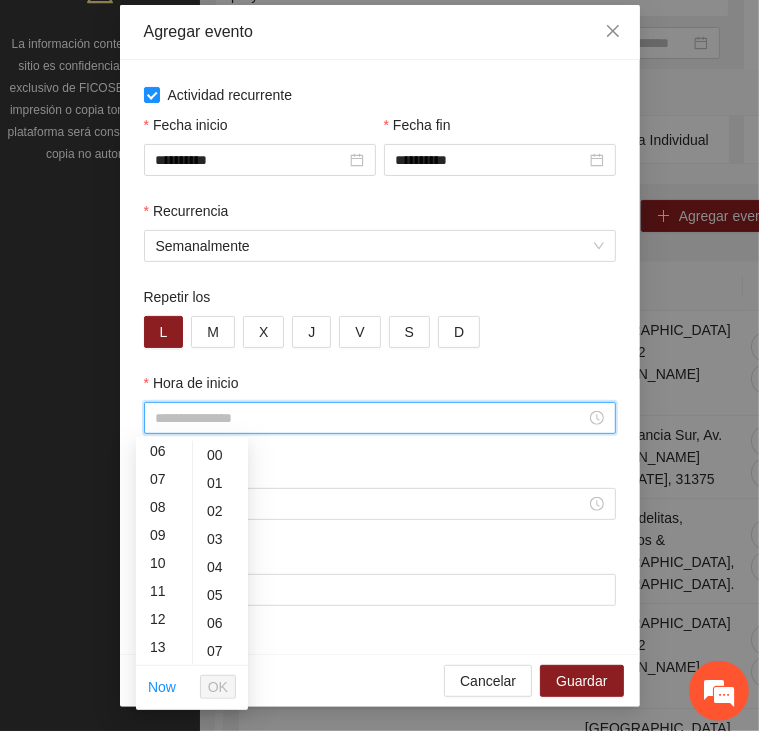 scroll, scrollTop: 200, scrollLeft: 0, axis: vertical 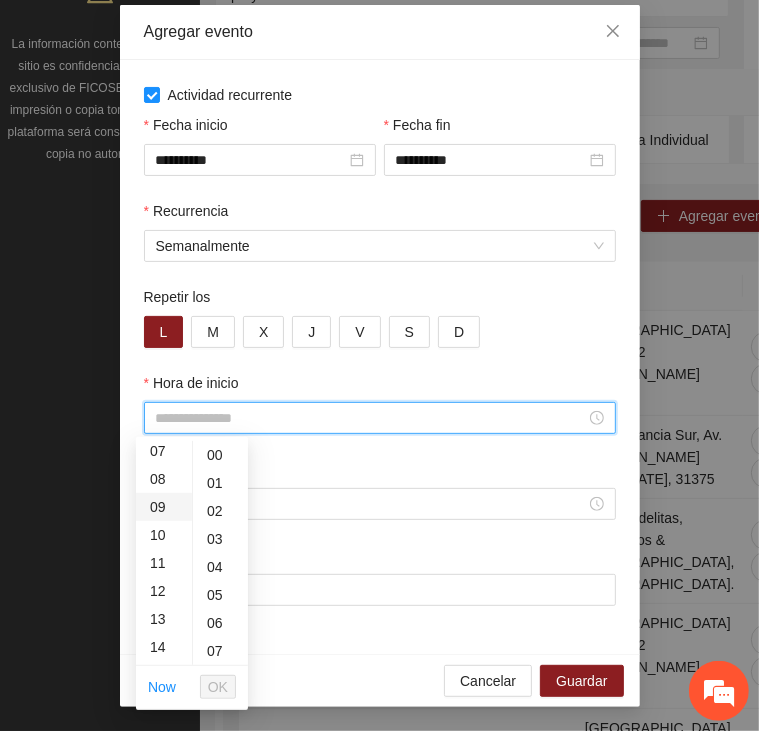 click on "09" at bounding box center (164, 507) 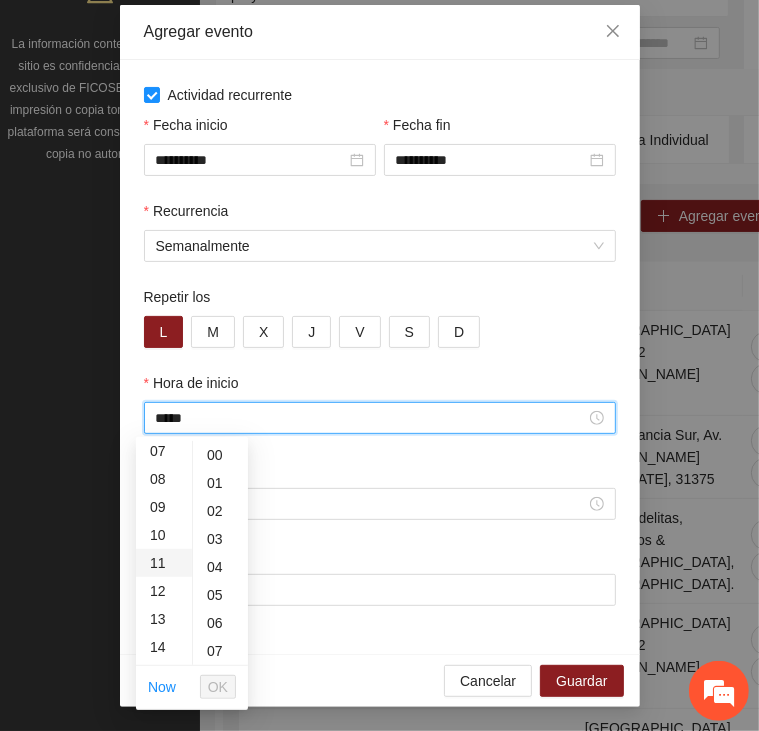 scroll, scrollTop: 252, scrollLeft: 0, axis: vertical 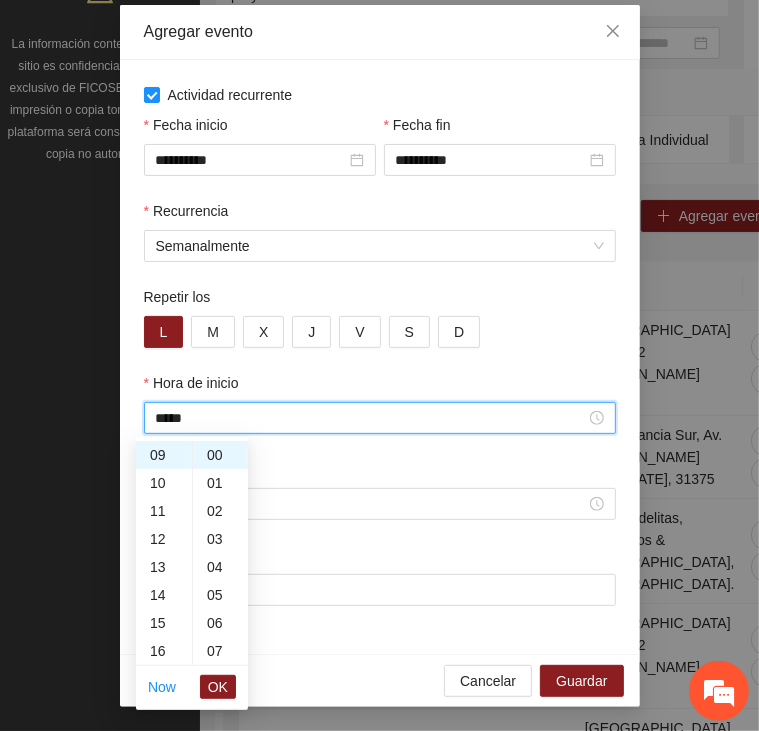 click on "OK" at bounding box center [218, 687] 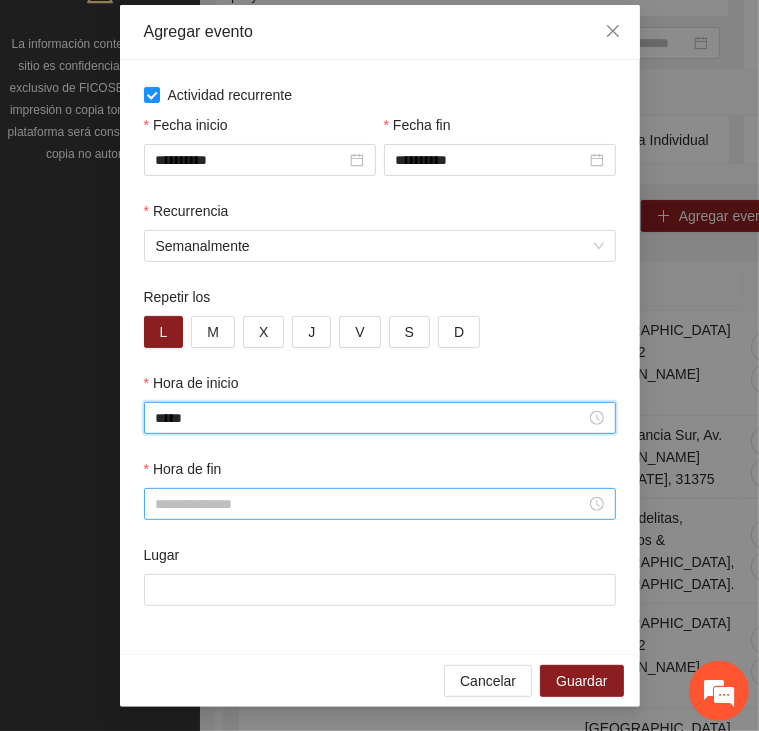 click on "Hora de fin" at bounding box center (371, 504) 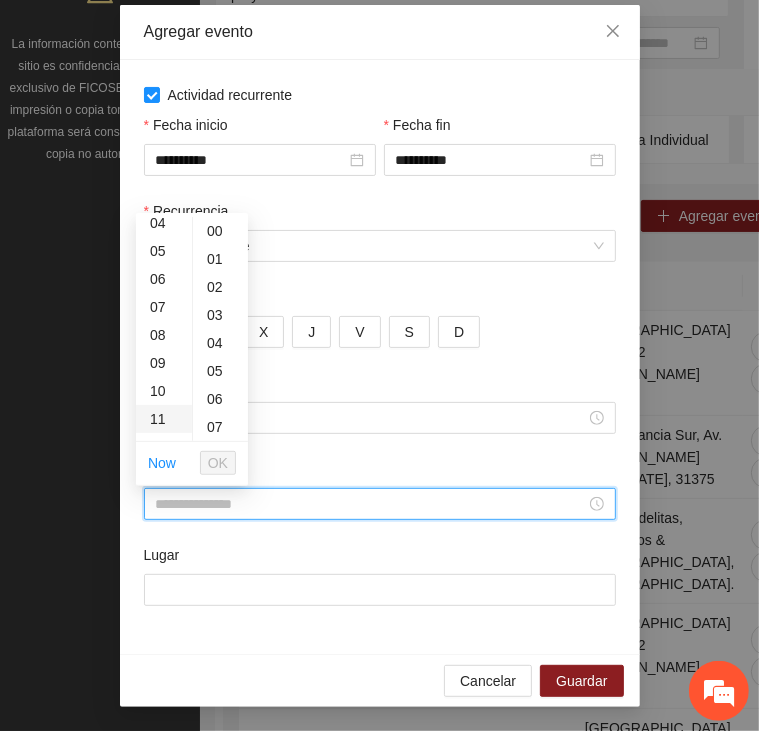 click on "11" at bounding box center [164, 419] 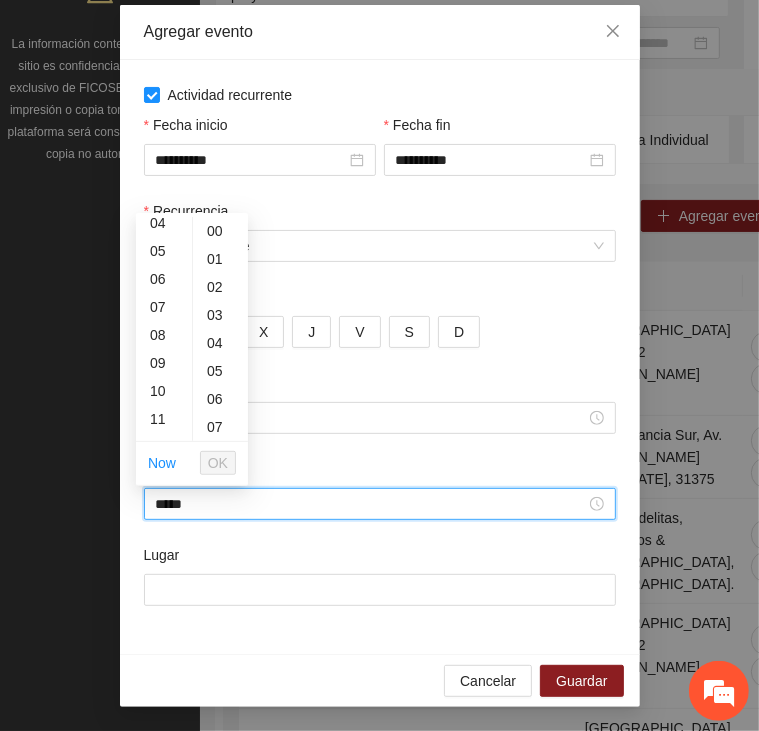 scroll, scrollTop: 308, scrollLeft: 0, axis: vertical 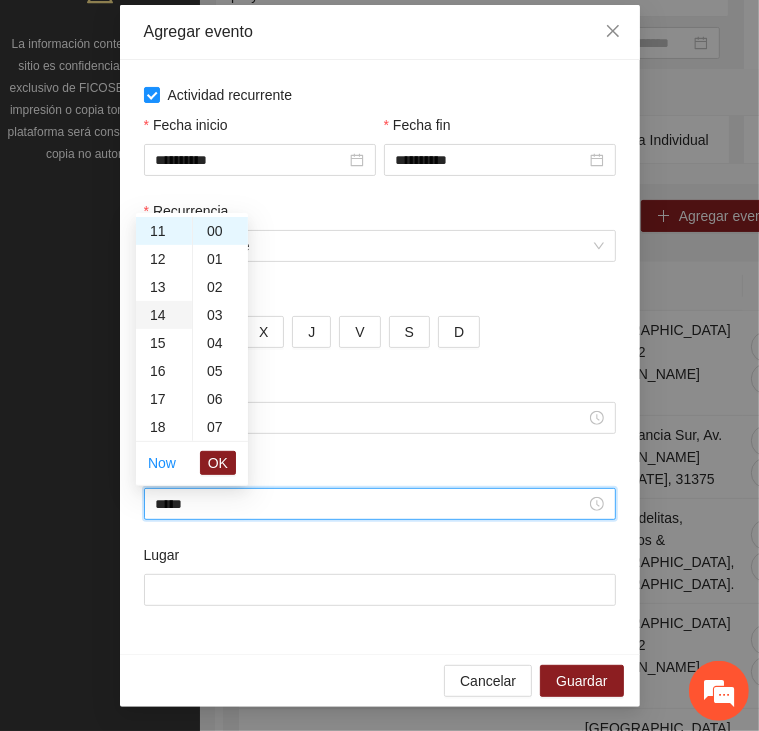 click on "14" at bounding box center [164, 315] 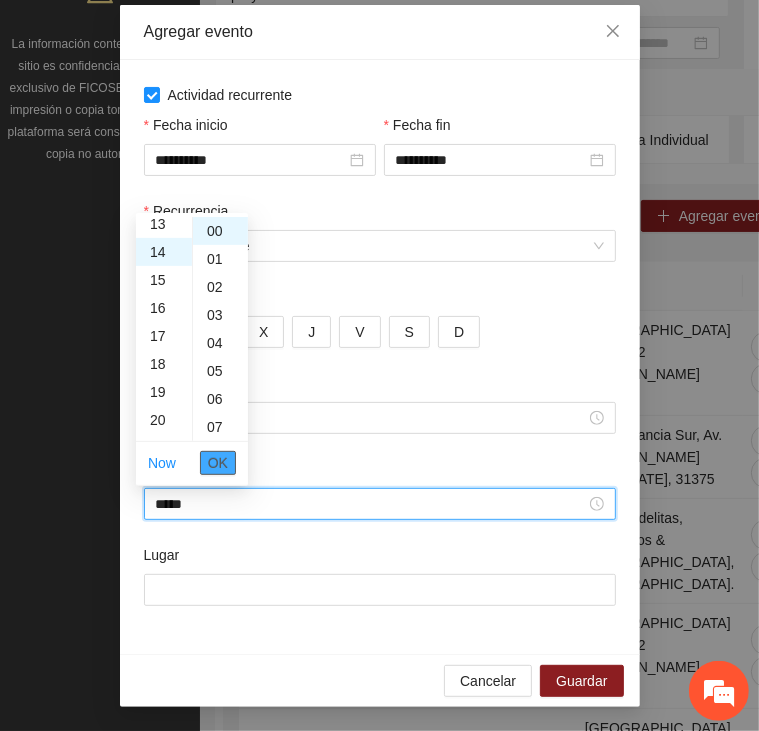 scroll, scrollTop: 392, scrollLeft: 0, axis: vertical 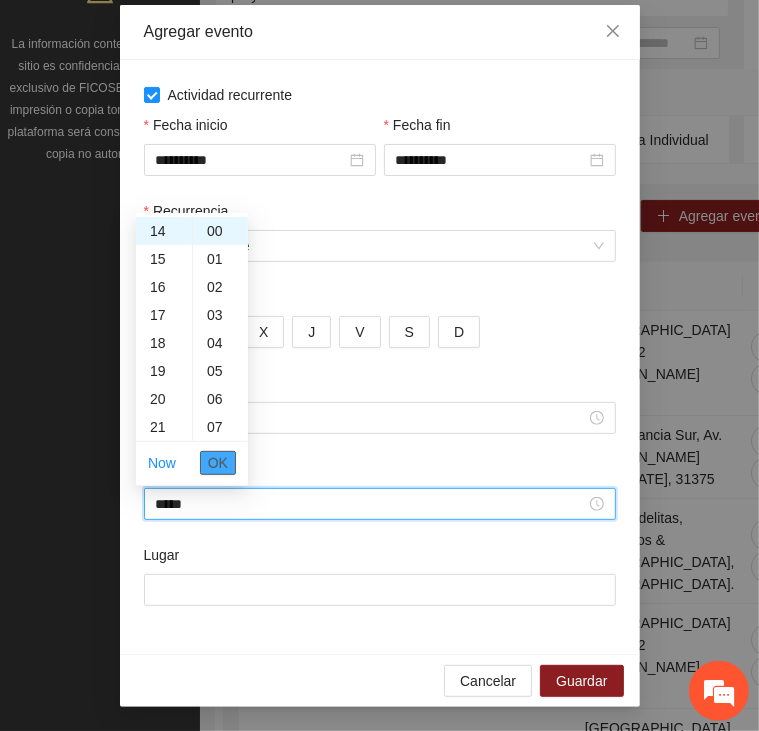 click on "OK" at bounding box center (218, 463) 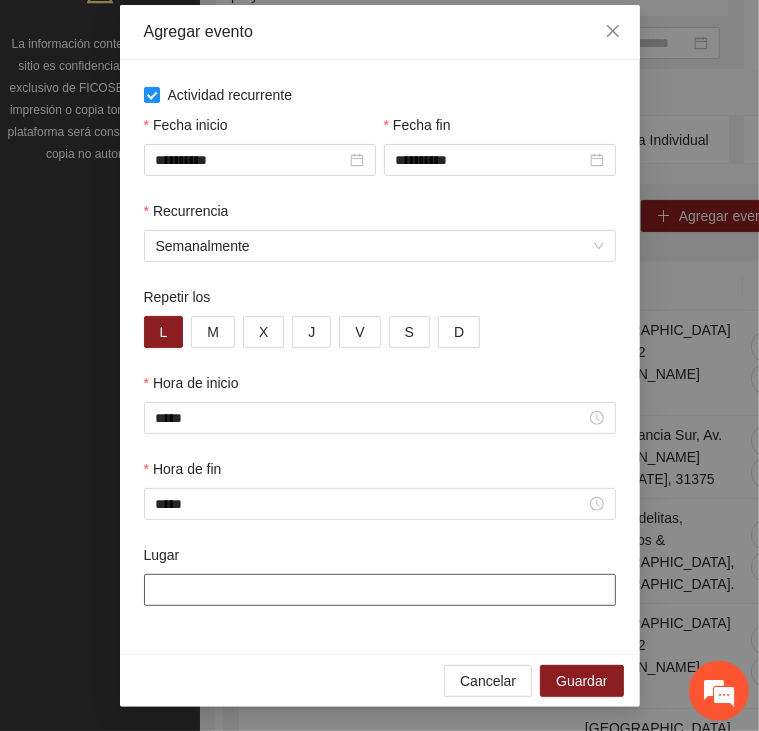 click on "Lugar" at bounding box center (380, 590) 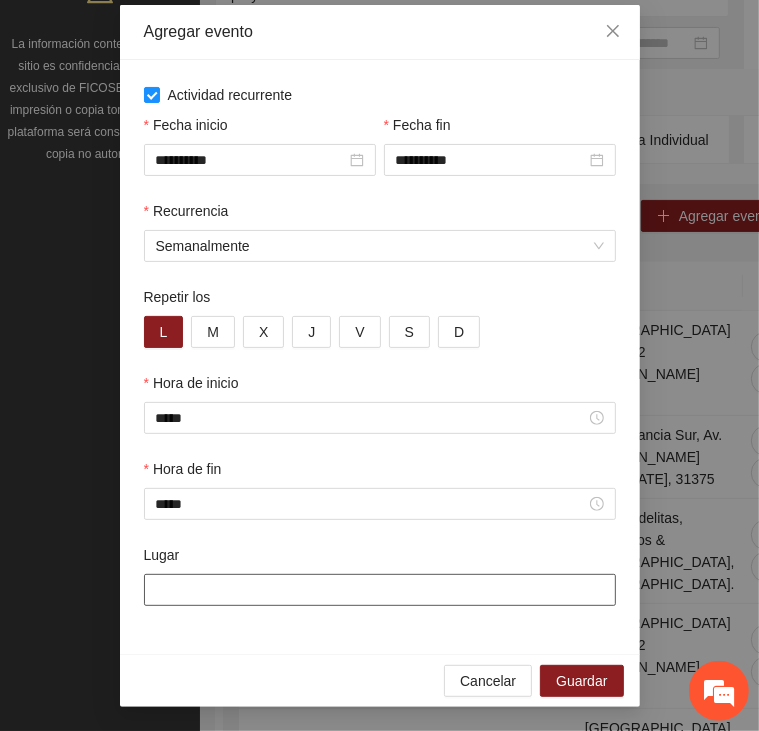 paste on "**********" 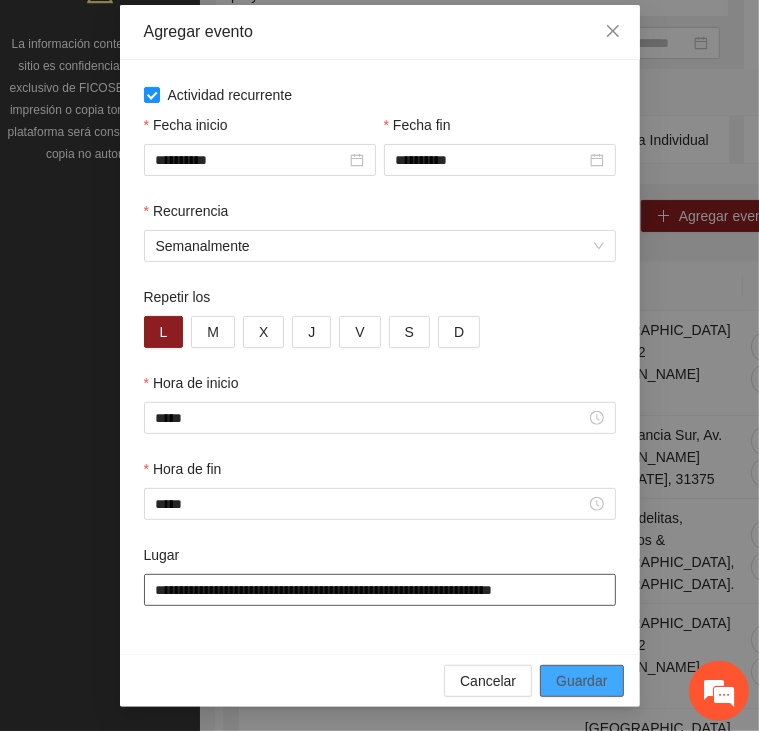 type on "**********" 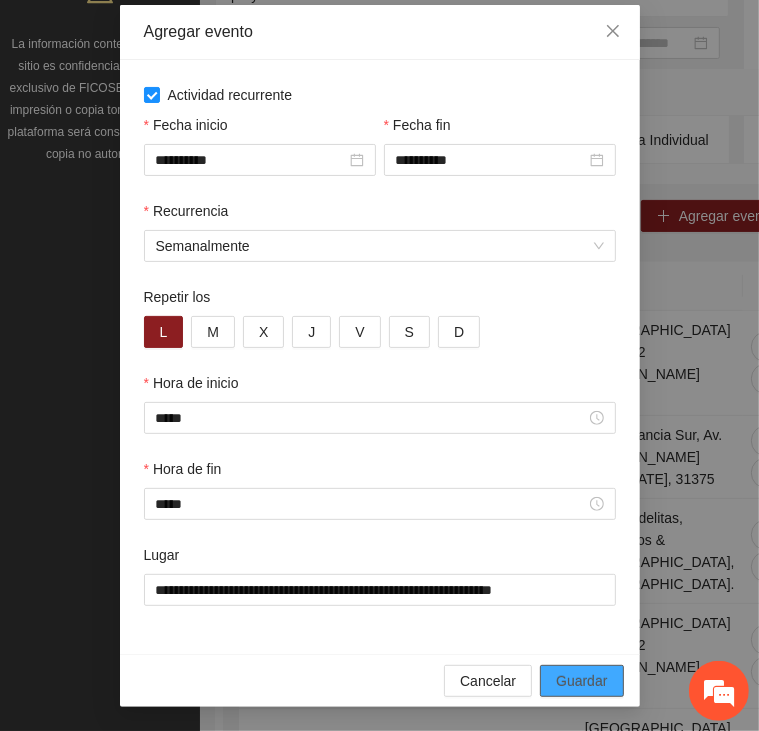 click on "Guardar" at bounding box center (581, 681) 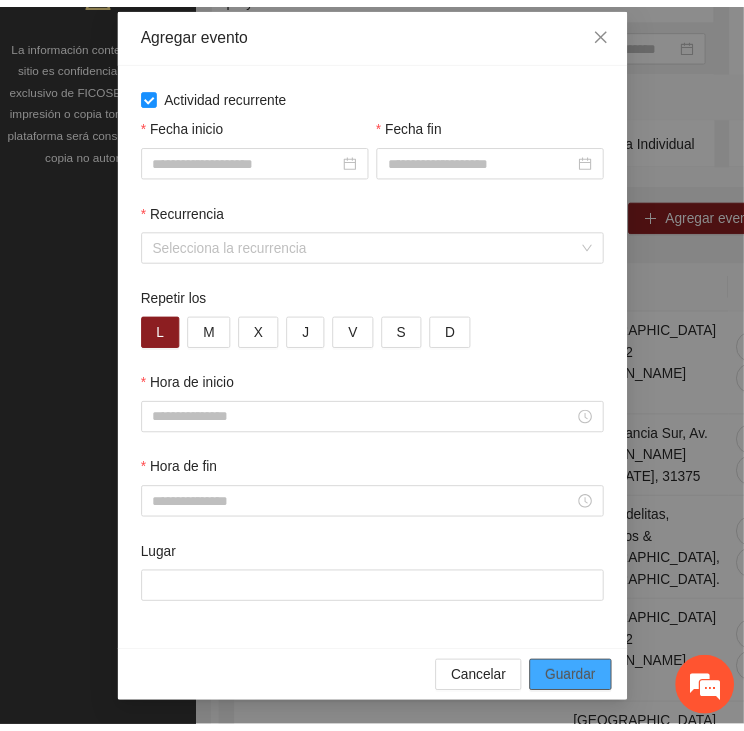 scroll, scrollTop: 13, scrollLeft: 0, axis: vertical 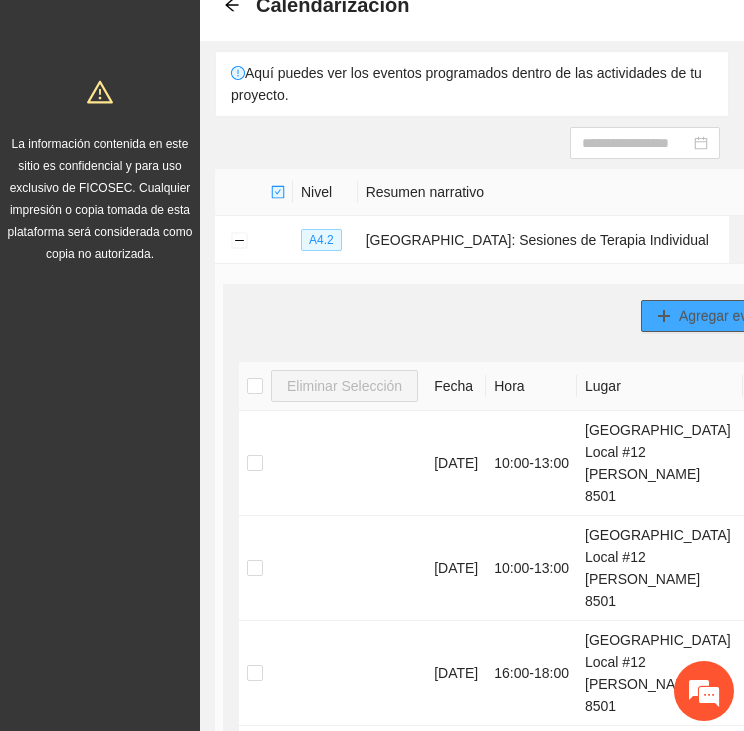 click on "Agregar evento" at bounding box center (727, 316) 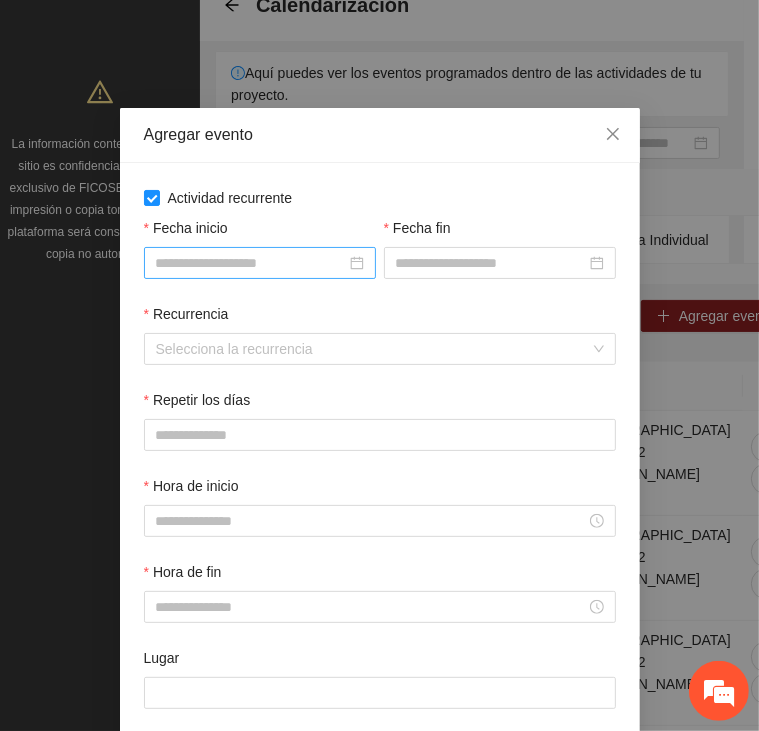 click on "Fecha inicio" at bounding box center [251, 263] 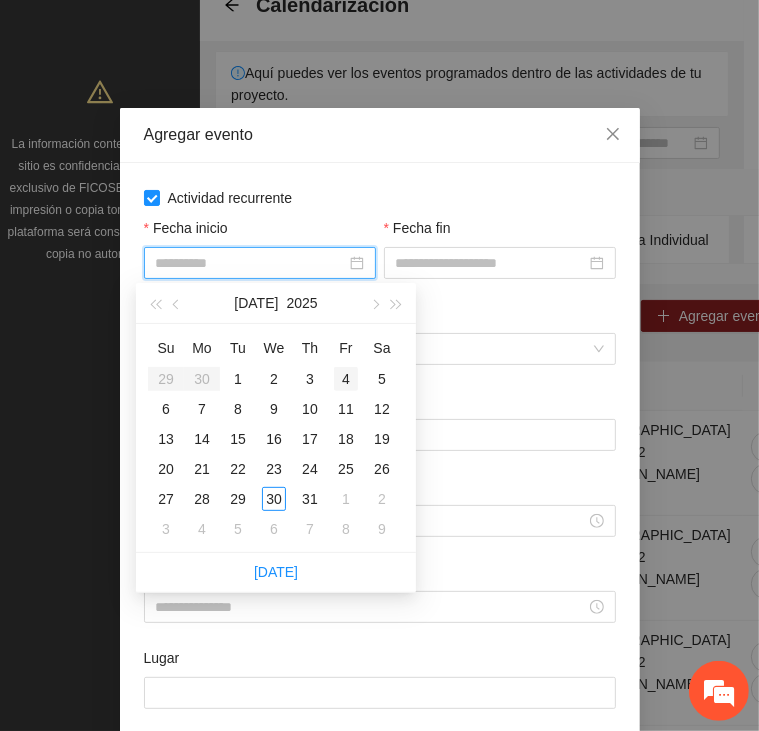 type on "**********" 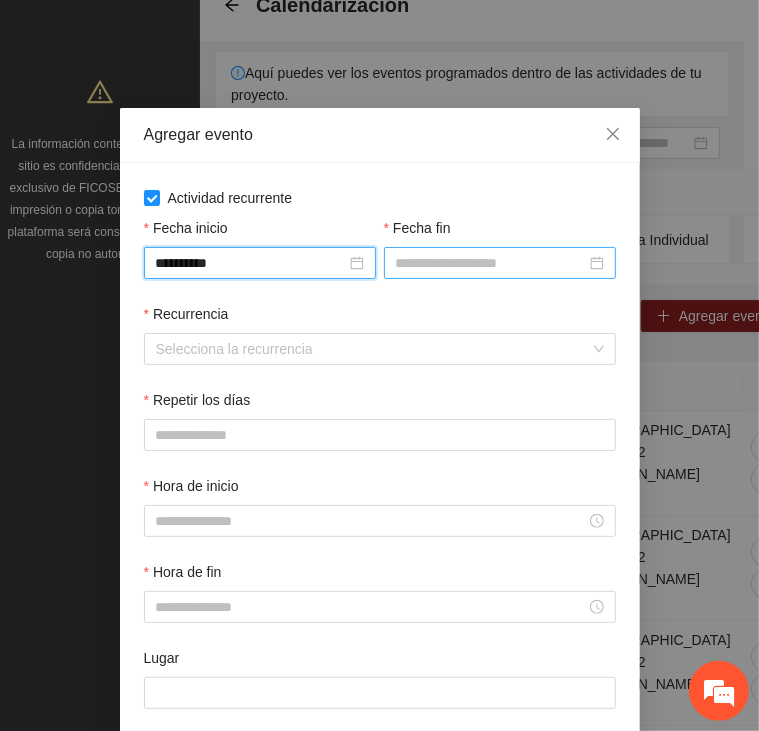 click on "Fecha fin" at bounding box center (491, 263) 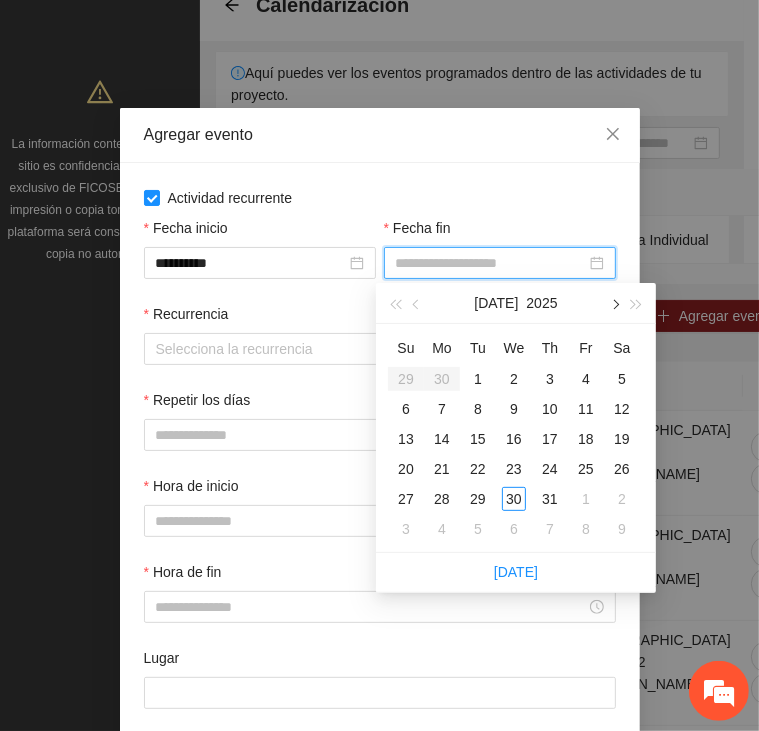 click at bounding box center [614, 303] 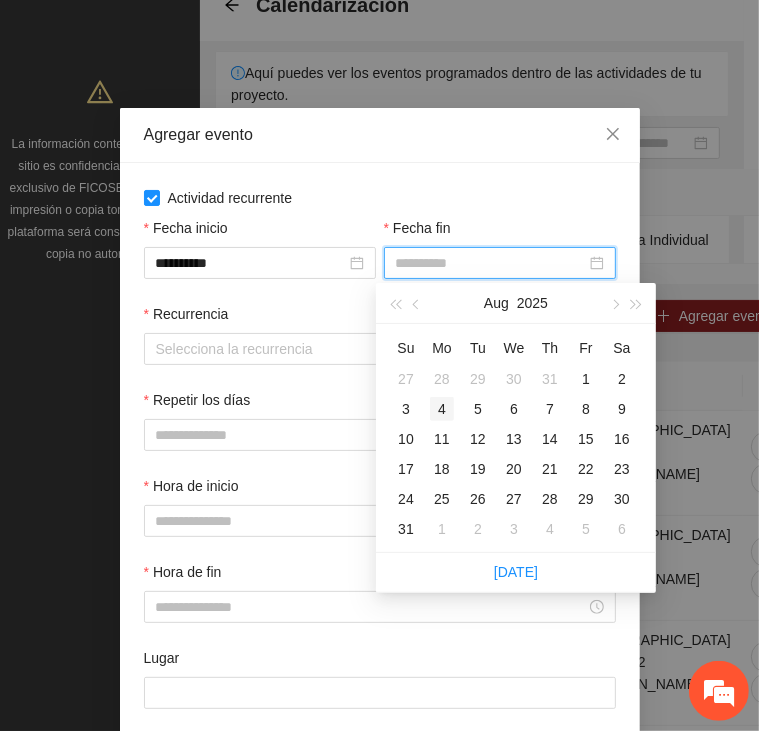 type on "**********" 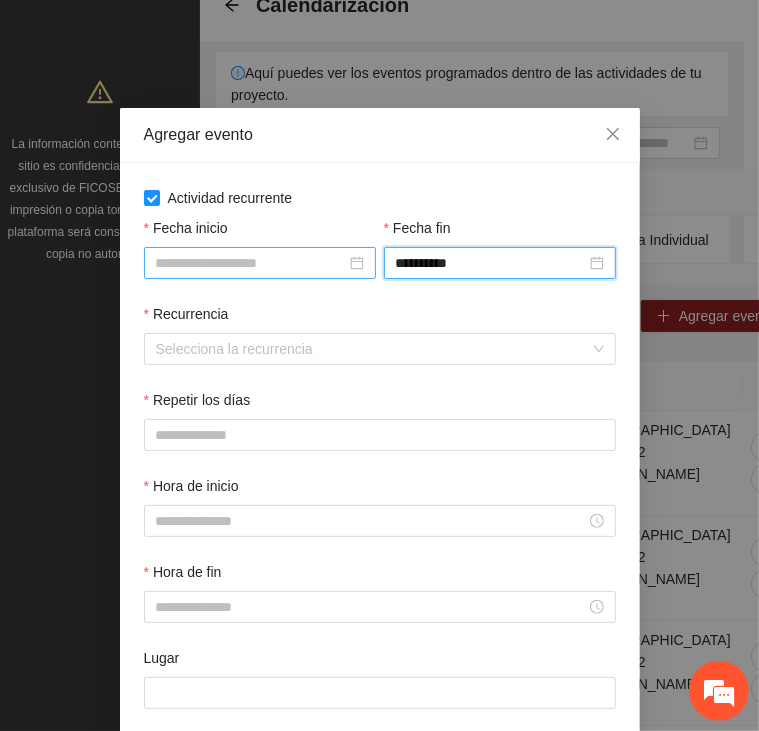 click on "Fecha inicio" at bounding box center [251, 263] 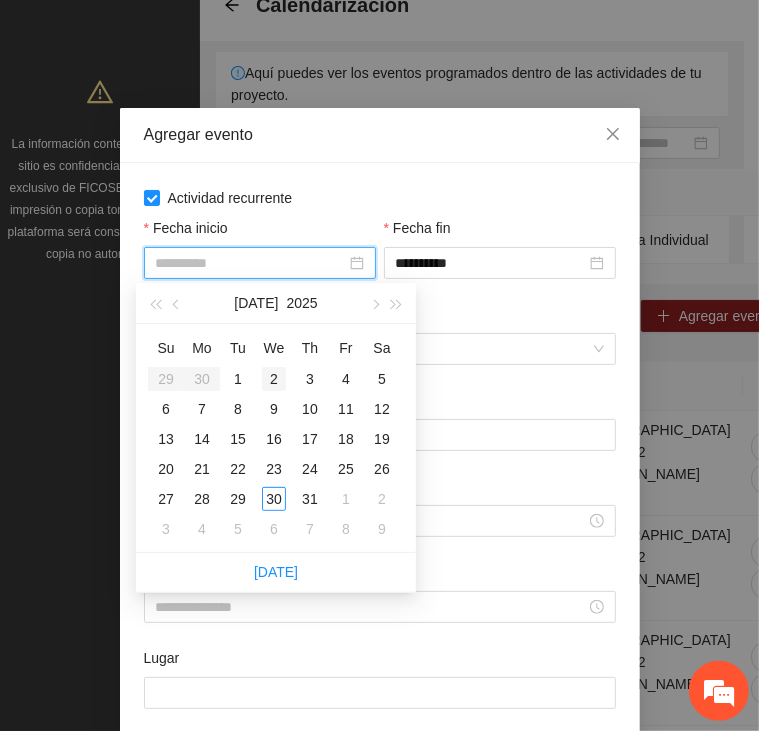 type on "**********" 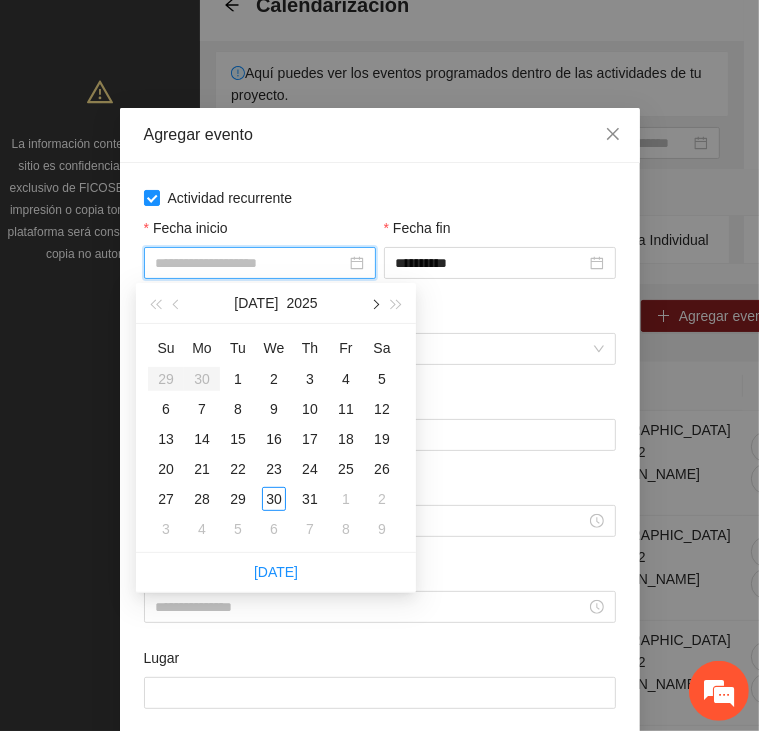 click at bounding box center [374, 304] 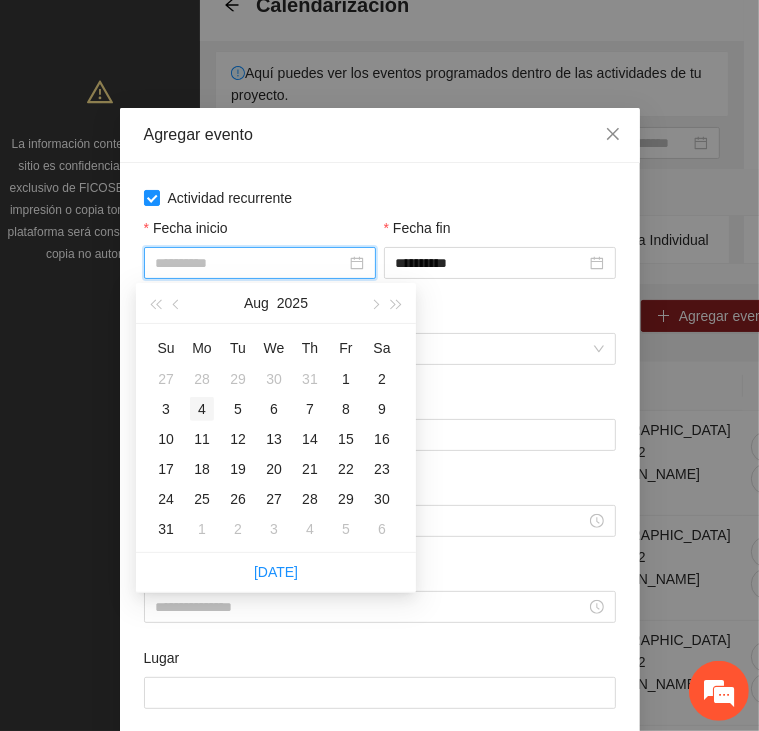 type on "**********" 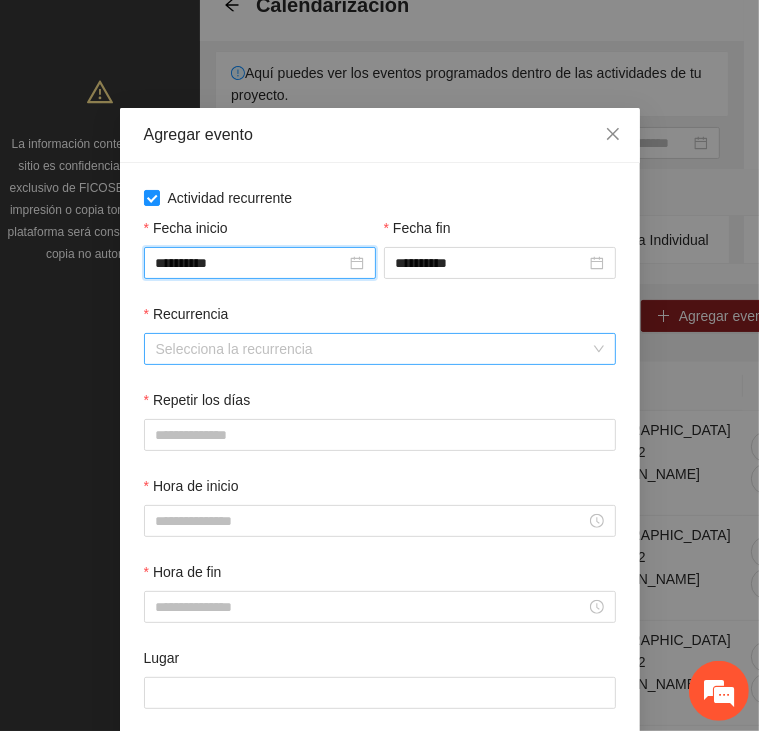 click on "Selecciona la recurrencia" at bounding box center [380, 349] 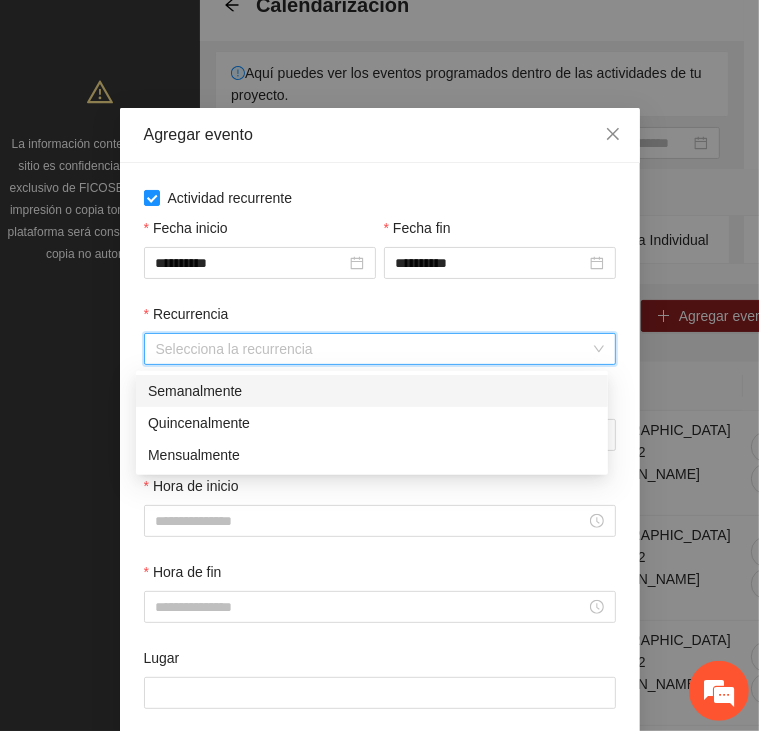 click on "Semanalmente" at bounding box center [372, 391] 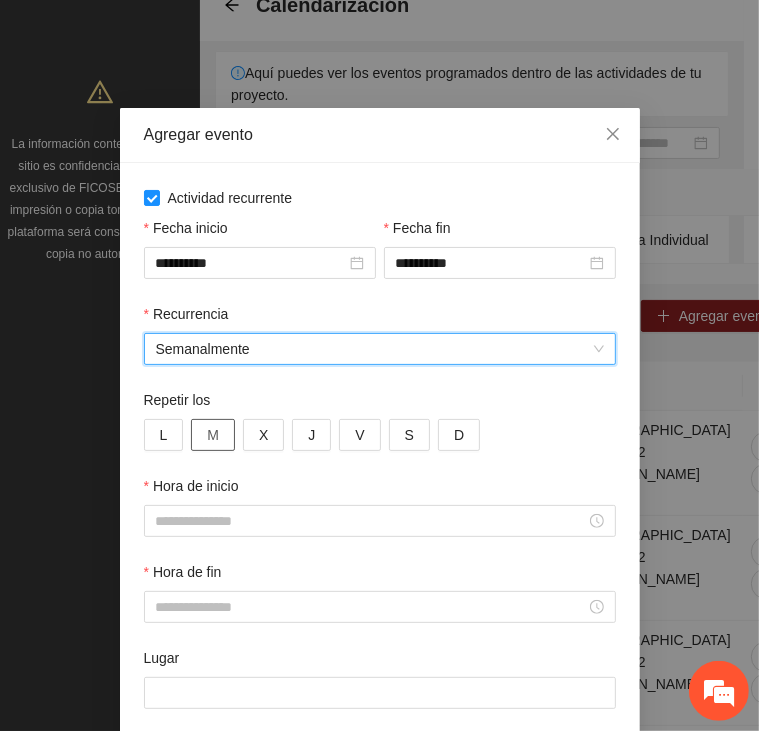 click on "M" at bounding box center [213, 435] 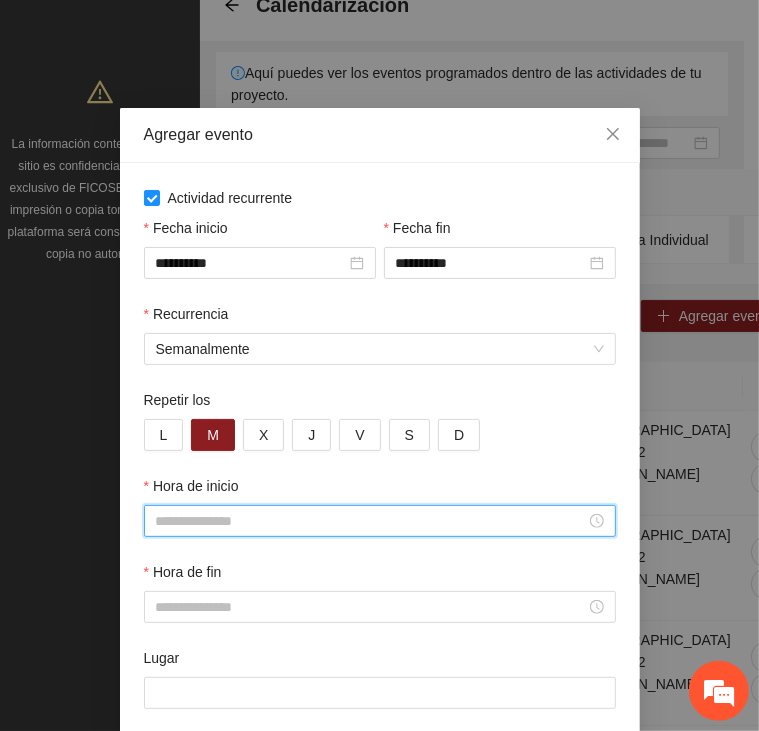 click on "Hora de inicio" at bounding box center (371, 521) 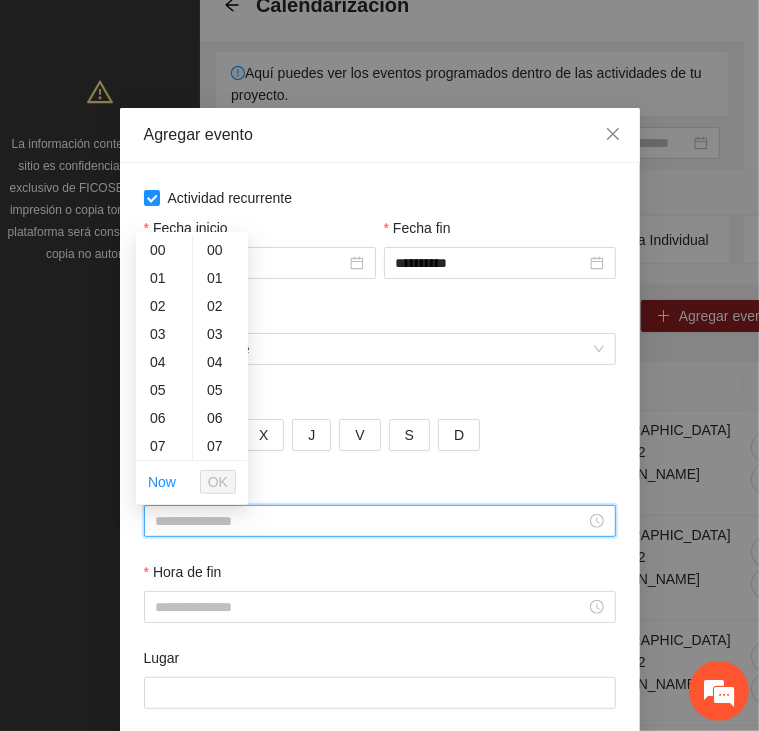 click on "Recurrencia" at bounding box center (380, 318) 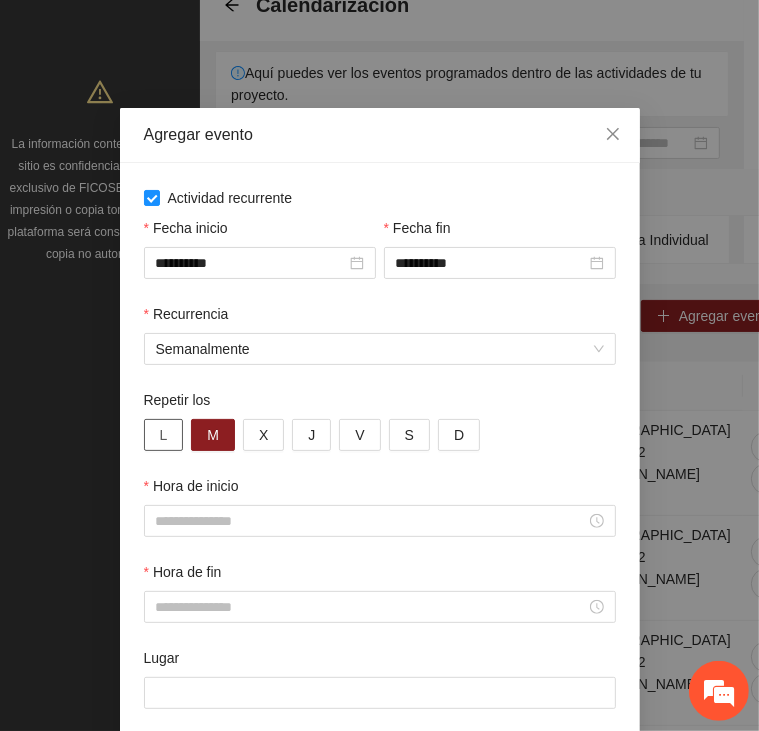 click on "L" at bounding box center [164, 435] 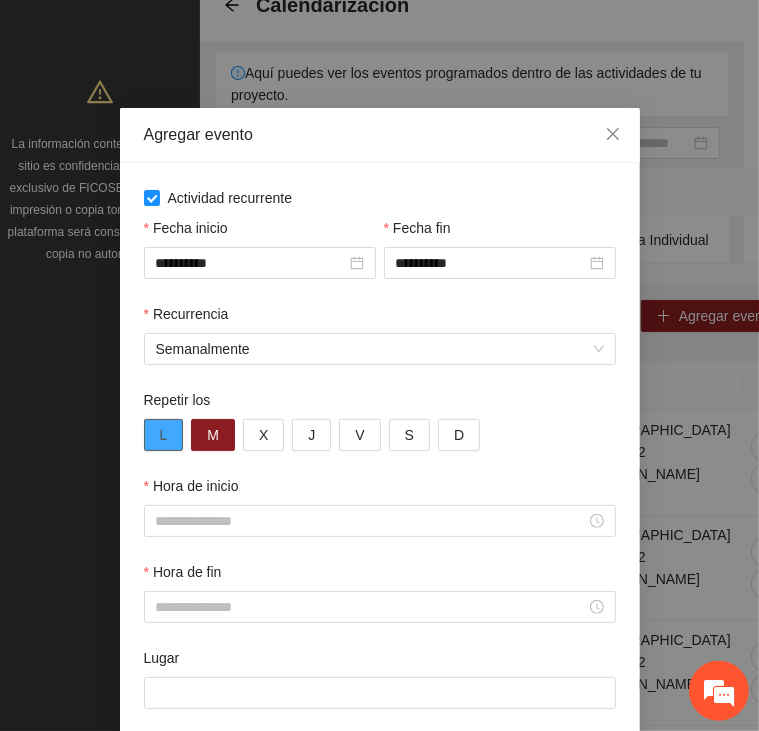 click on "L" at bounding box center (164, 435) 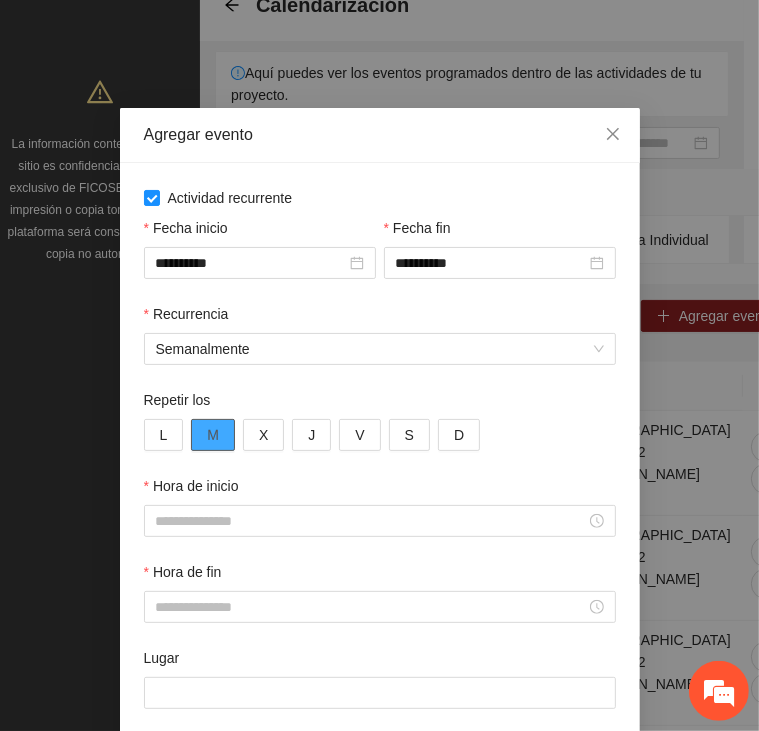 click on "M" at bounding box center (213, 435) 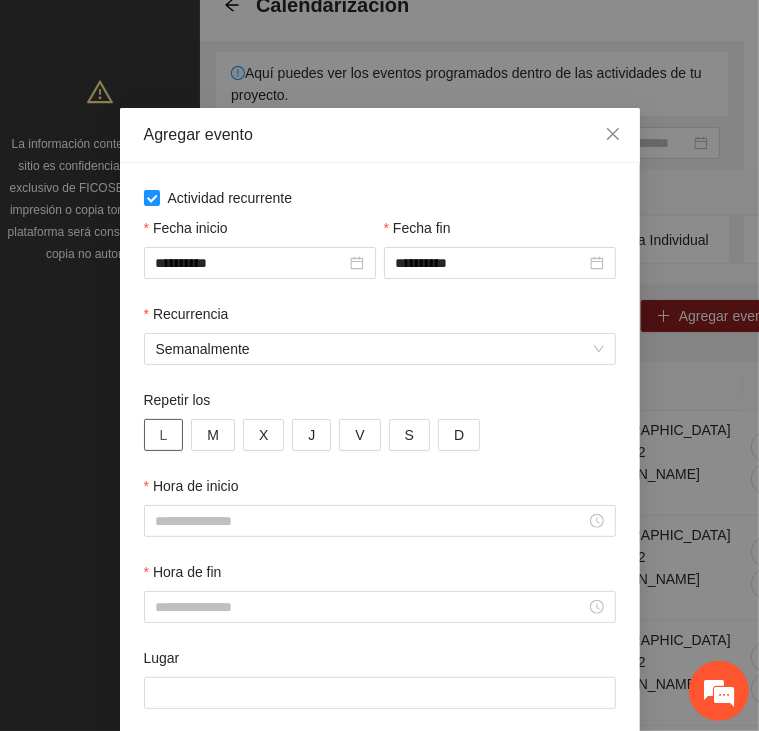 click on "L" at bounding box center (164, 435) 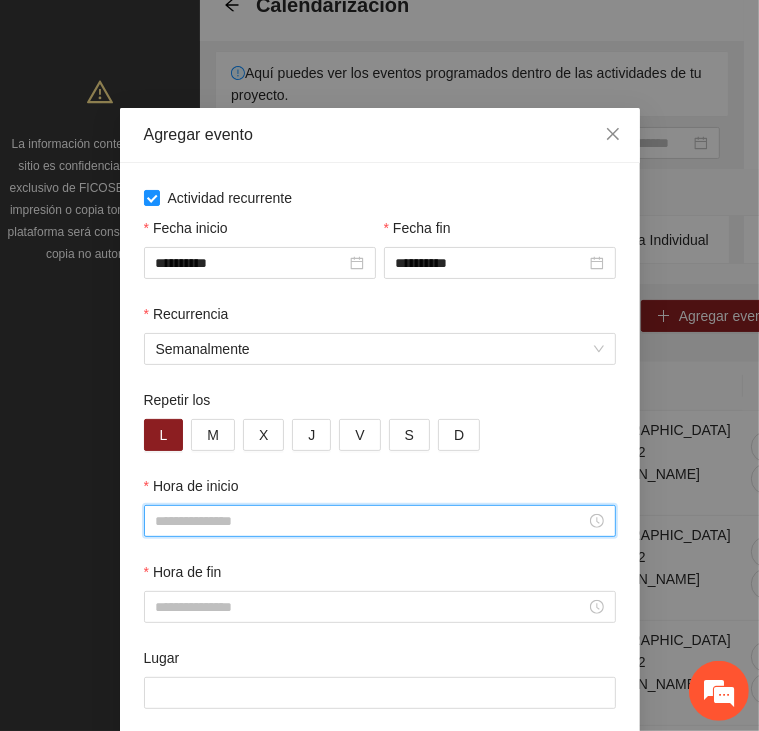 click on "Hora de inicio" at bounding box center [371, 521] 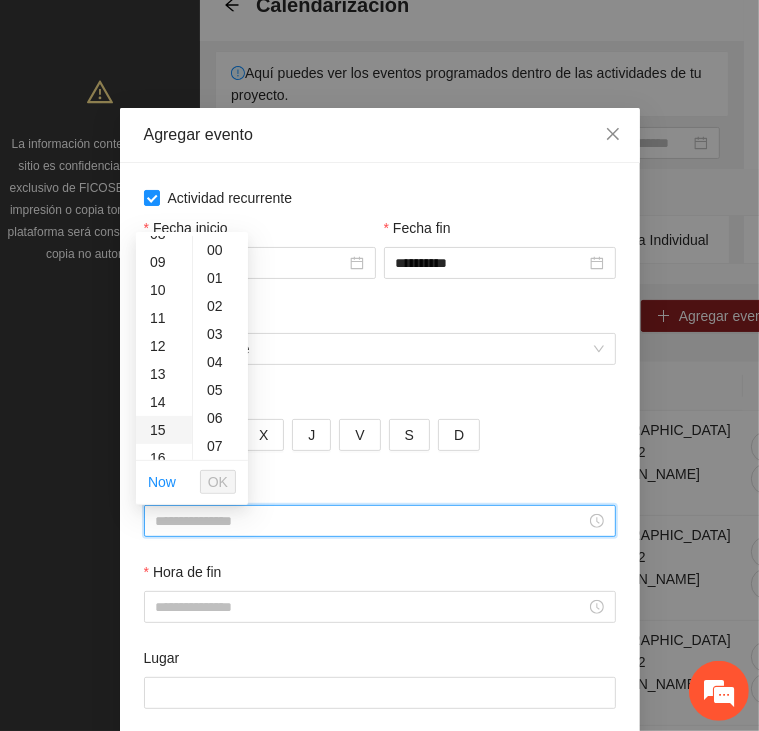 click on "15" at bounding box center [164, 430] 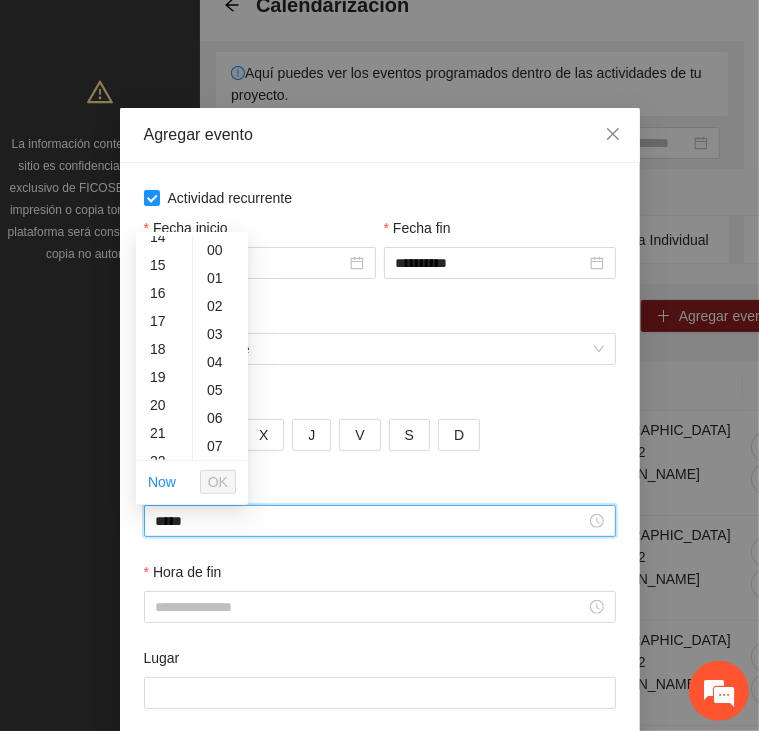 scroll, scrollTop: 420, scrollLeft: 0, axis: vertical 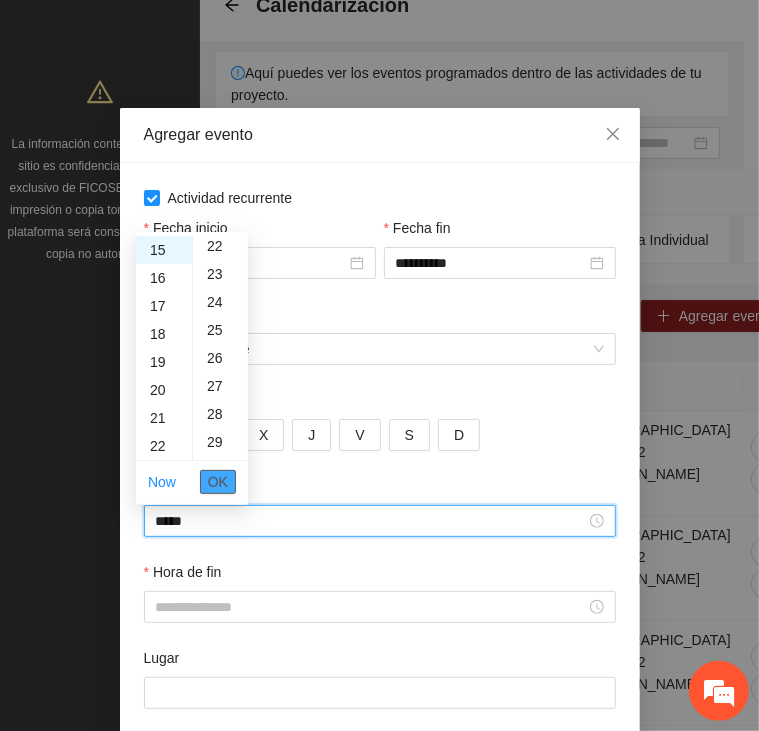 click on "OK" at bounding box center (218, 482) 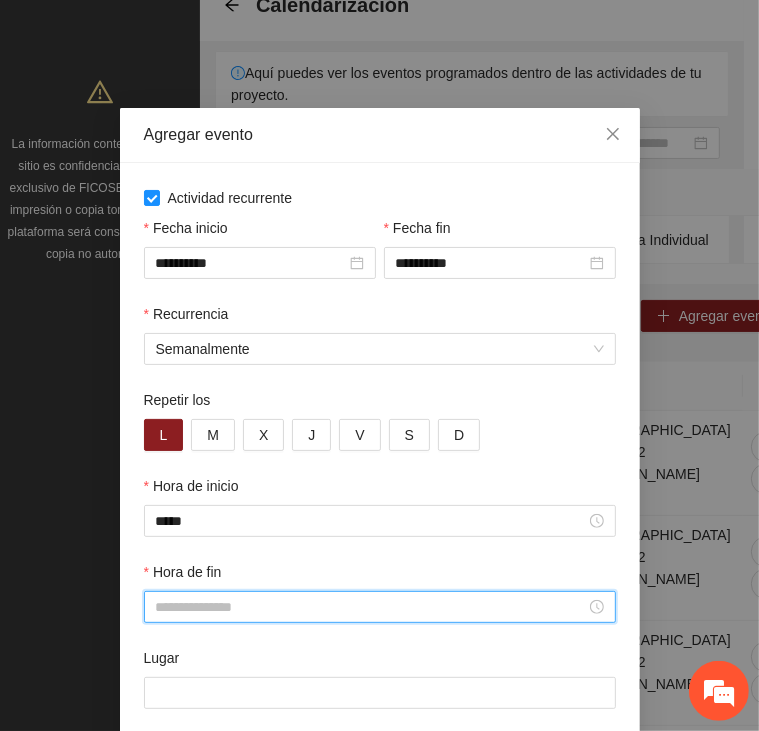 click on "Hora de fin" at bounding box center (371, 607) 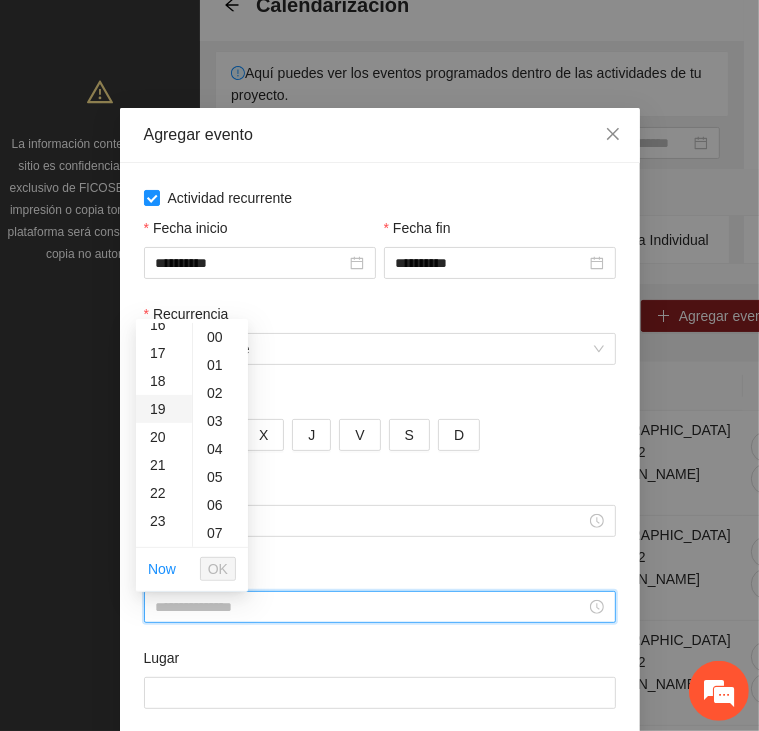 click on "19" at bounding box center (164, 409) 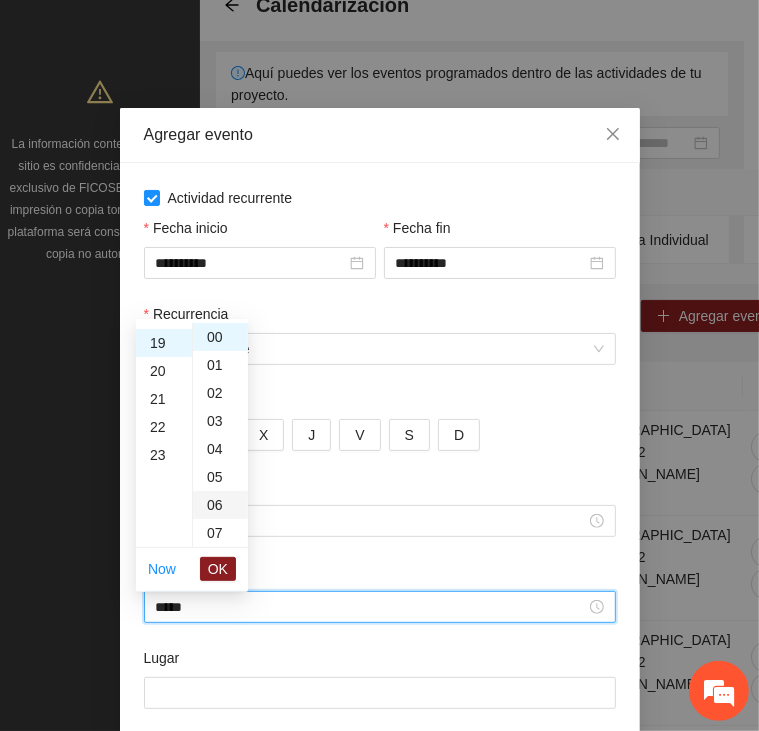 scroll, scrollTop: 532, scrollLeft: 0, axis: vertical 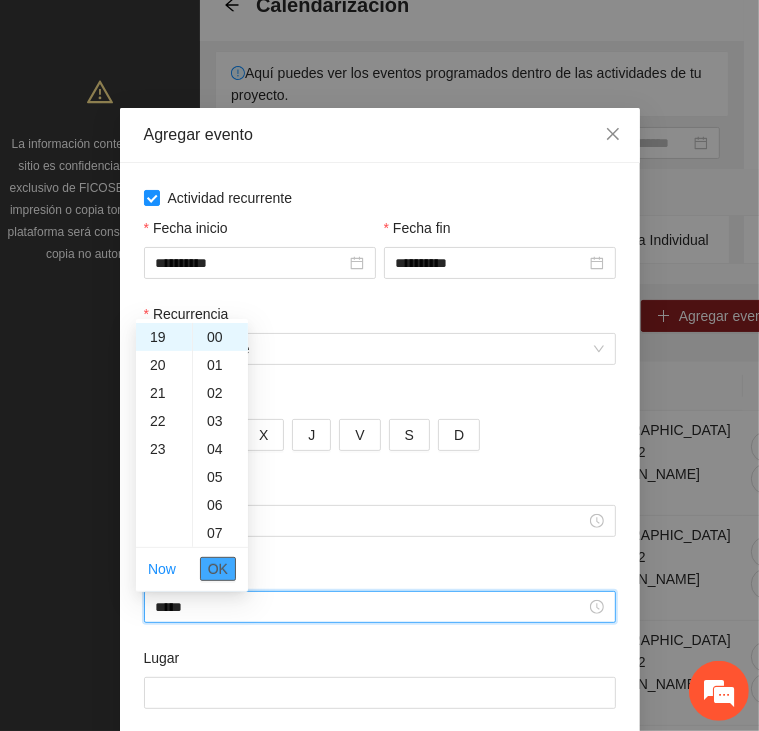 click on "OK" at bounding box center (218, 569) 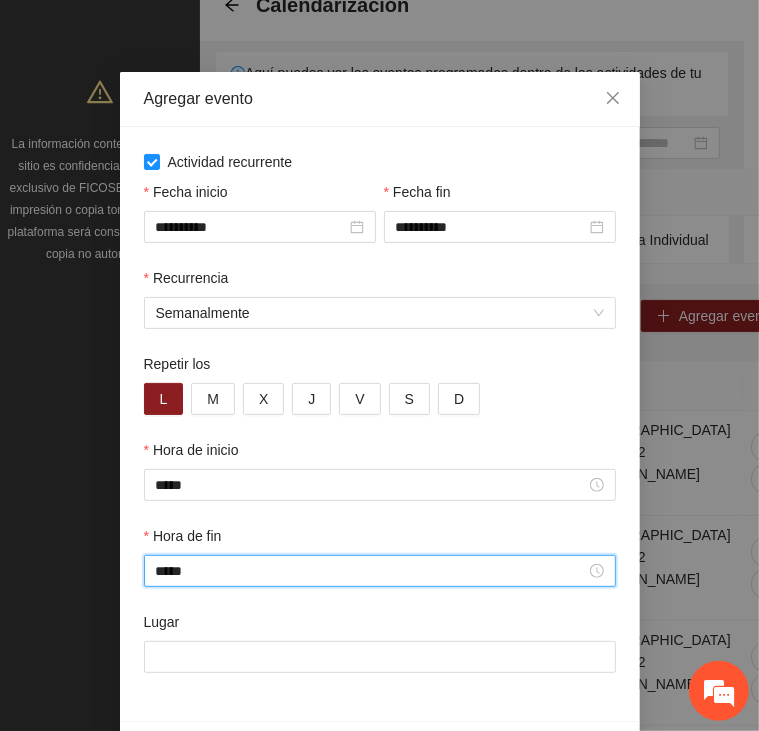 scroll, scrollTop: 105, scrollLeft: 0, axis: vertical 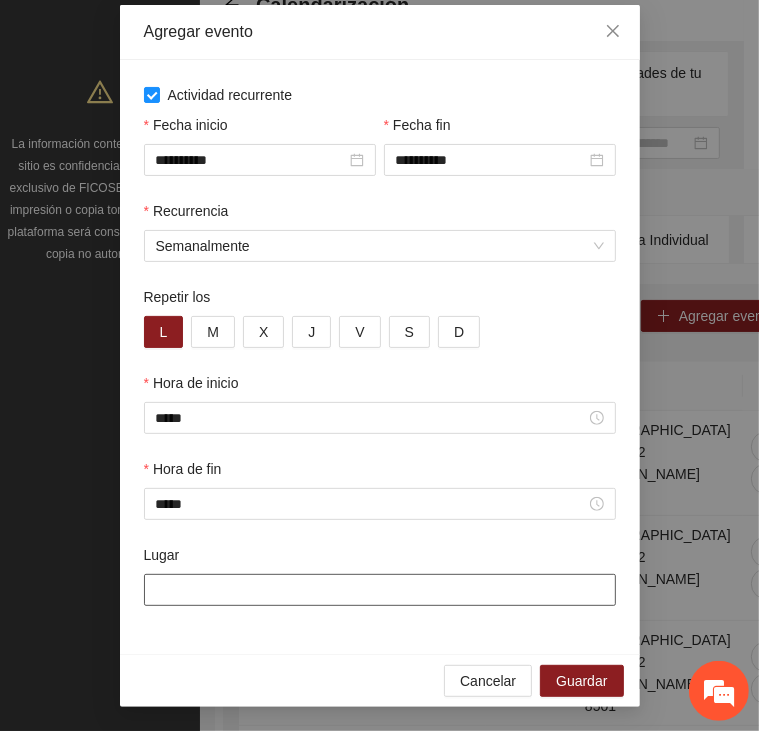 paste on "**********" 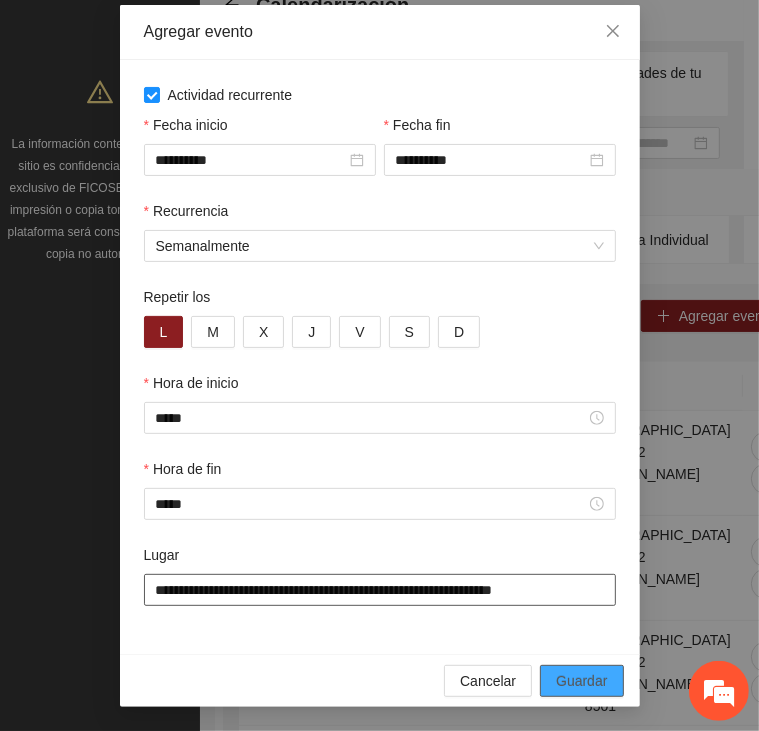 type on "**********" 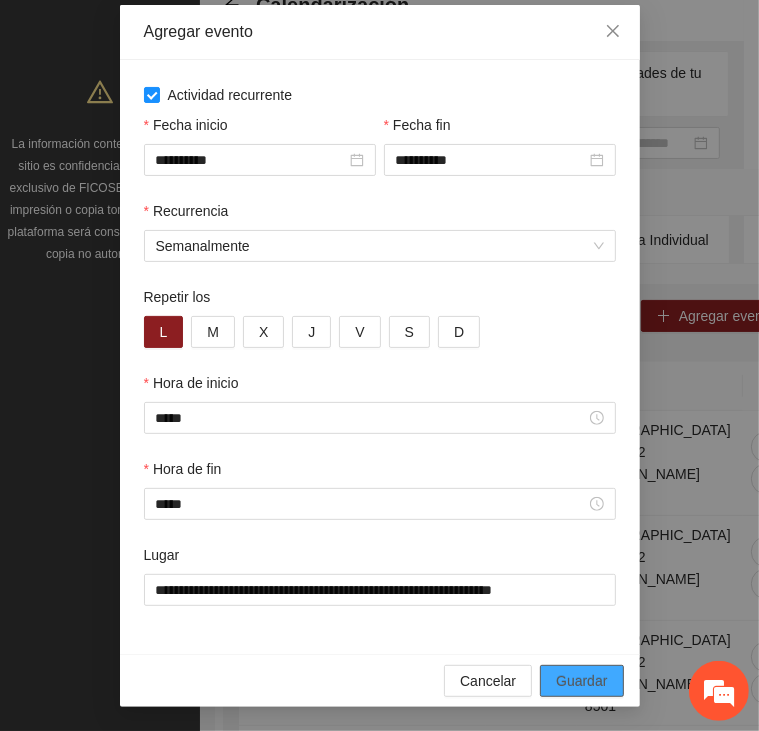 click on "Guardar" at bounding box center [581, 681] 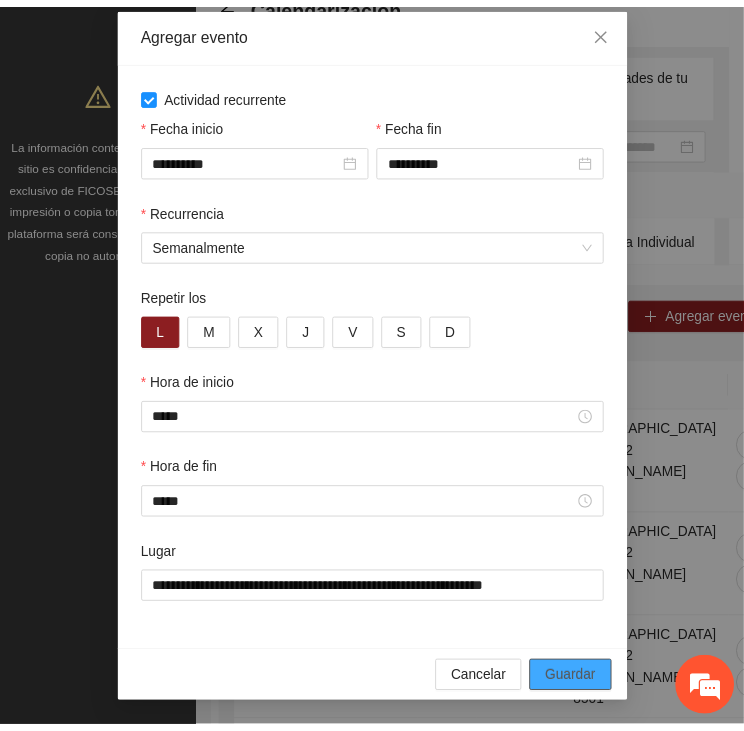 scroll, scrollTop: 13, scrollLeft: 0, axis: vertical 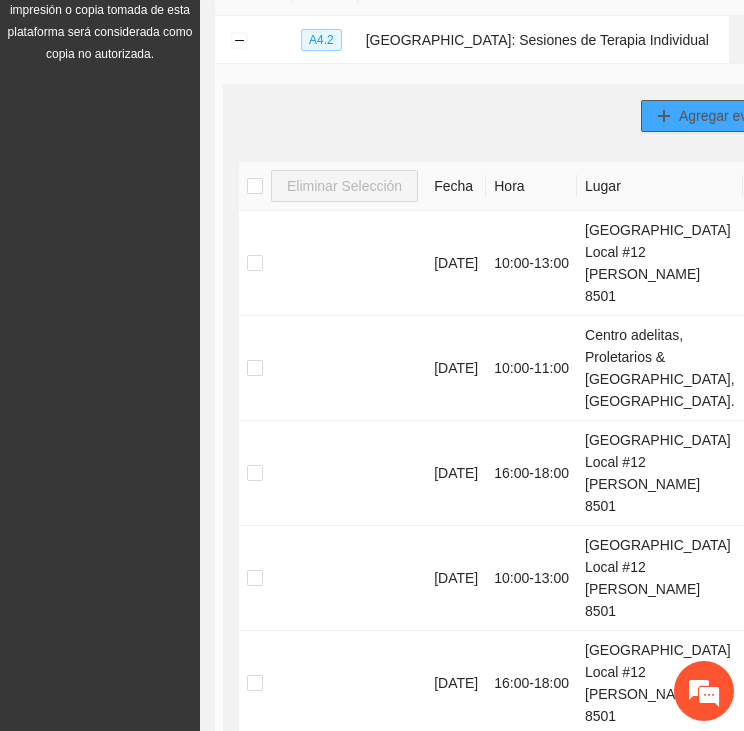 click on "Agregar evento" at bounding box center (727, 116) 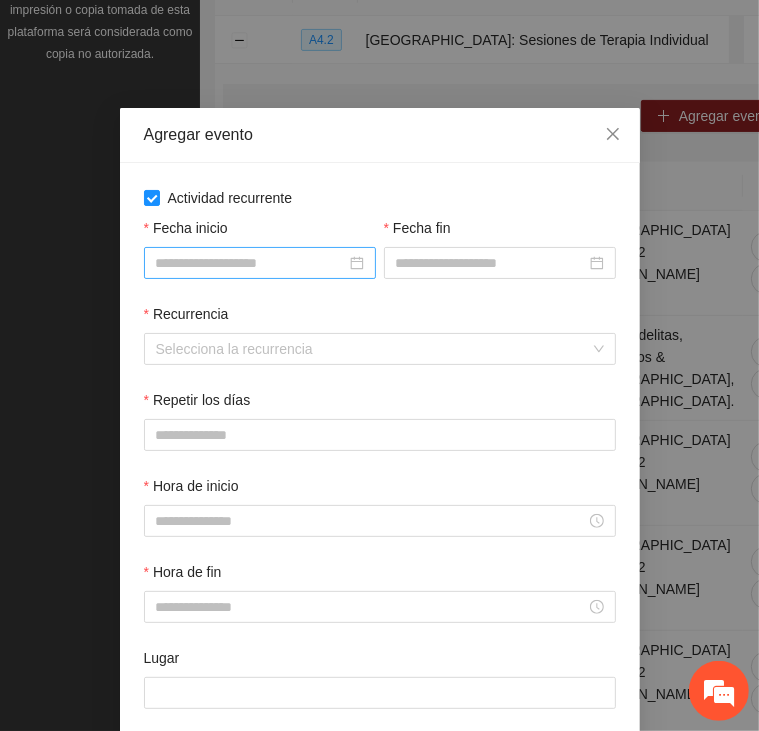 click on "Fecha inicio" at bounding box center (251, 263) 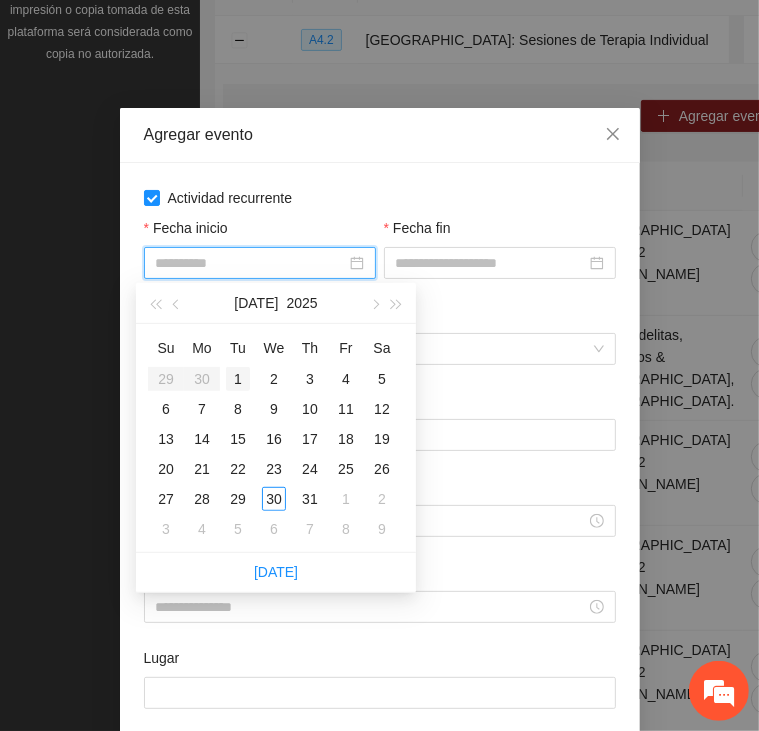 type on "**********" 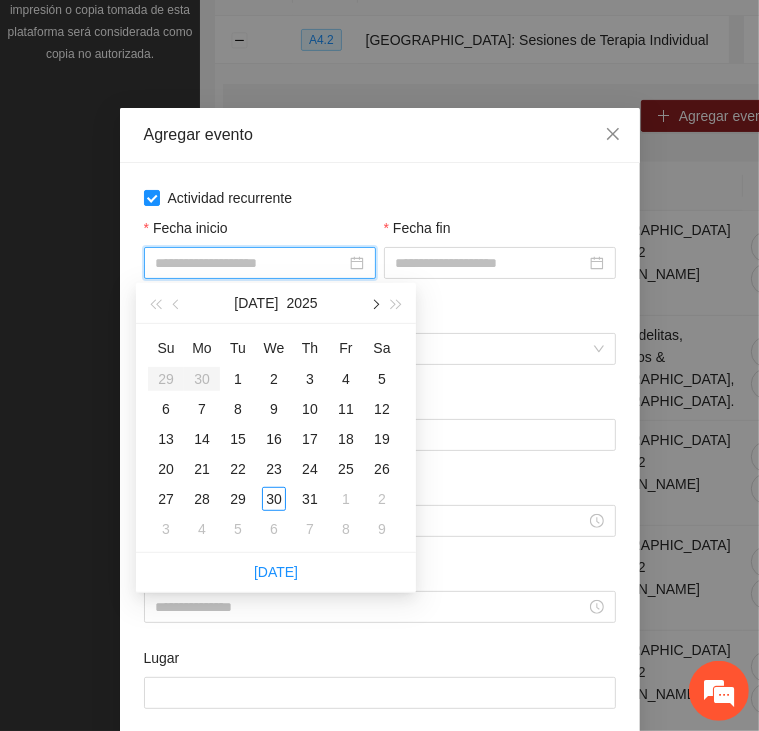 click at bounding box center [374, 304] 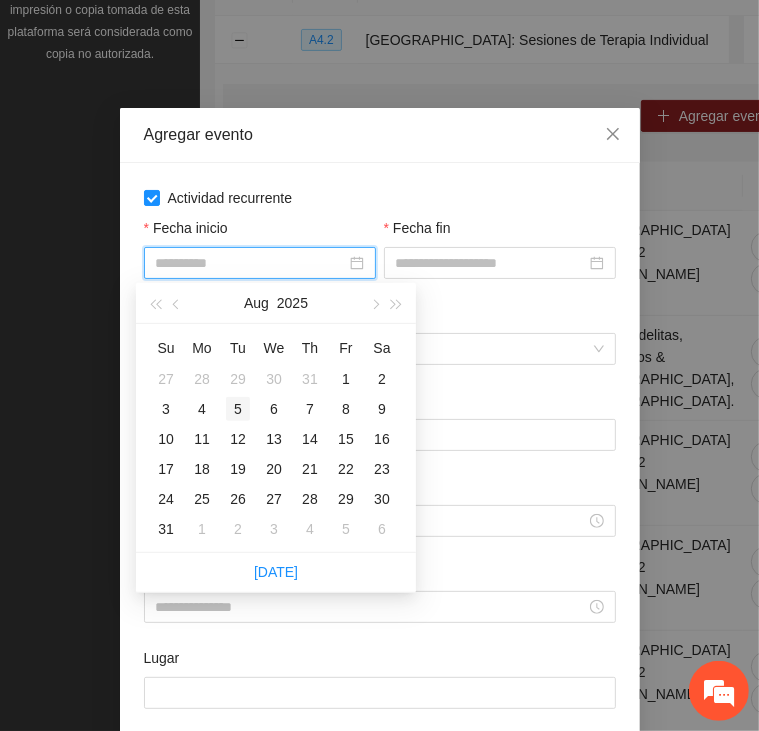 type on "**********" 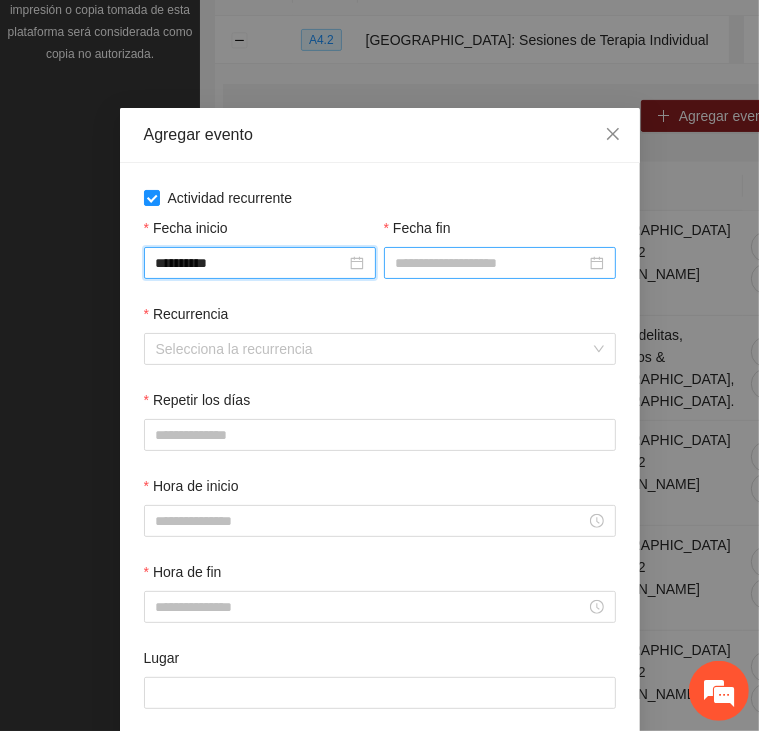 click on "Fecha fin" at bounding box center [491, 263] 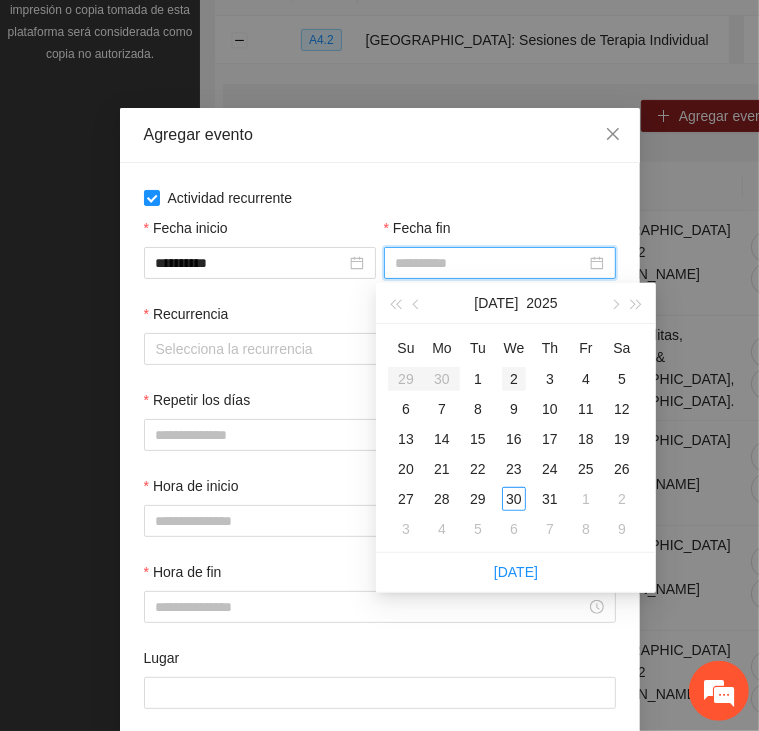 type on "**********" 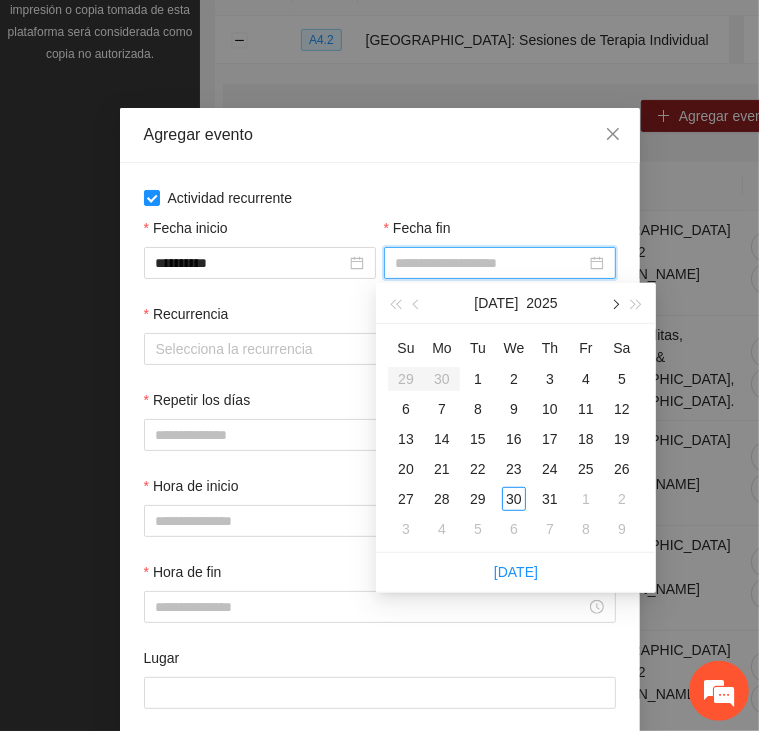 click at bounding box center [614, 304] 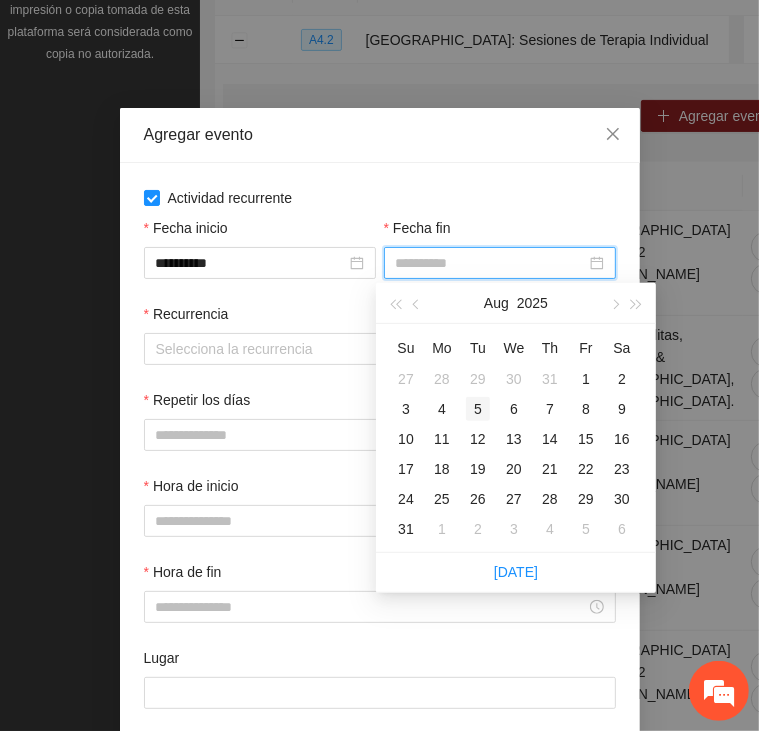 type on "**********" 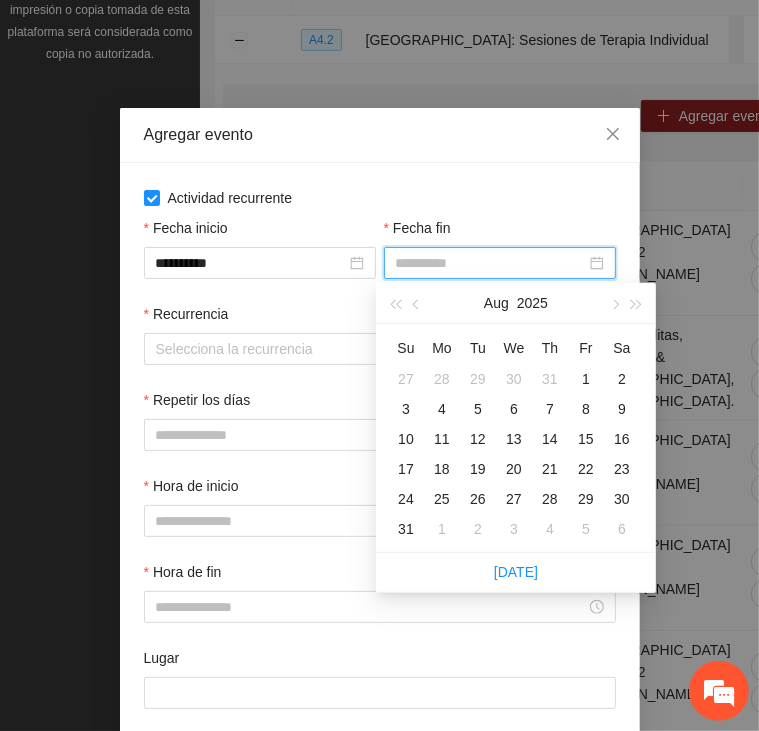 click on "5" at bounding box center [478, 409] 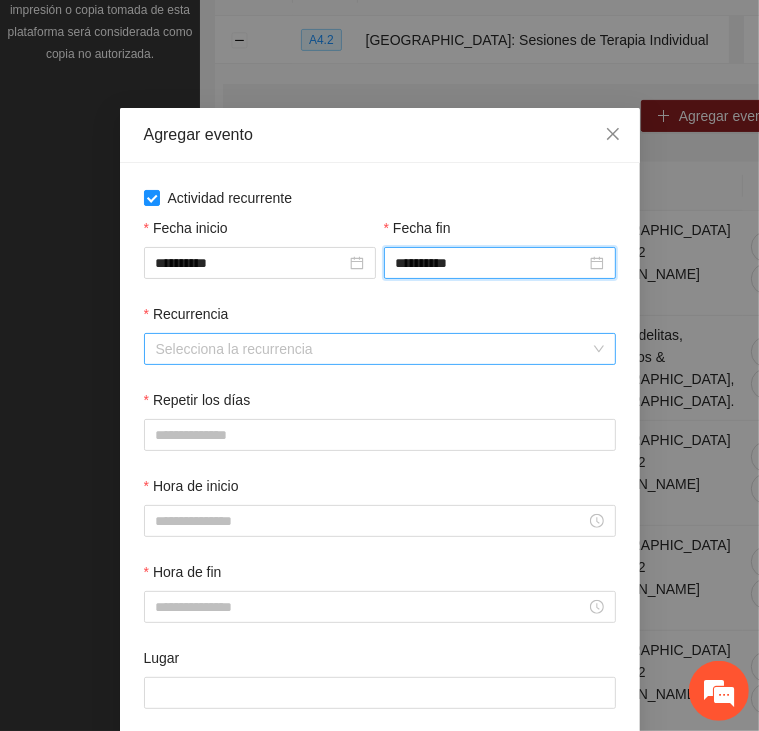 click on "Recurrencia" at bounding box center [373, 349] 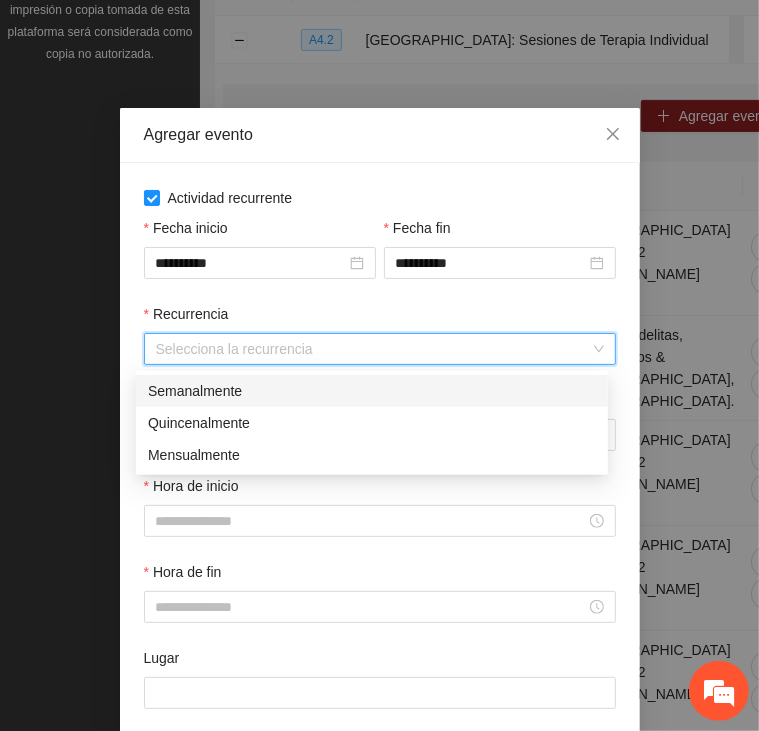click on "Semanalmente" at bounding box center [372, 391] 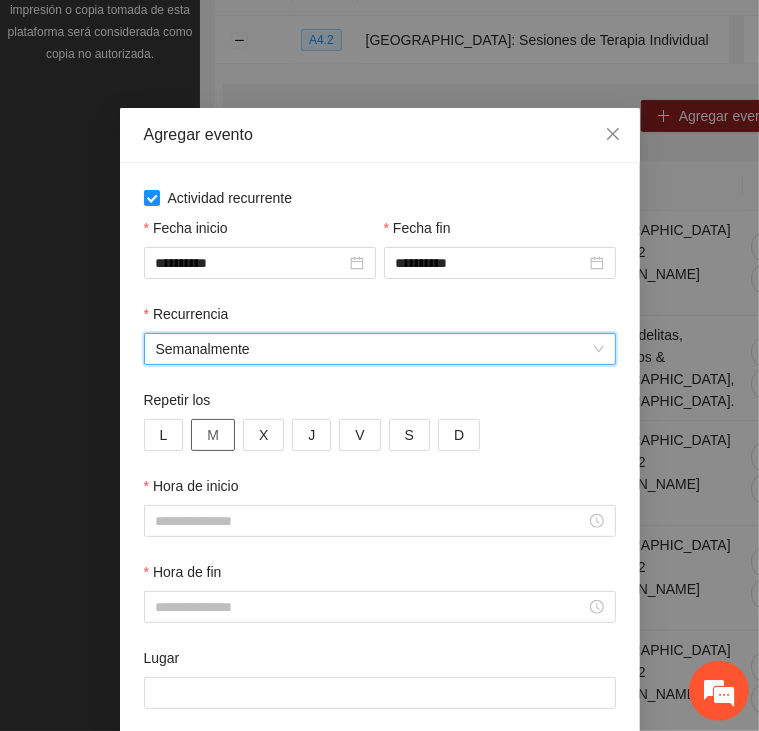 click on "M" at bounding box center (213, 435) 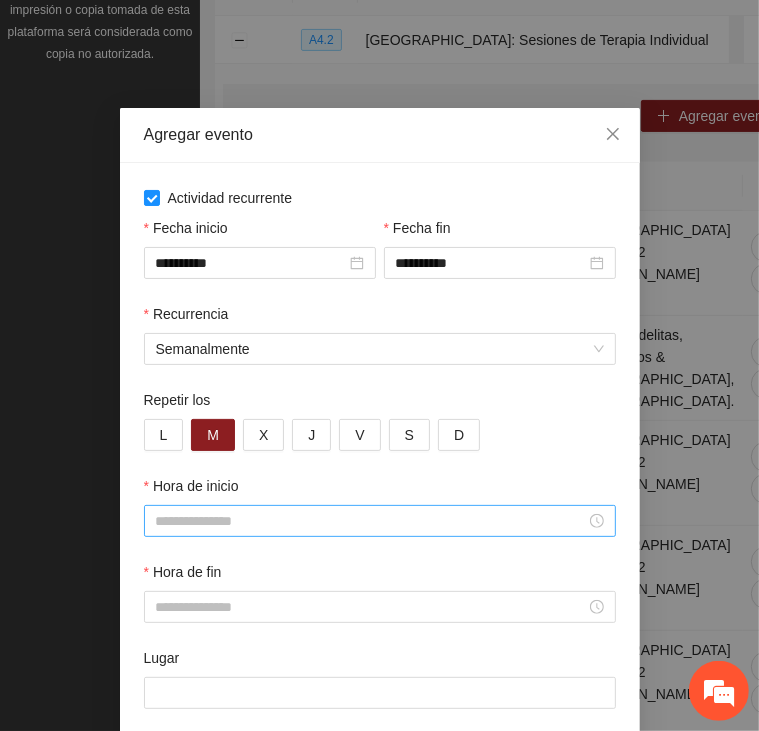 click at bounding box center [380, 521] 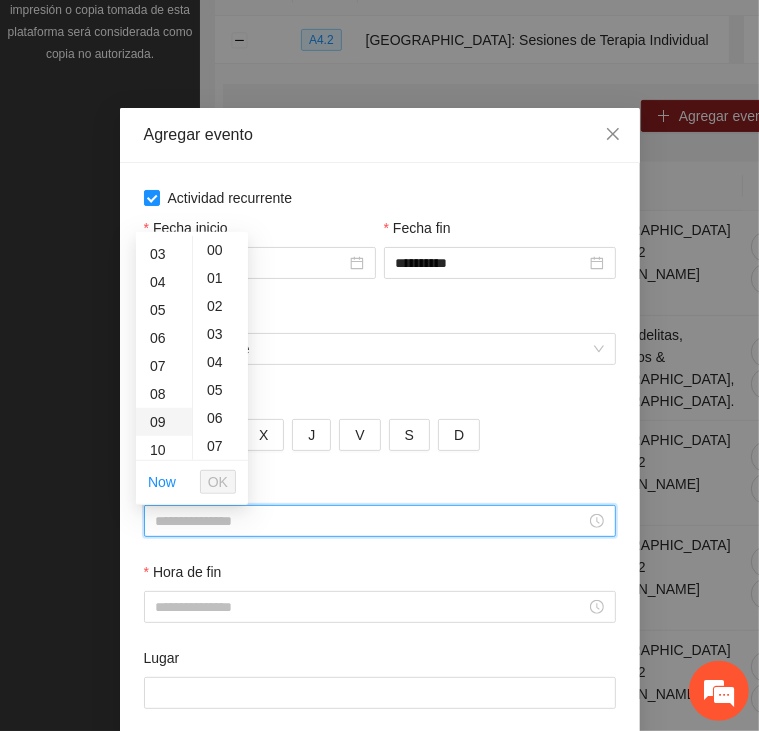 click on "09" at bounding box center (164, 422) 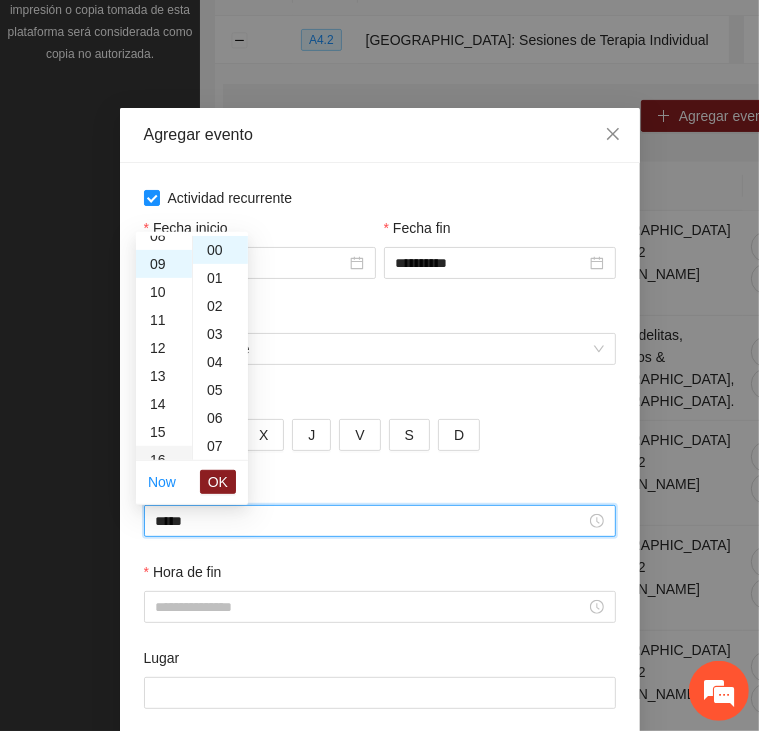 scroll, scrollTop: 252, scrollLeft: 0, axis: vertical 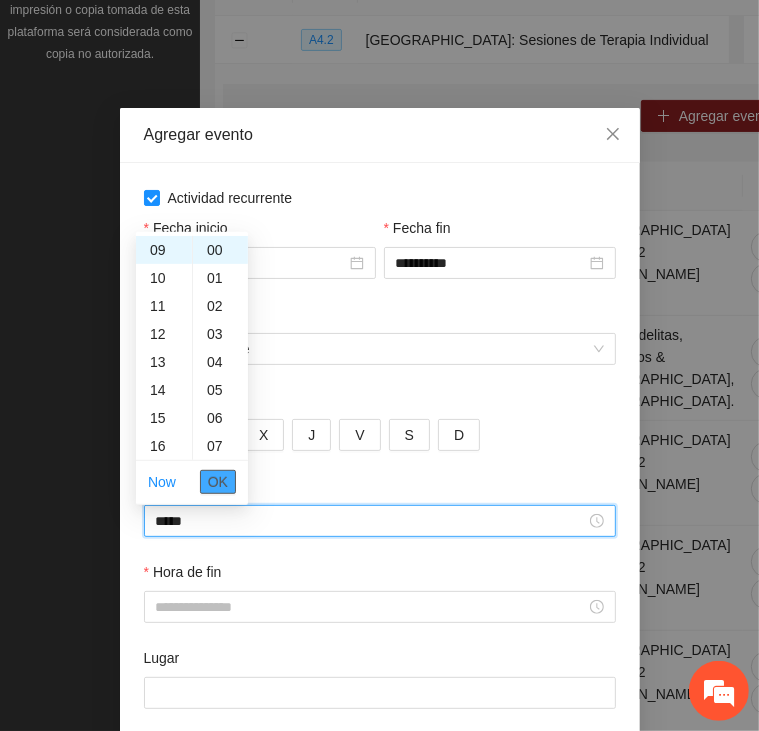 click on "OK" at bounding box center (218, 482) 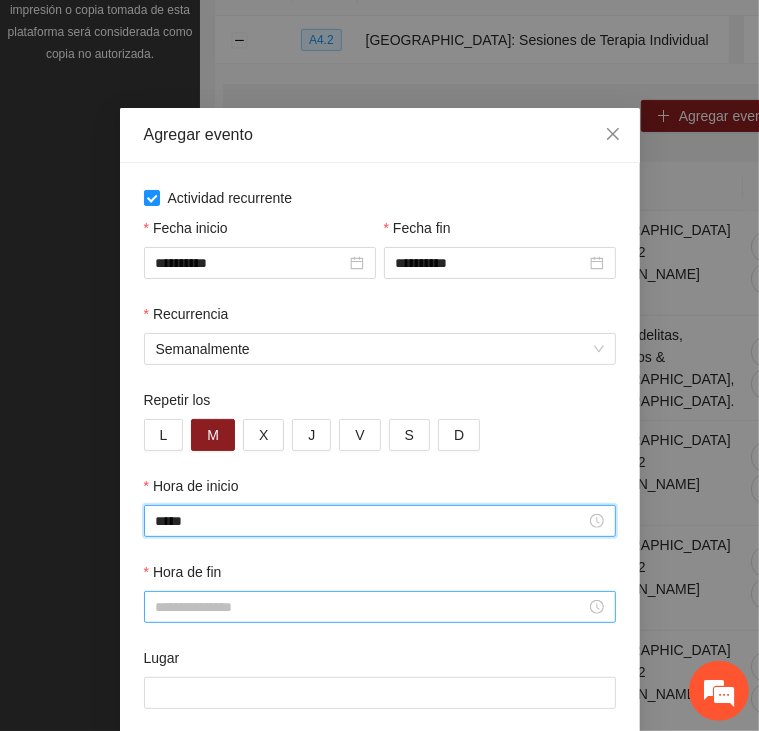 click on "Hora de fin" at bounding box center [371, 607] 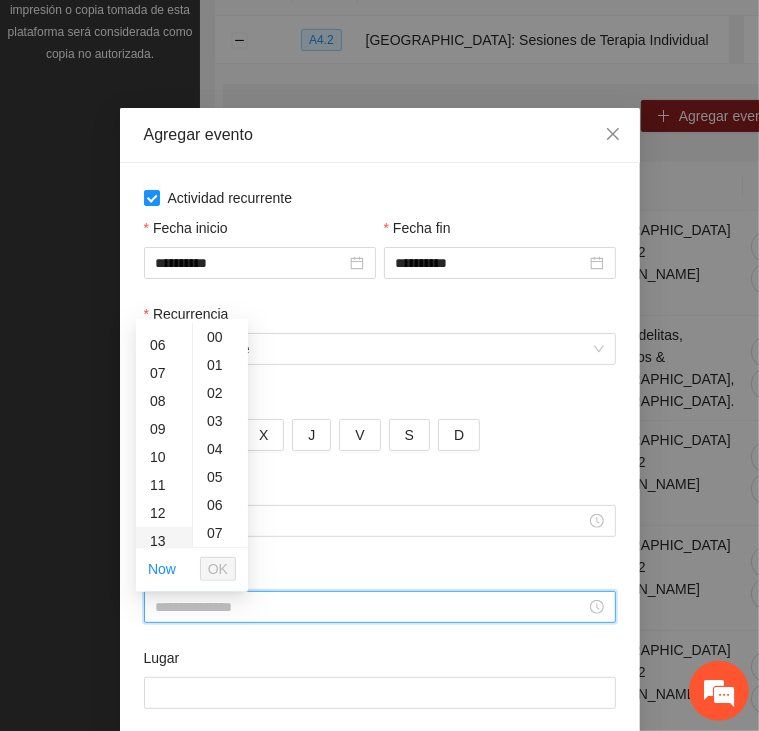 click on "13" at bounding box center (164, 541) 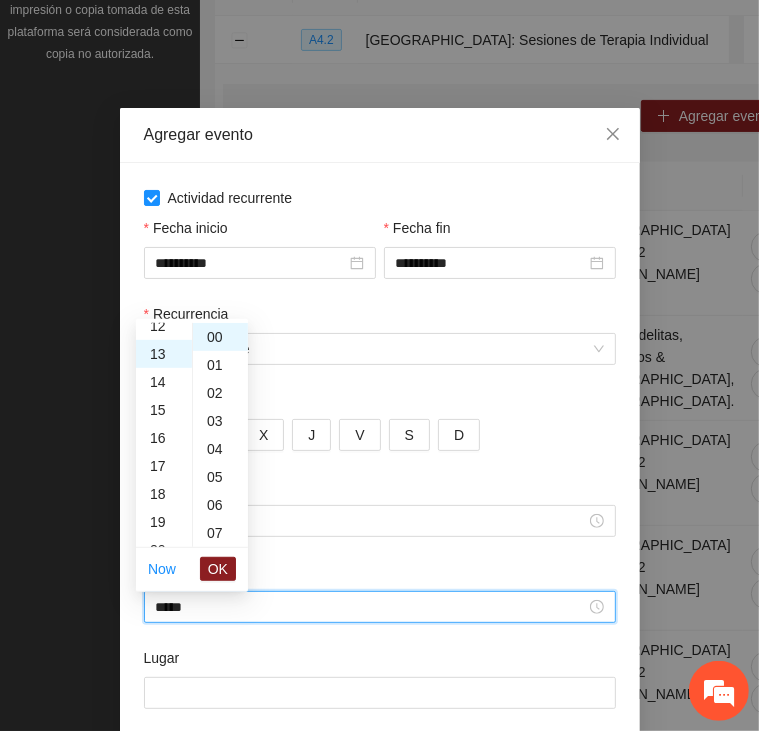 scroll, scrollTop: 364, scrollLeft: 0, axis: vertical 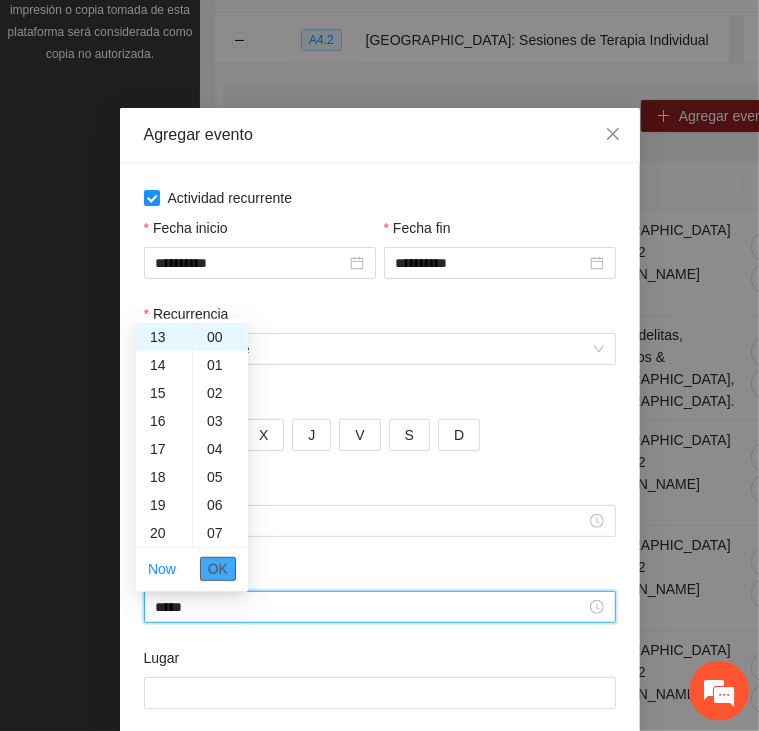click on "OK" at bounding box center [218, 569] 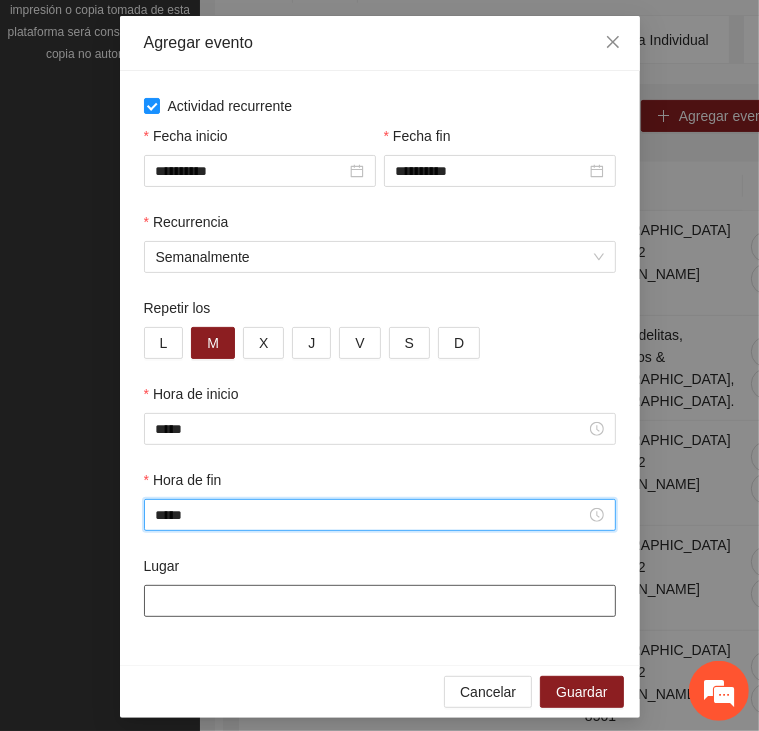 scroll, scrollTop: 105, scrollLeft: 0, axis: vertical 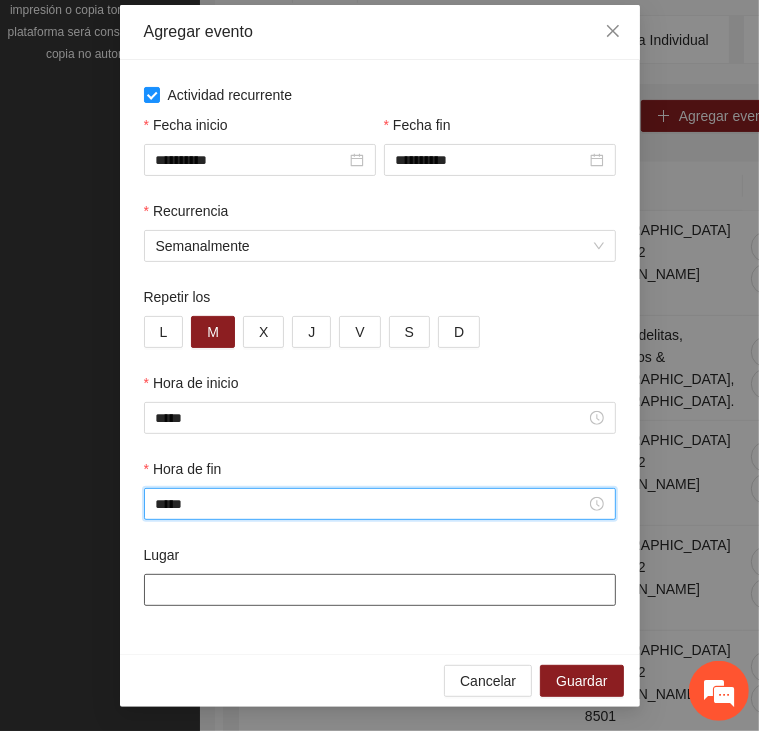 click on "Lugar" at bounding box center [380, 590] 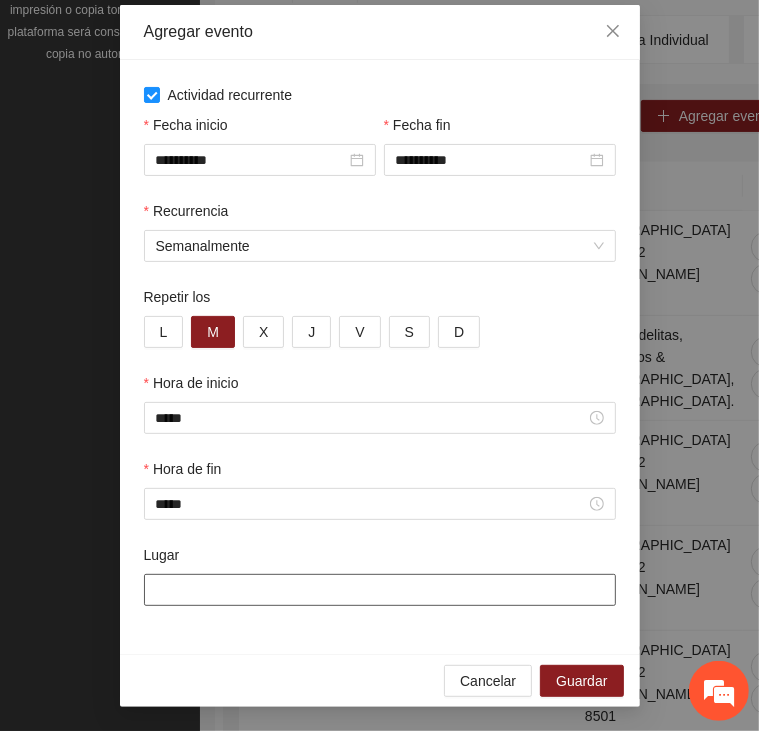 paste on "**********" 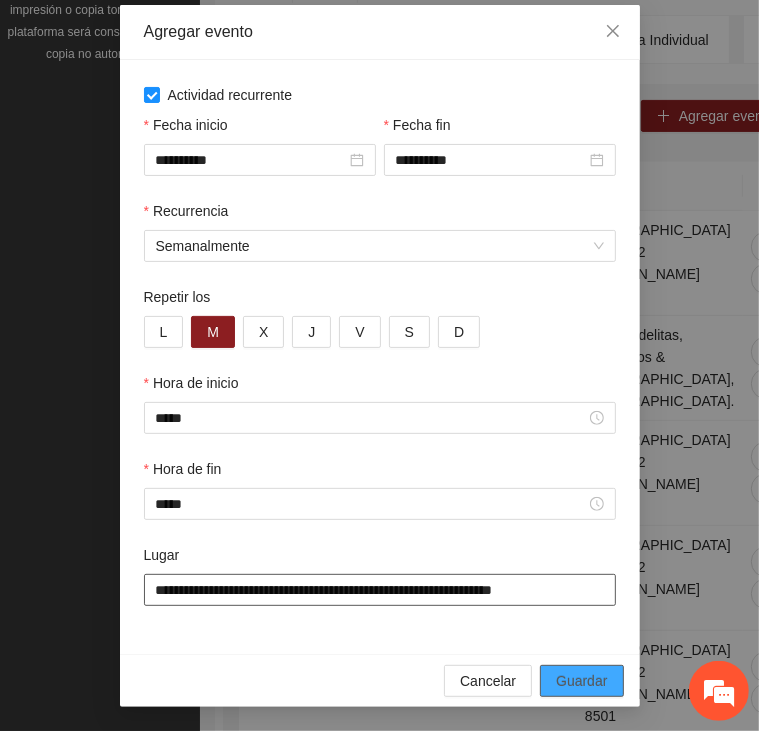 type on "**********" 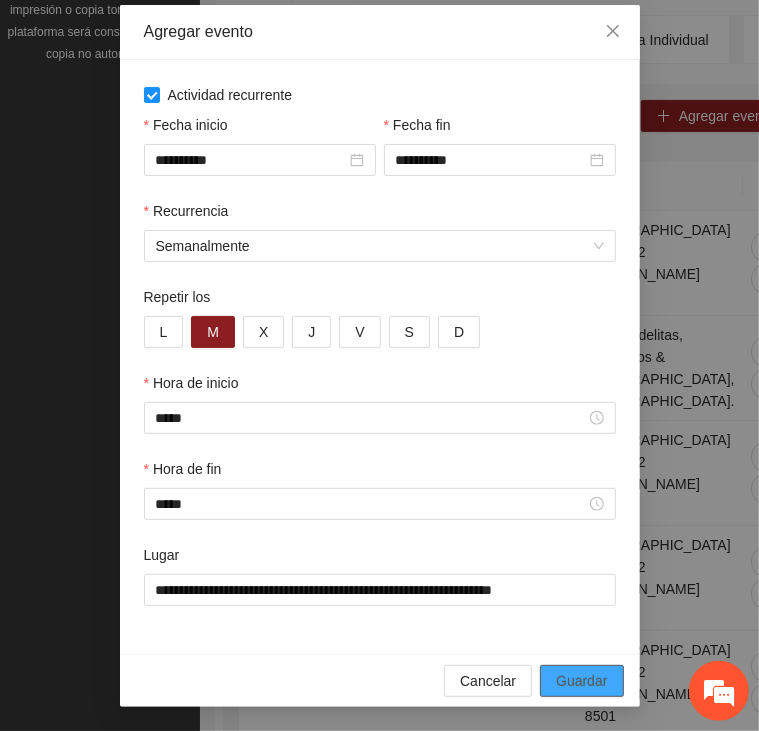click on "Guardar" at bounding box center [581, 681] 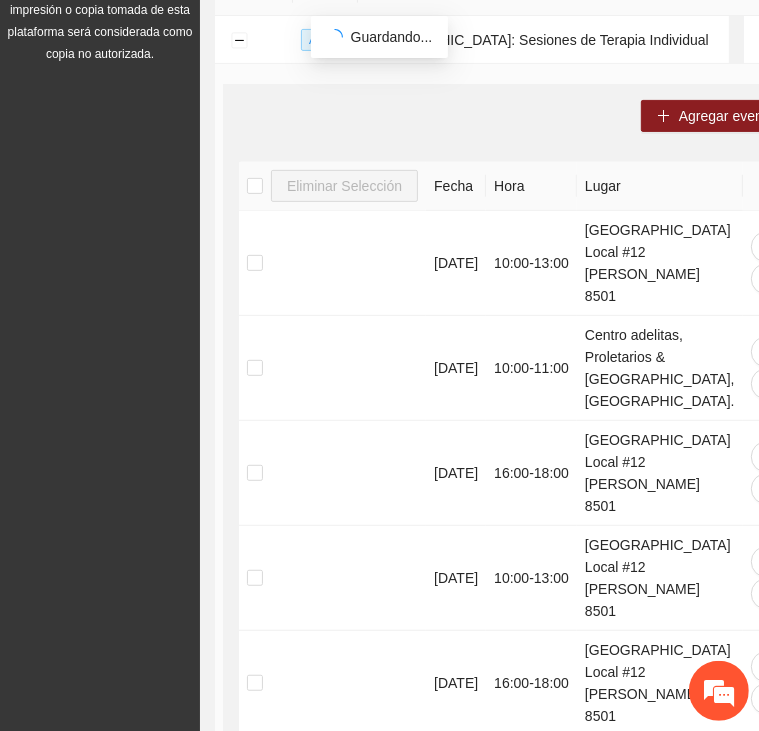 scroll, scrollTop: 13, scrollLeft: 0, axis: vertical 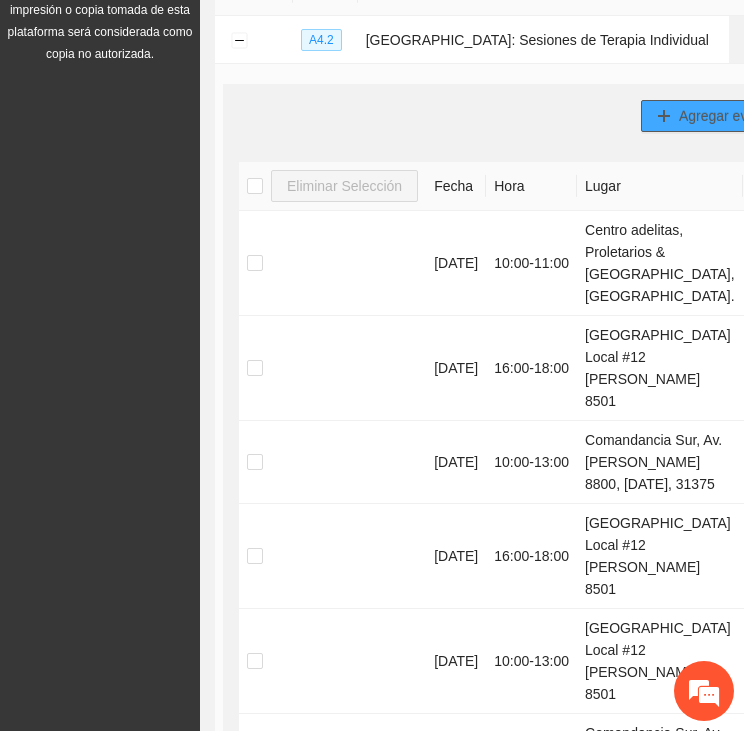 click on "Agregar evento" at bounding box center (727, 116) 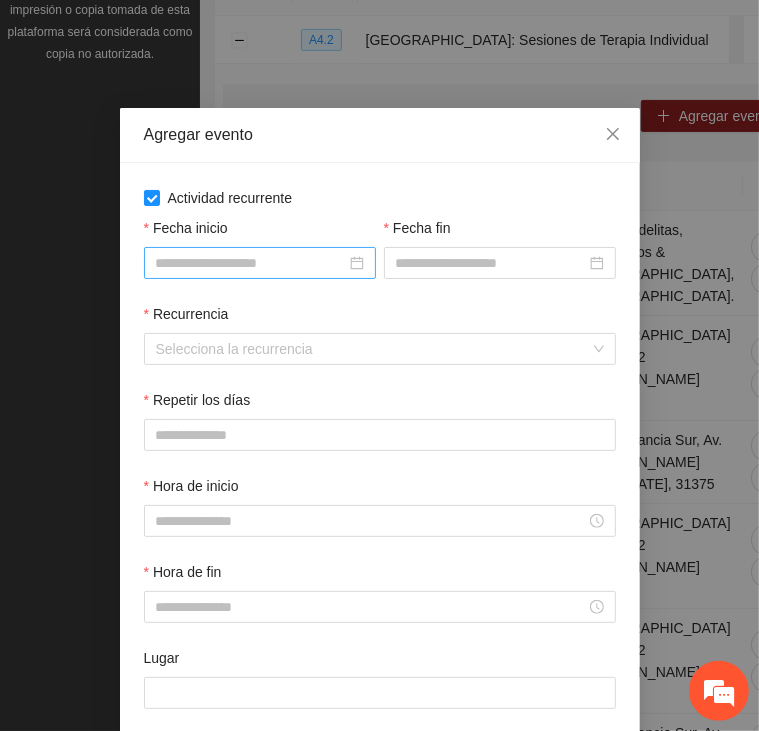 click on "Fecha inicio" at bounding box center [251, 263] 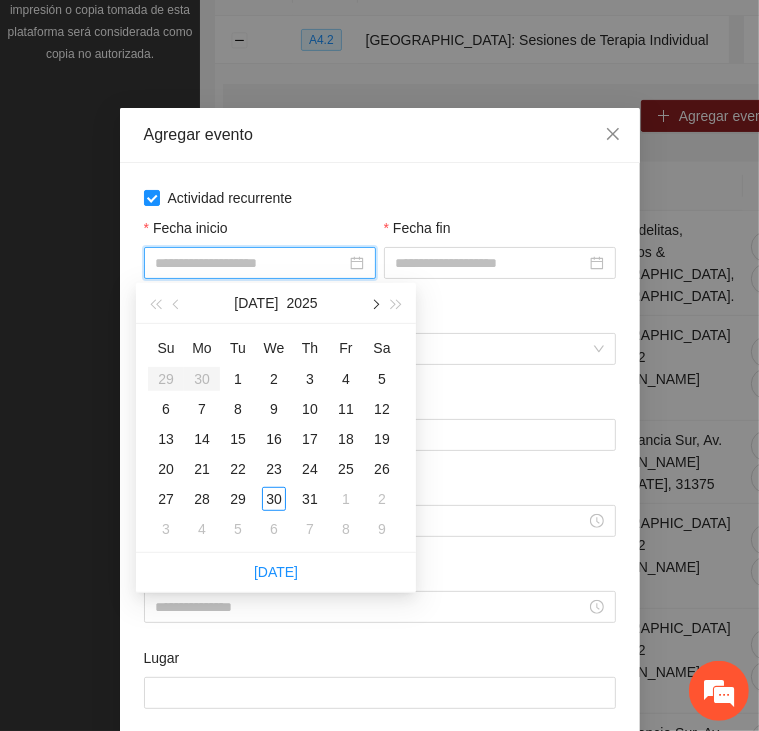 click at bounding box center [374, 303] 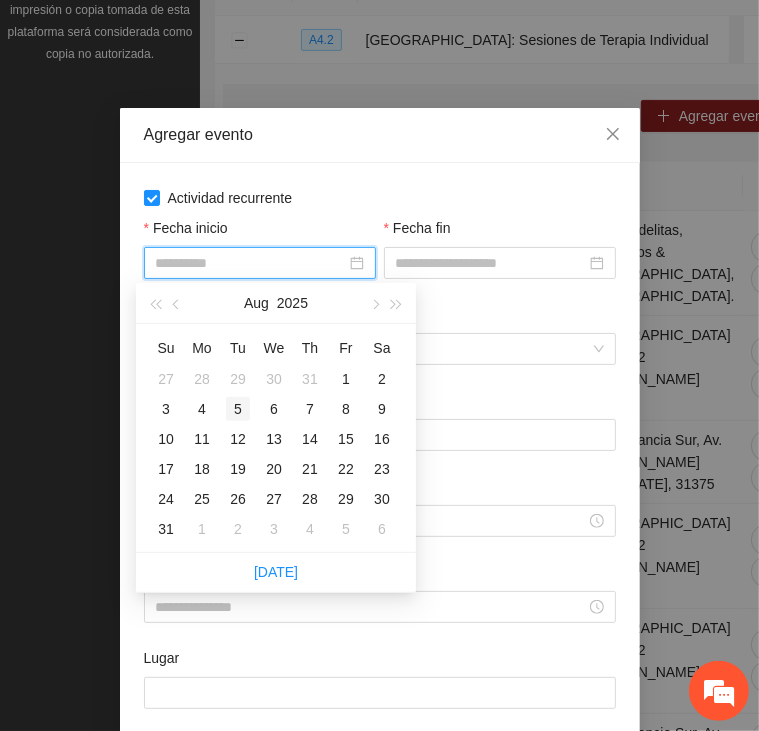 type on "**********" 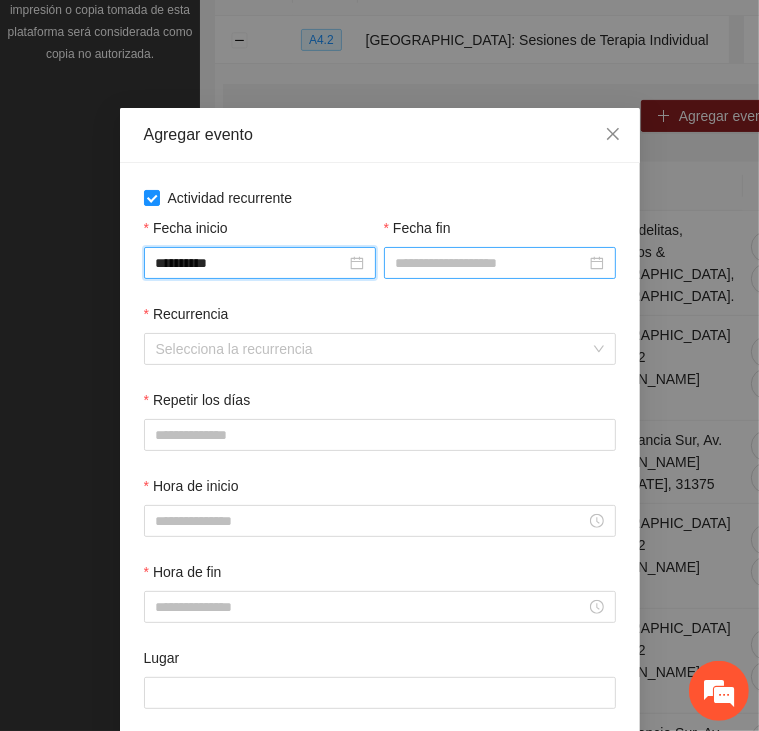 click on "Fecha fin" at bounding box center (491, 263) 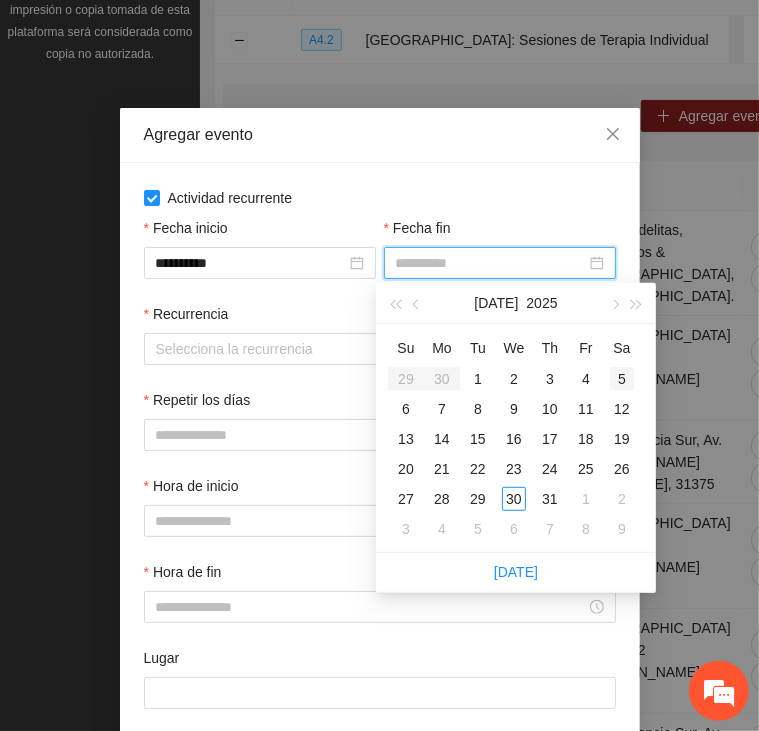click on "5" at bounding box center (622, 379) 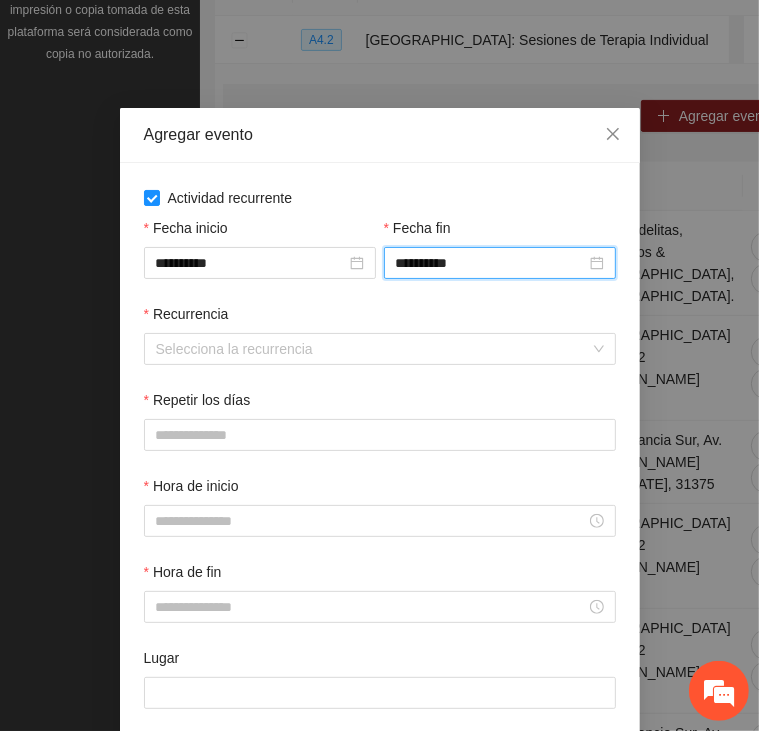 click on "Fecha fin" at bounding box center [500, 232] 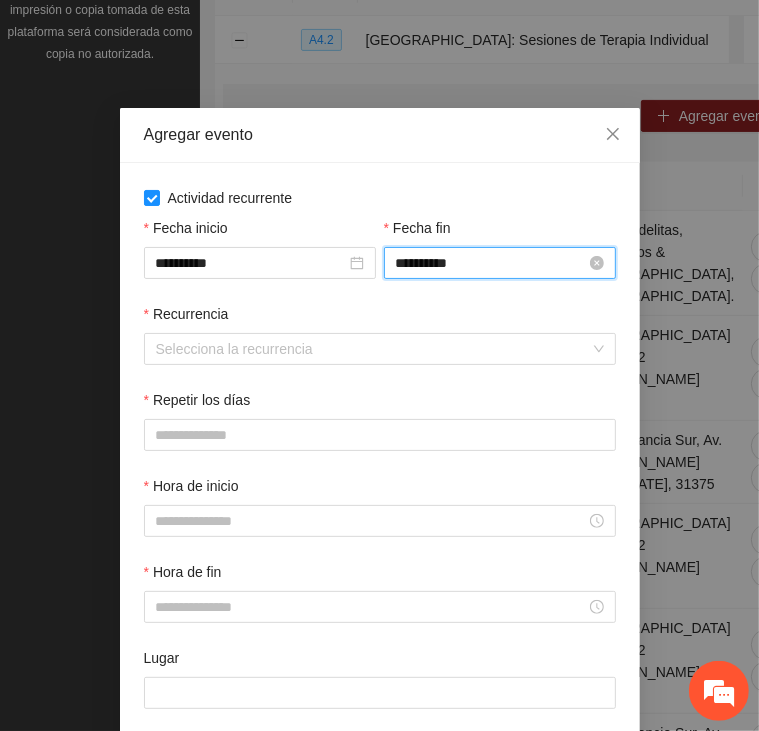 click on "**********" at bounding box center (491, 263) 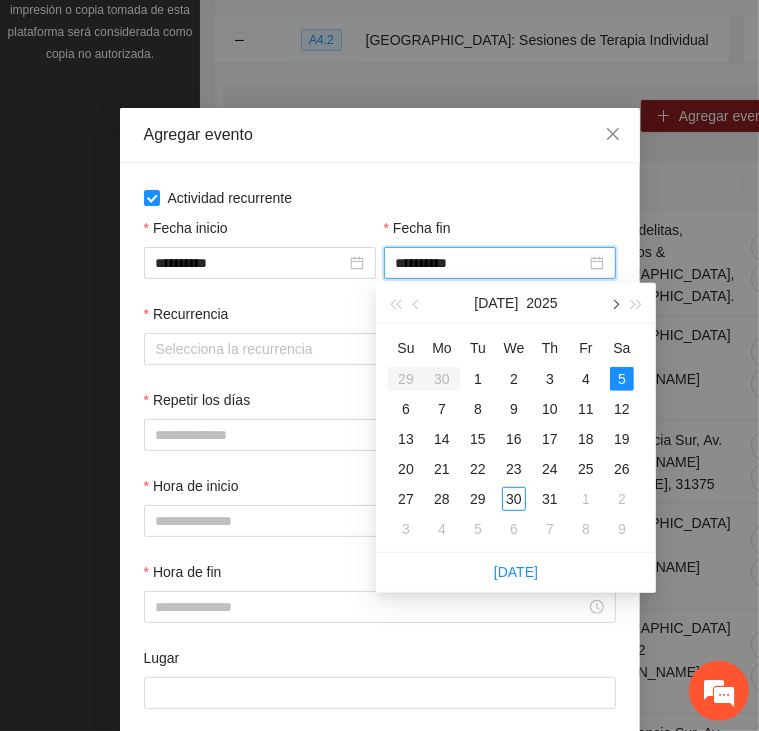 click at bounding box center (614, 303) 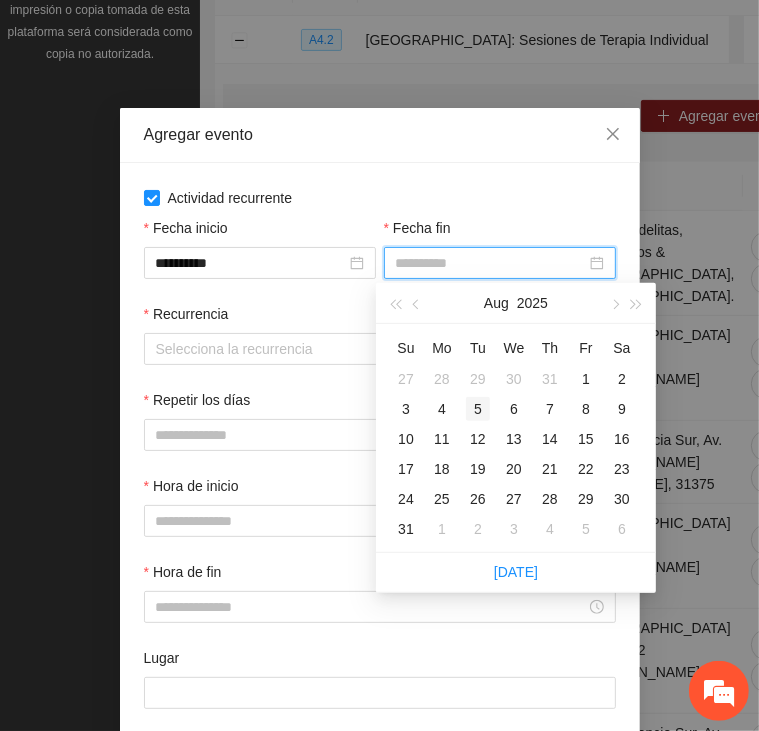 type on "**********" 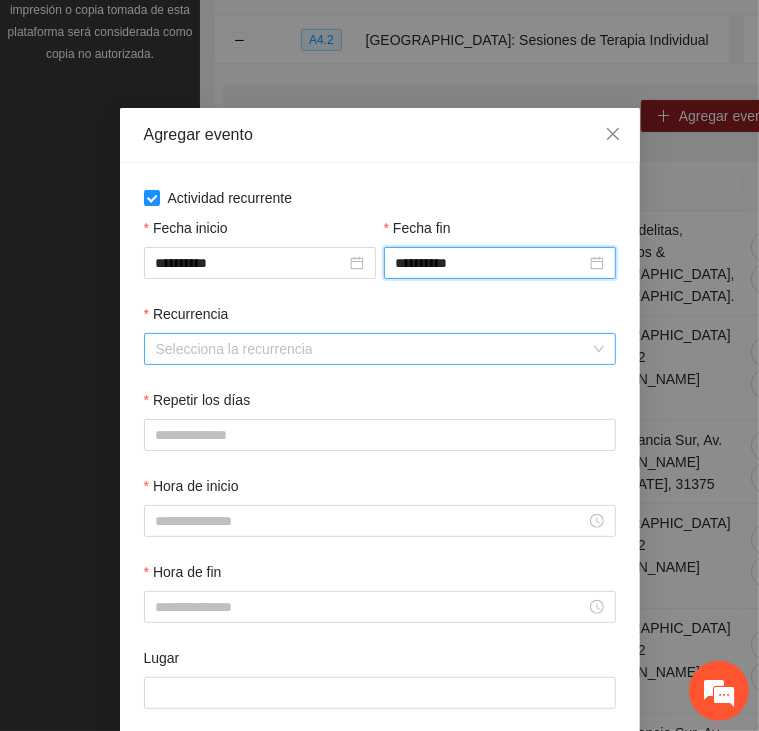 click on "Recurrencia" at bounding box center [373, 349] 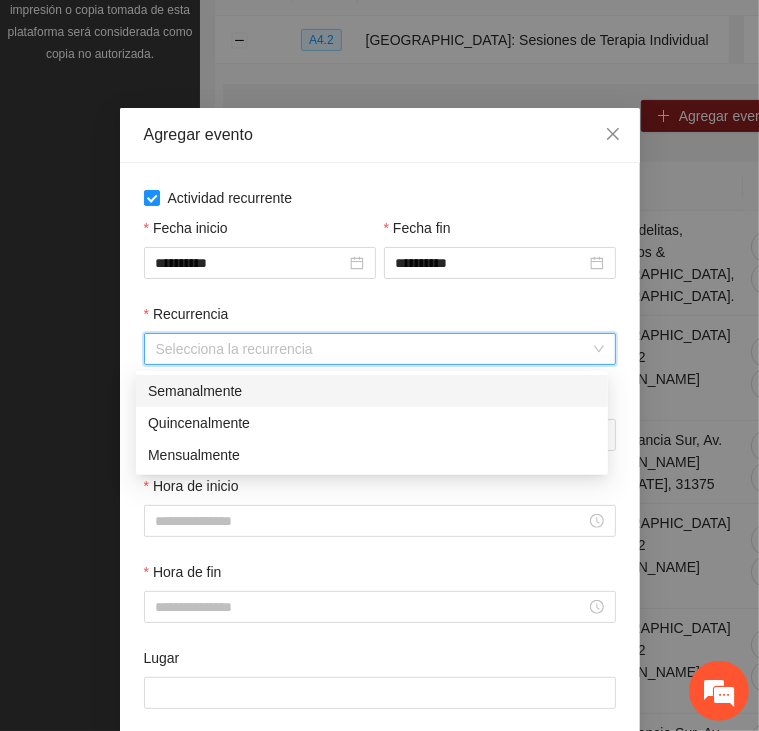 click on "Semanalmente" at bounding box center (372, 391) 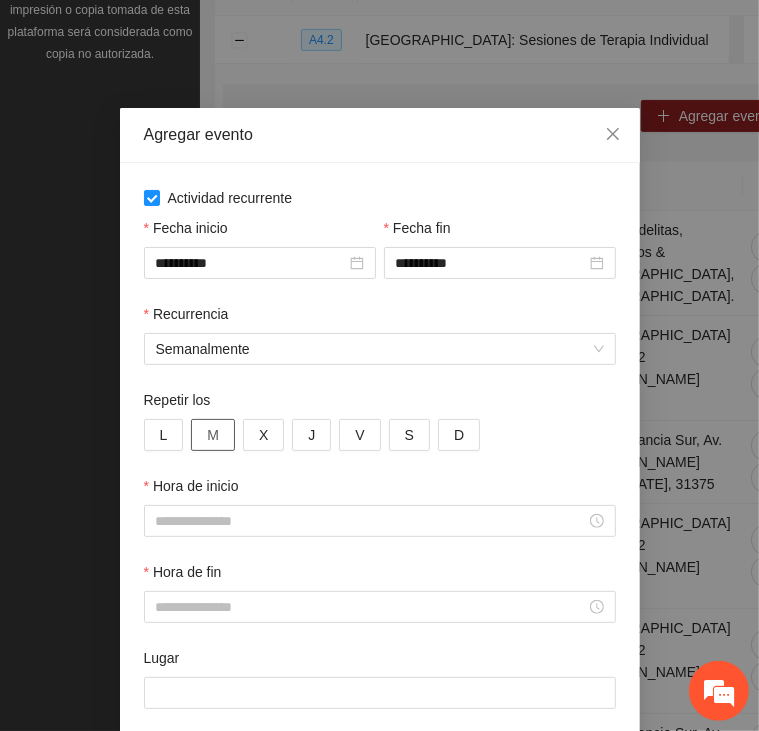 click on "M" at bounding box center (213, 435) 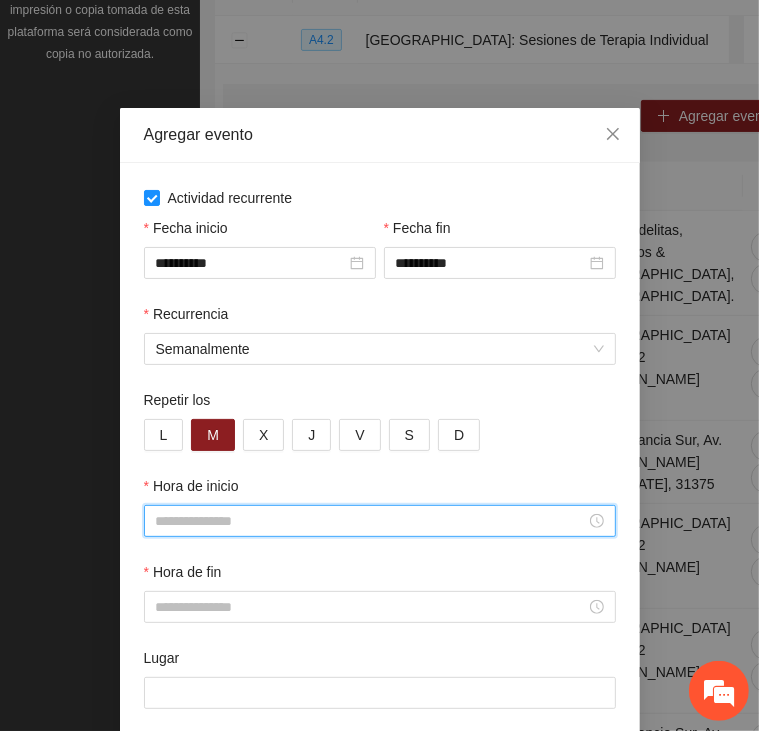 click on "Hora de inicio" at bounding box center [371, 521] 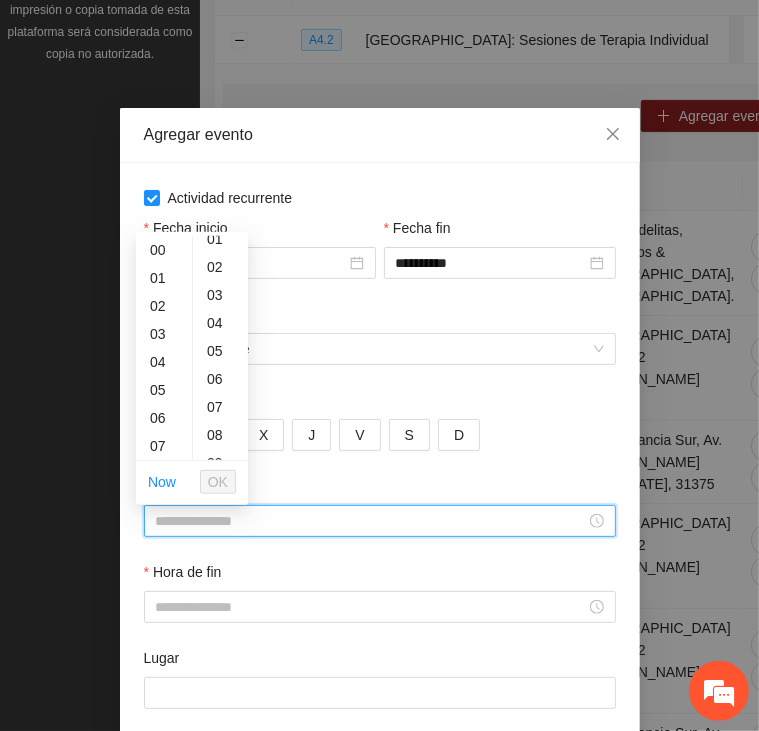 scroll, scrollTop: 40, scrollLeft: 0, axis: vertical 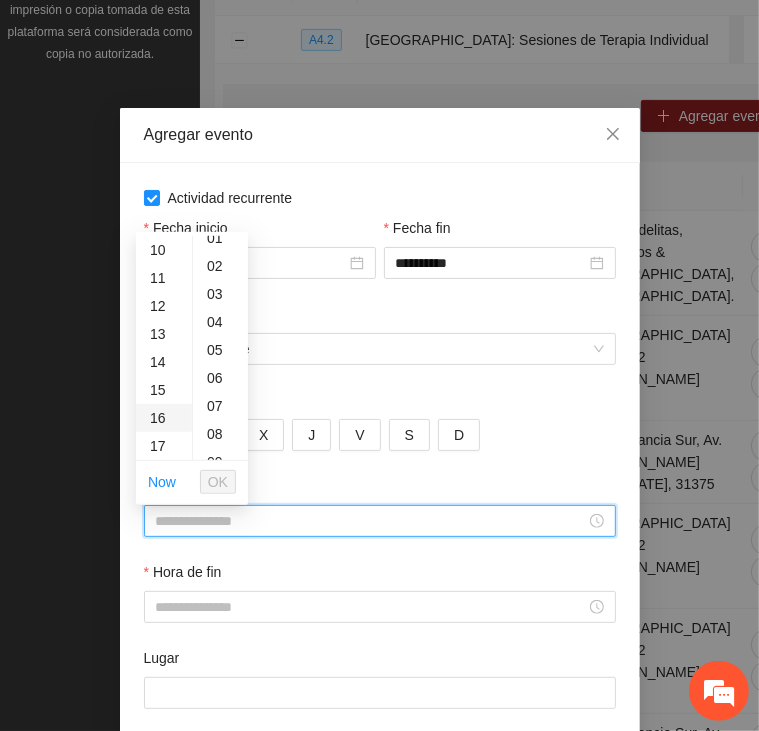 click on "16" at bounding box center (164, 418) 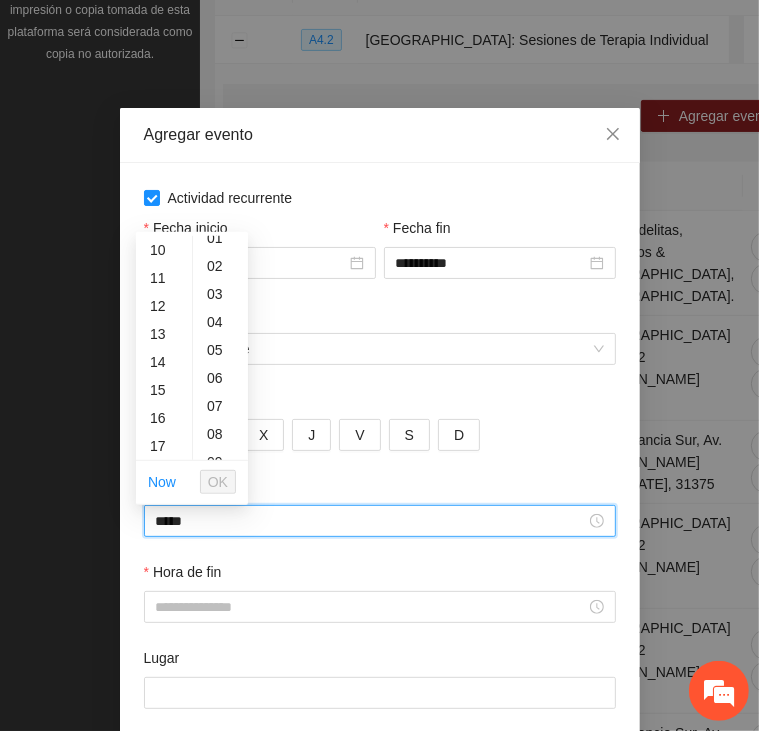 scroll, scrollTop: 434, scrollLeft: 0, axis: vertical 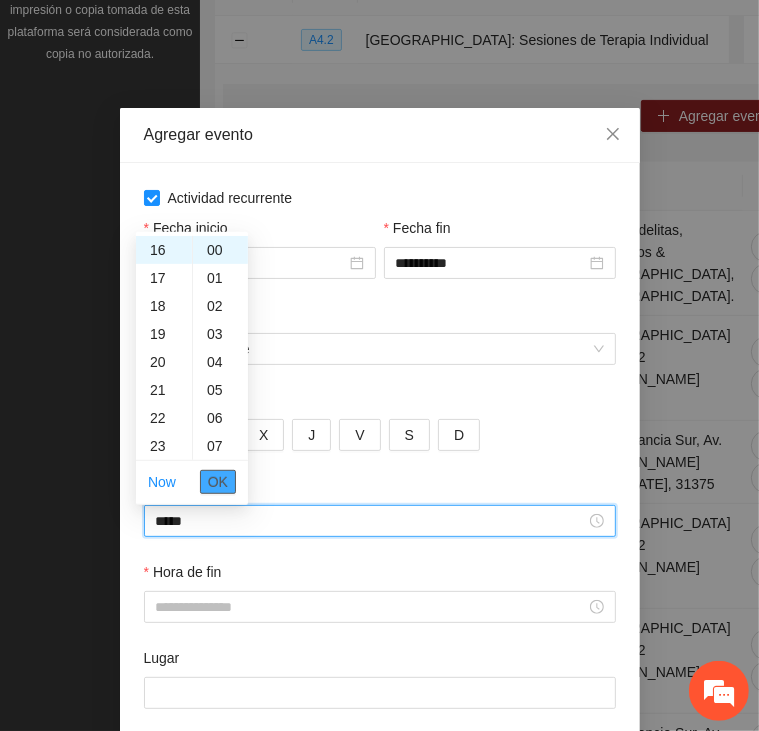 click on "OK" at bounding box center (218, 482) 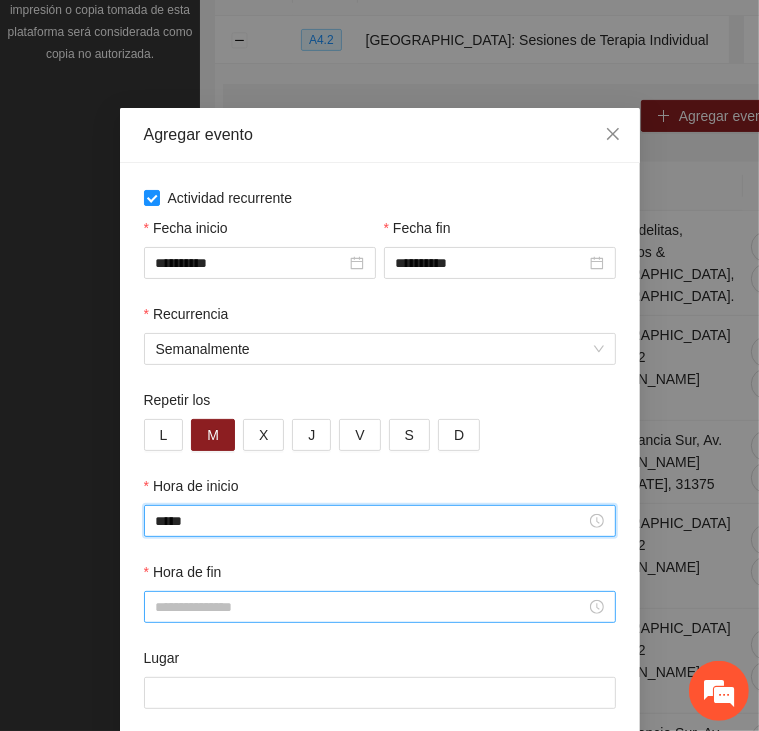 click on "Hora de fin" at bounding box center [371, 607] 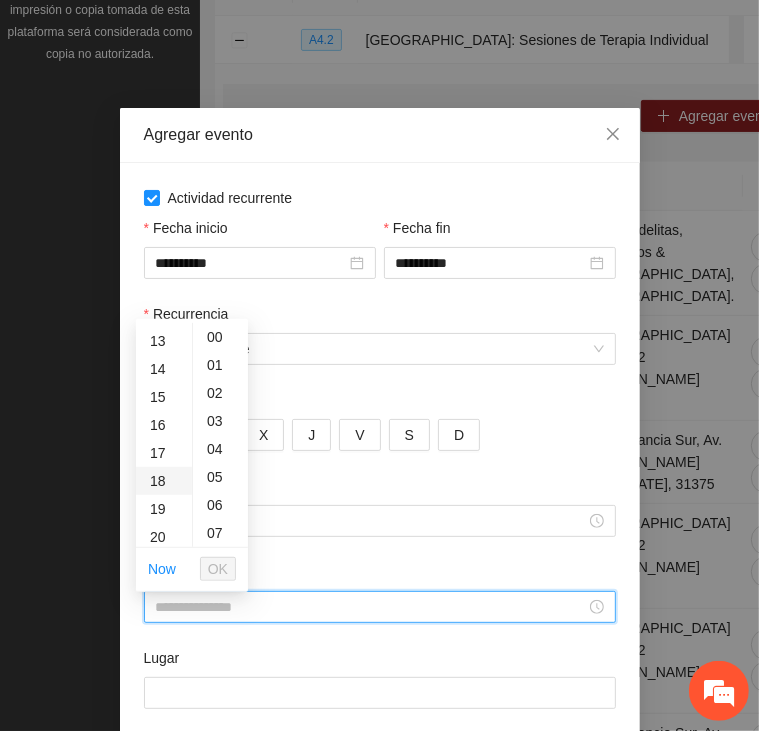 click on "18" at bounding box center [164, 481] 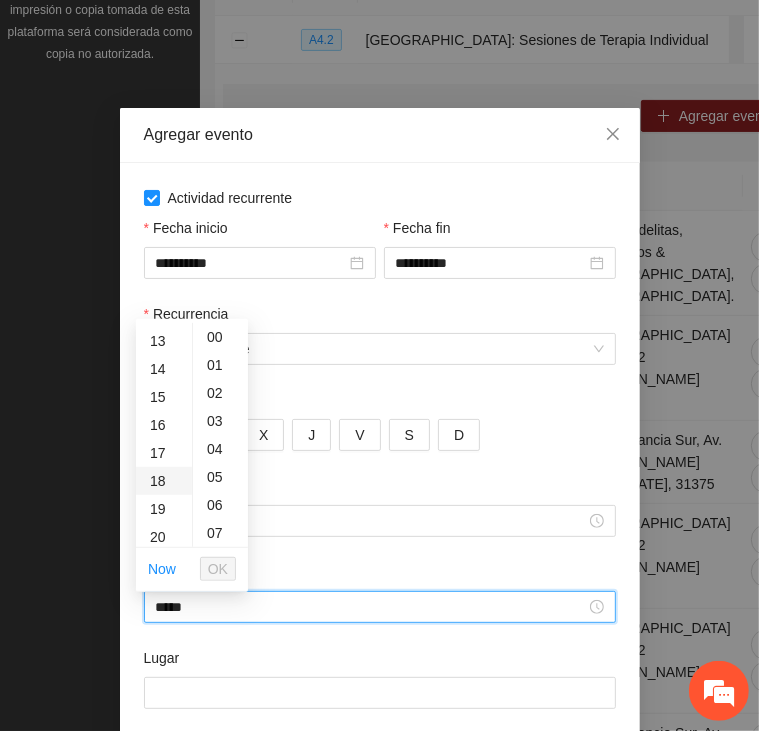 scroll, scrollTop: 504, scrollLeft: 0, axis: vertical 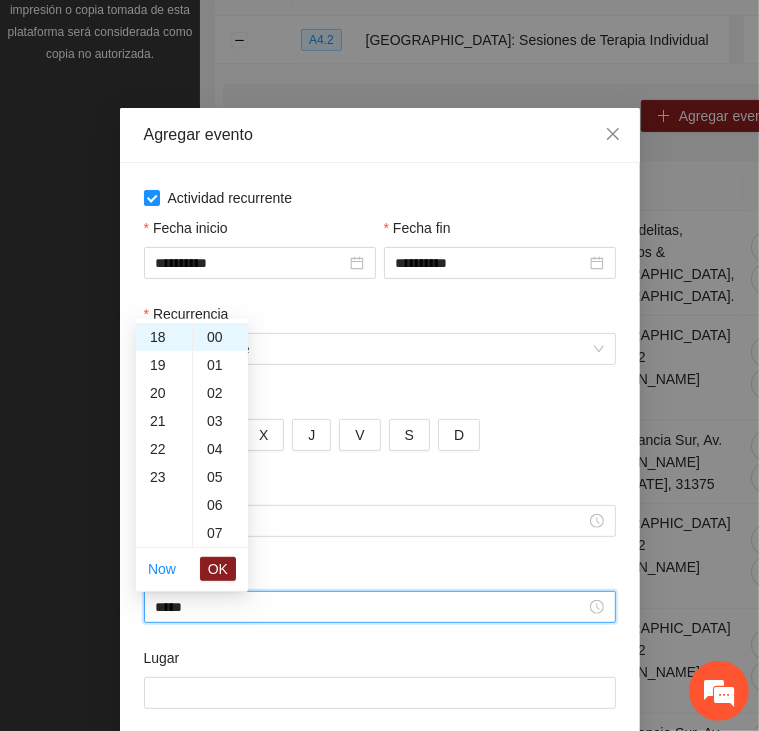 click on "OK" at bounding box center (218, 569) 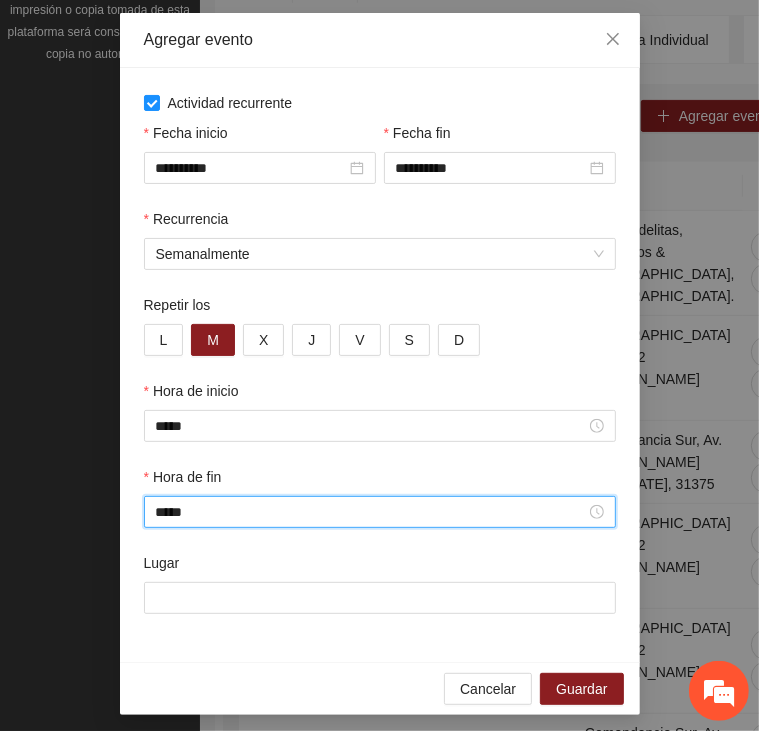 scroll, scrollTop: 100, scrollLeft: 0, axis: vertical 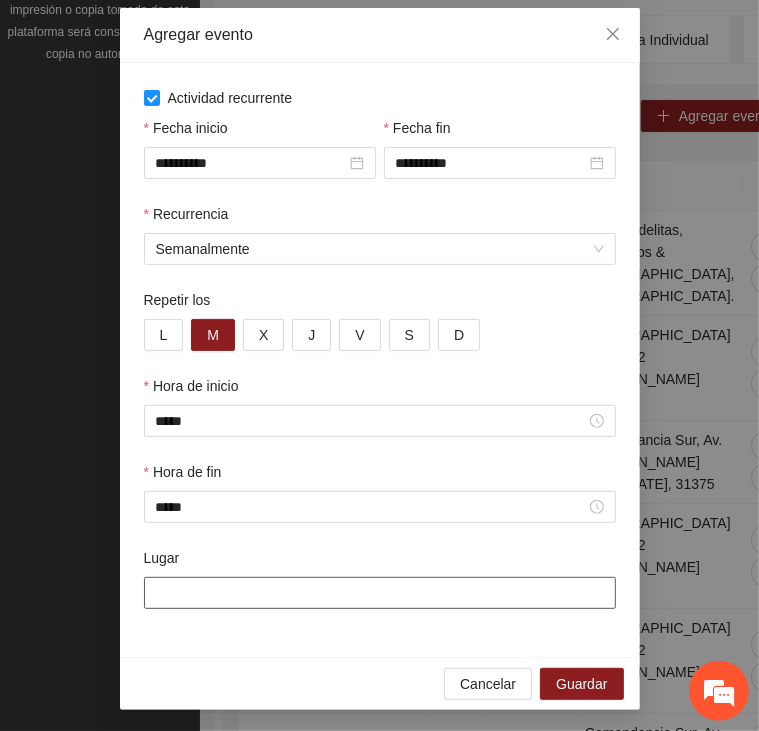 paste on "**********" 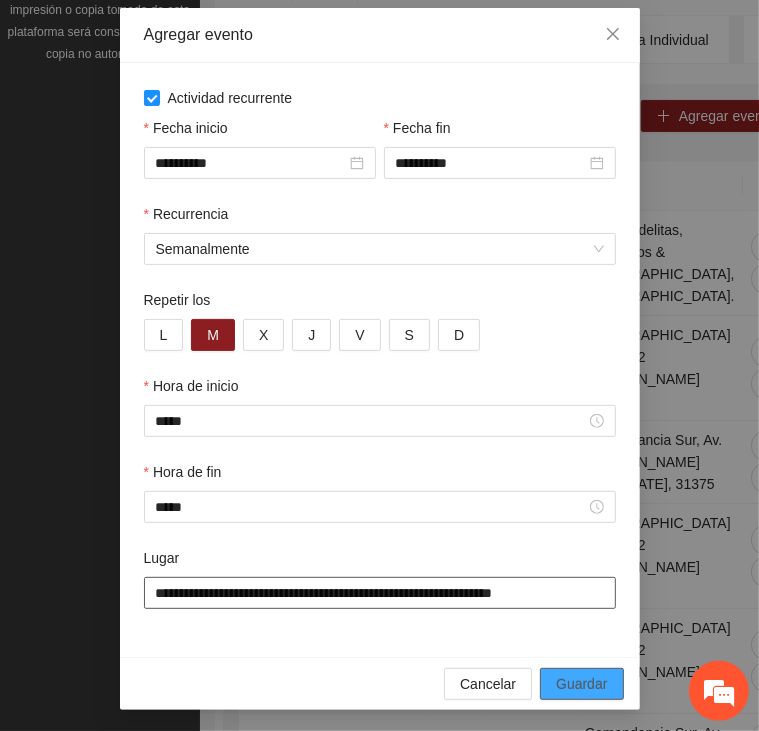 type on "**********" 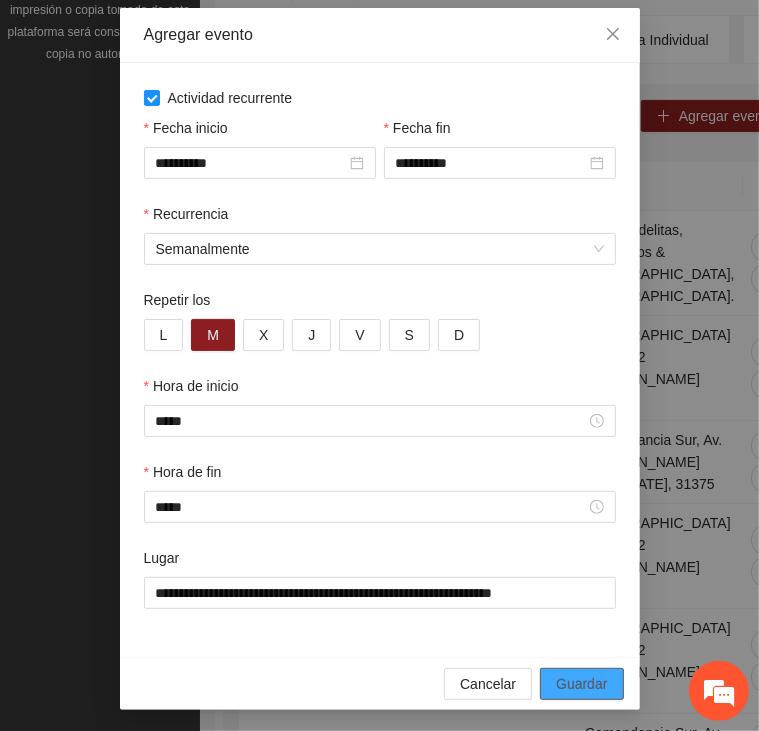 click on "Guardar" at bounding box center [581, 684] 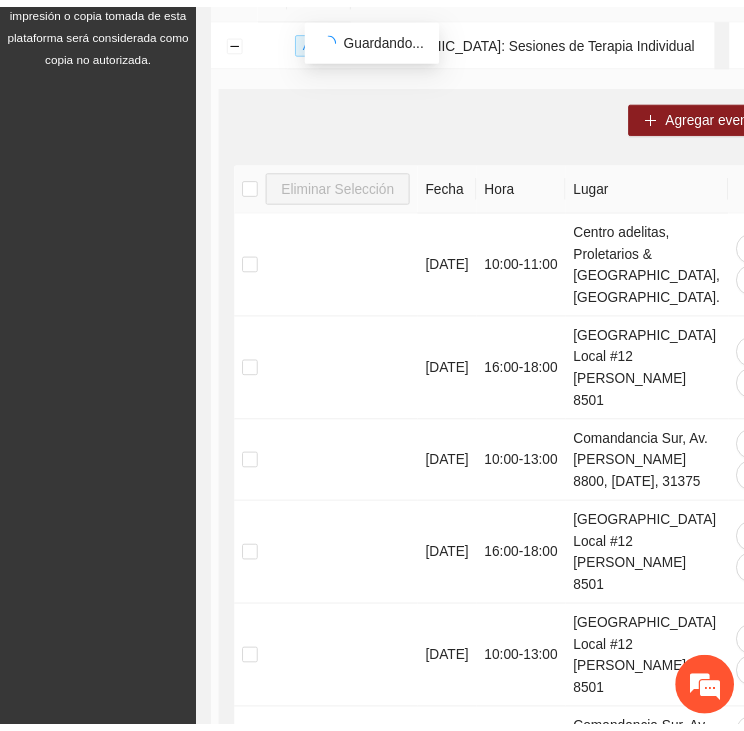 scroll, scrollTop: 13, scrollLeft: 0, axis: vertical 